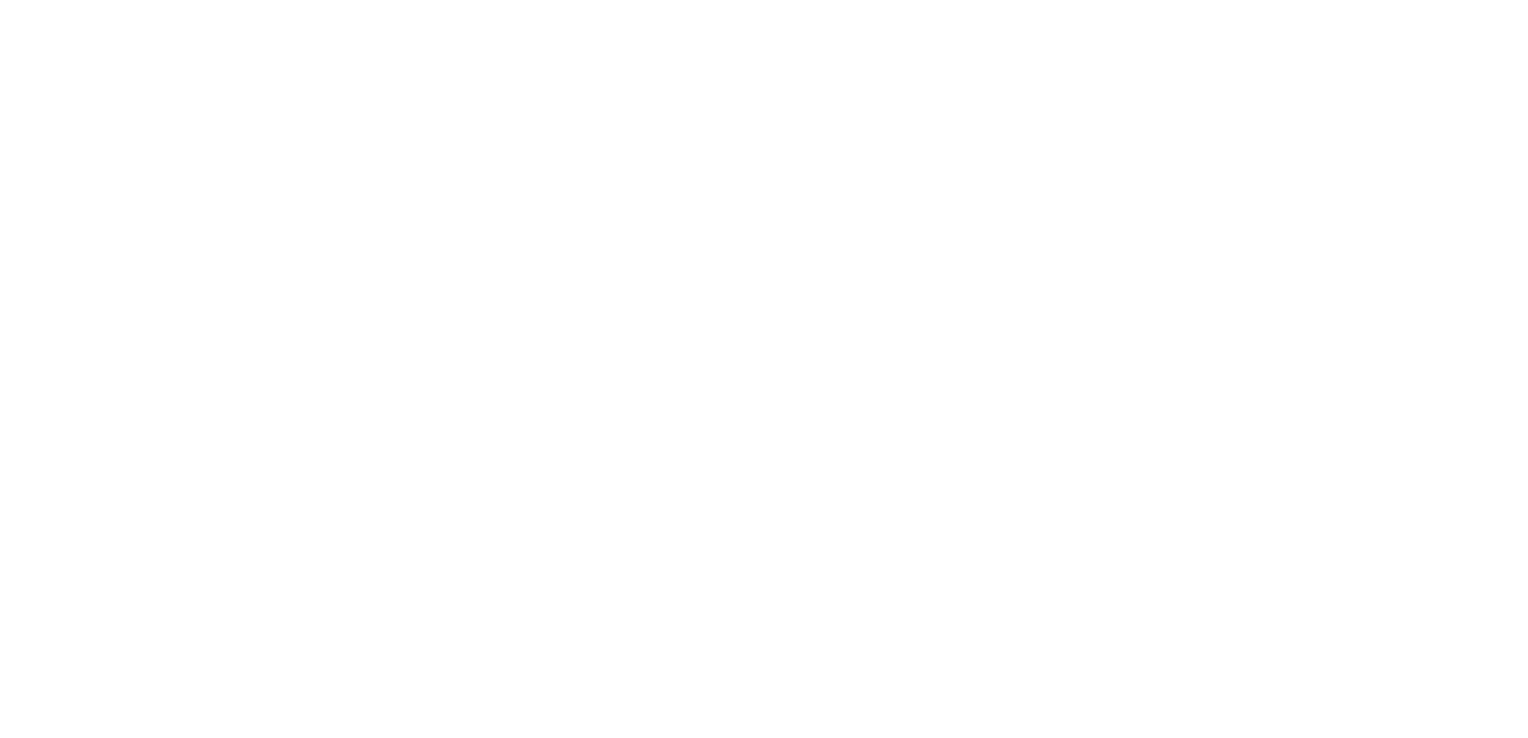 scroll, scrollTop: 0, scrollLeft: 0, axis: both 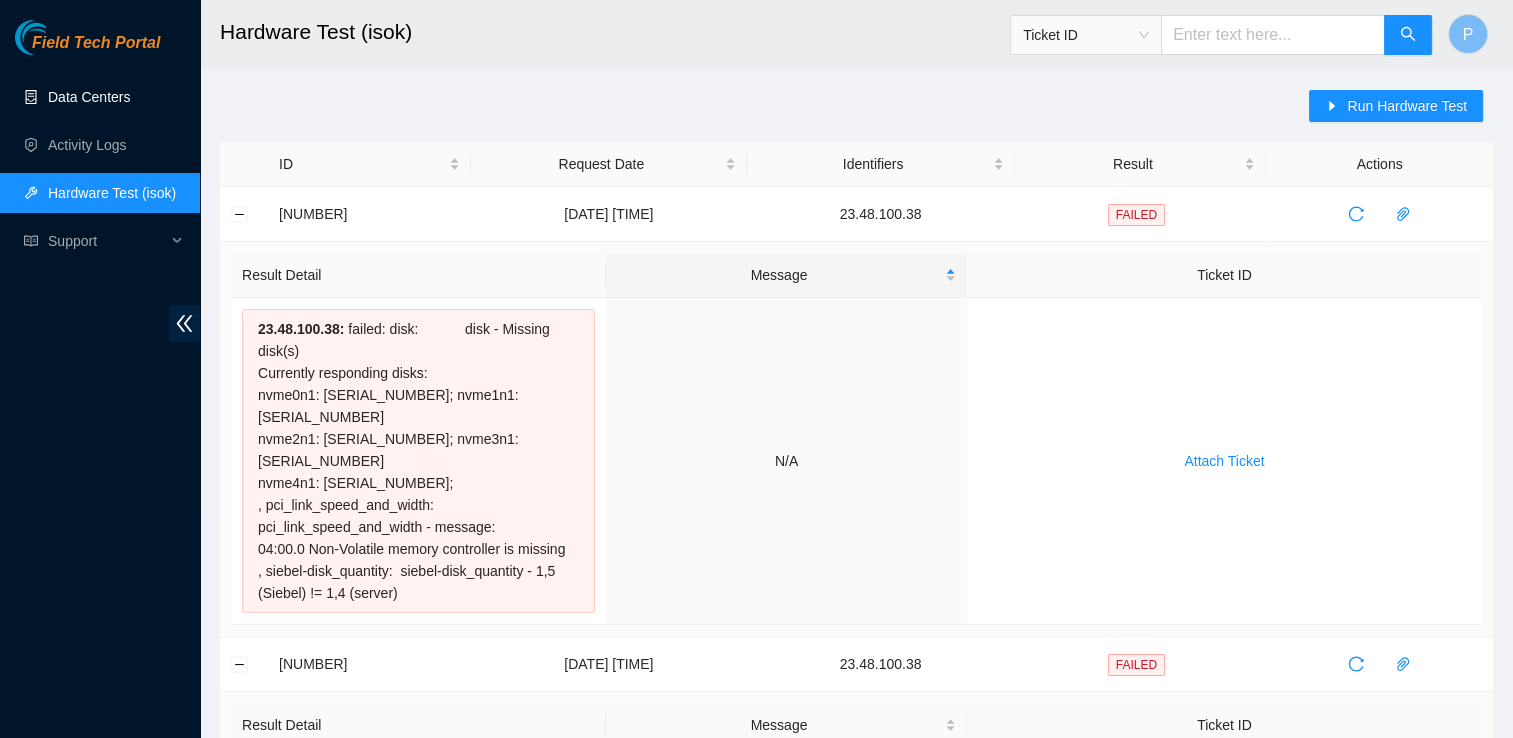 click on "Data Centers" at bounding box center (89, 97) 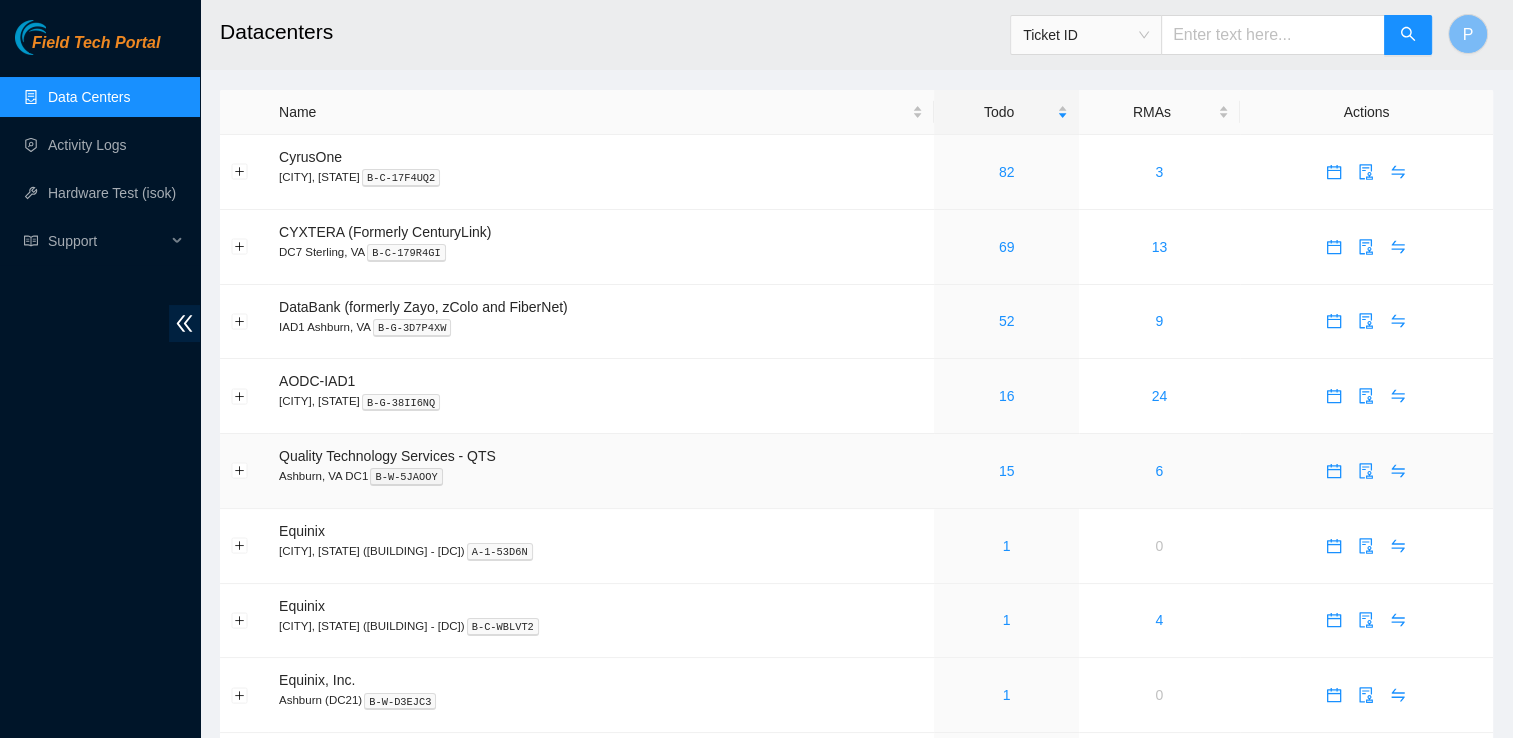 click on "15" at bounding box center (1006, 471) 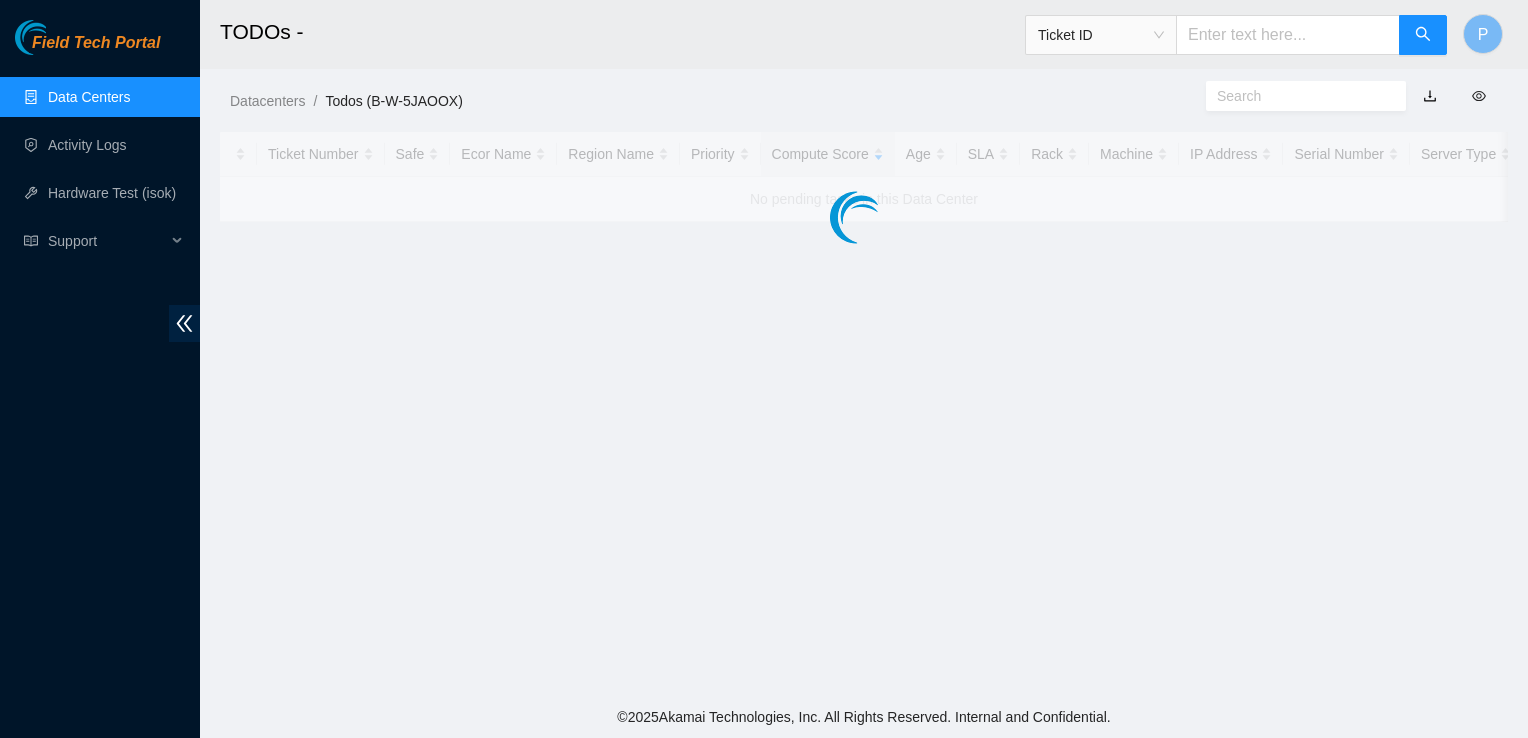 click on "TODOs -     Ticket ID P Datacenters / Todos (B-W-5JAOOX) /   Ticket Number Safe Ecor Name Region Name Priority Compute Score Age SLA Rack Machine IP Address Serial Number Server Type                             No pending tasks in this Data Center" at bounding box center (864, 348) 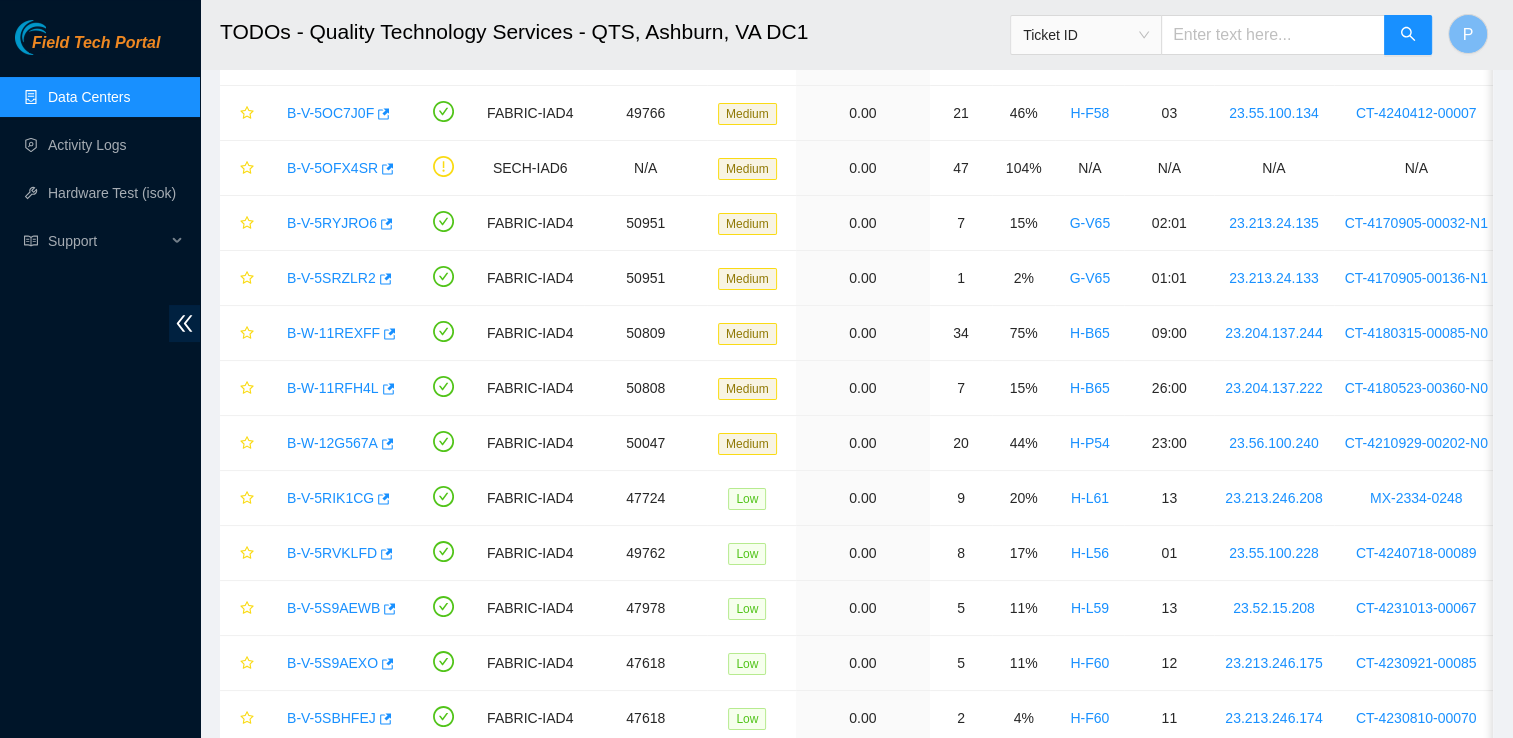 scroll, scrollTop: 226, scrollLeft: 0, axis: vertical 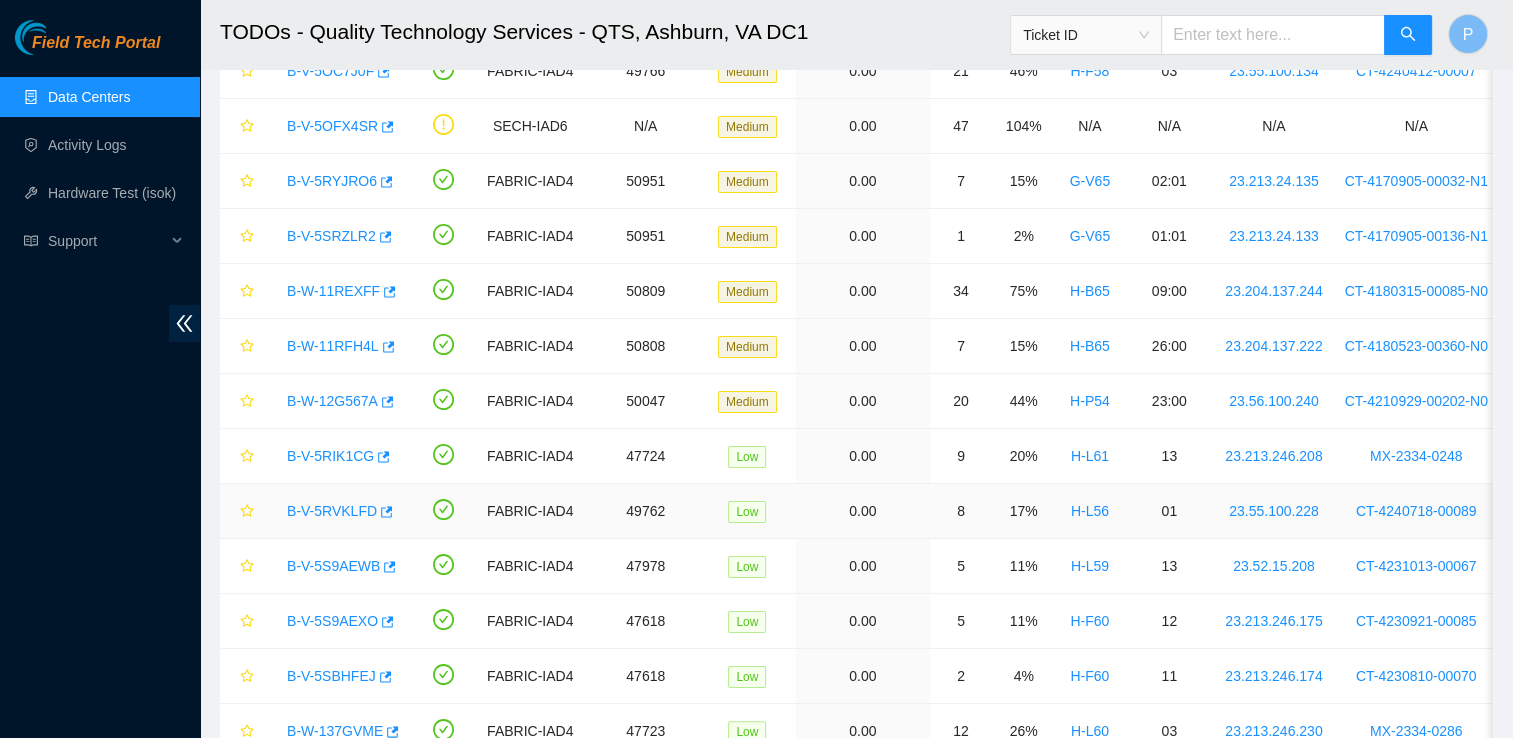 click on "B-V-5RVKLFD" at bounding box center (332, 511) 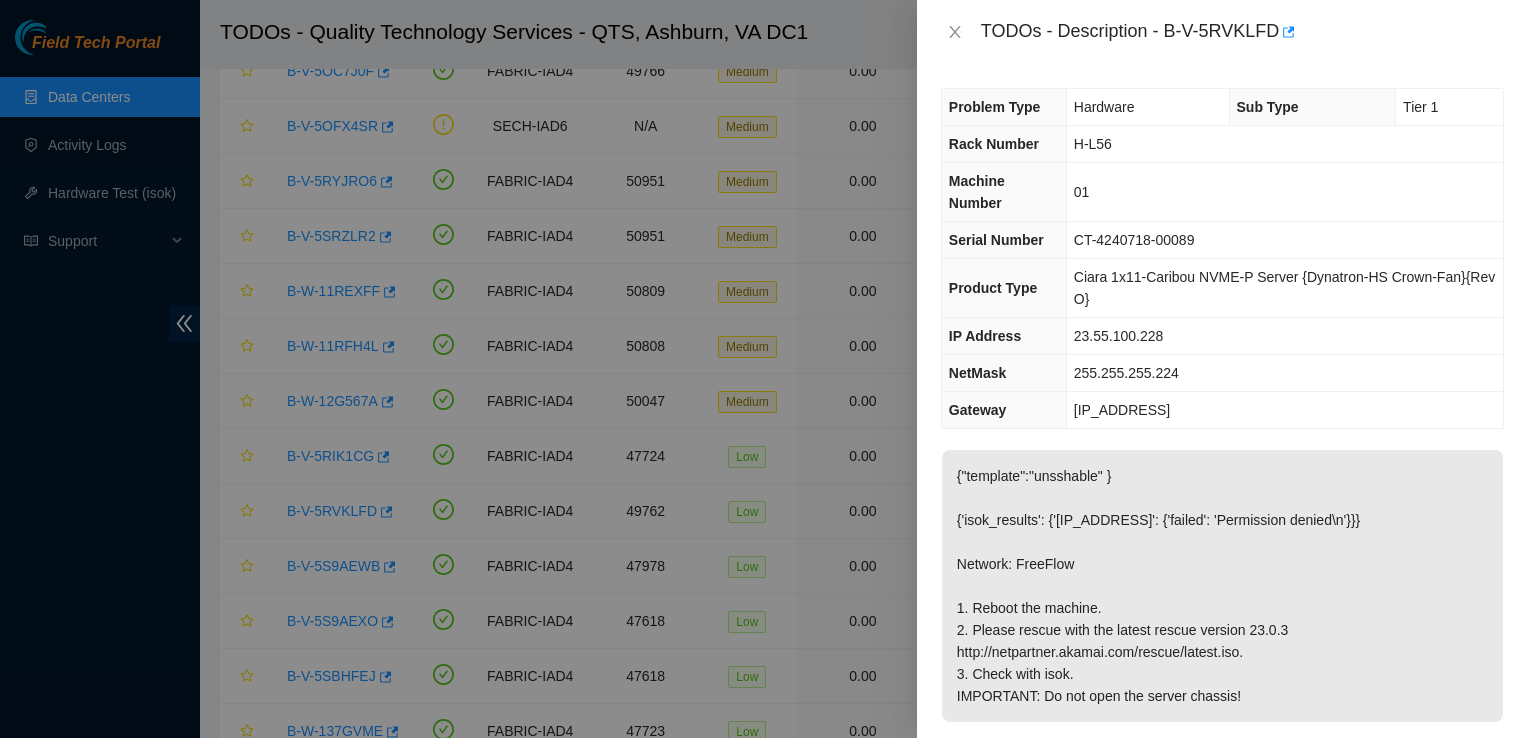 click on "23.55.100.228" at bounding box center (1119, 336) 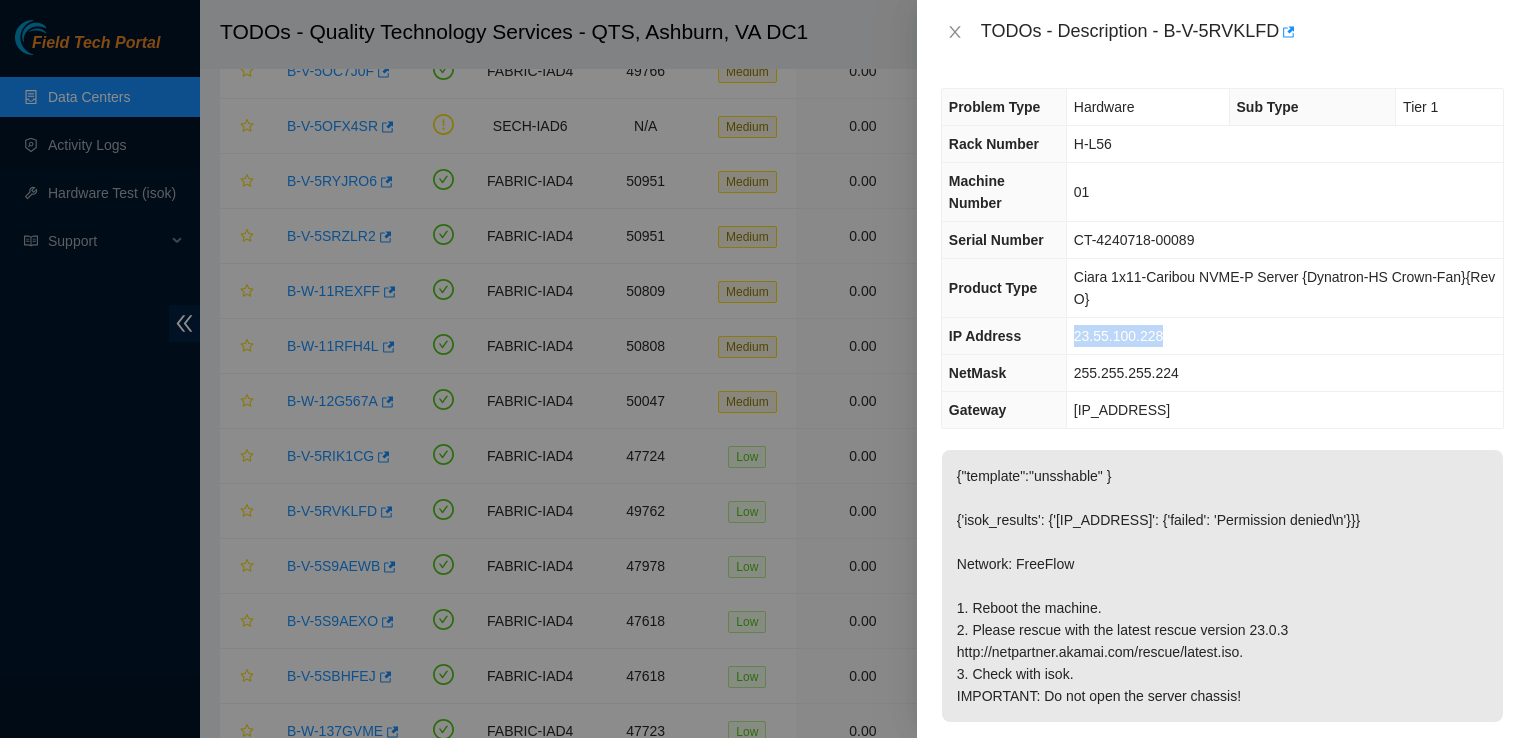 click on "23.55.100.228" at bounding box center [1119, 336] 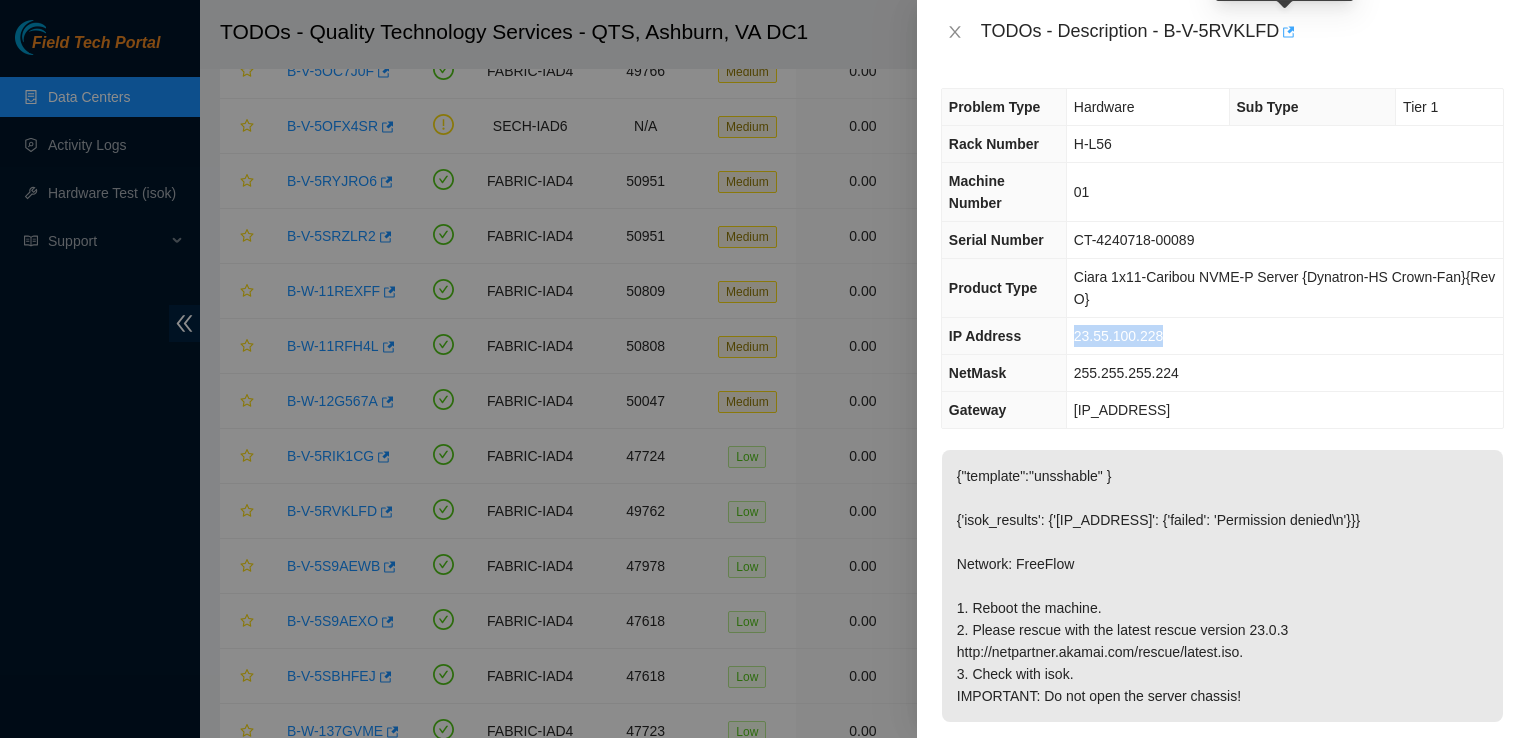 click 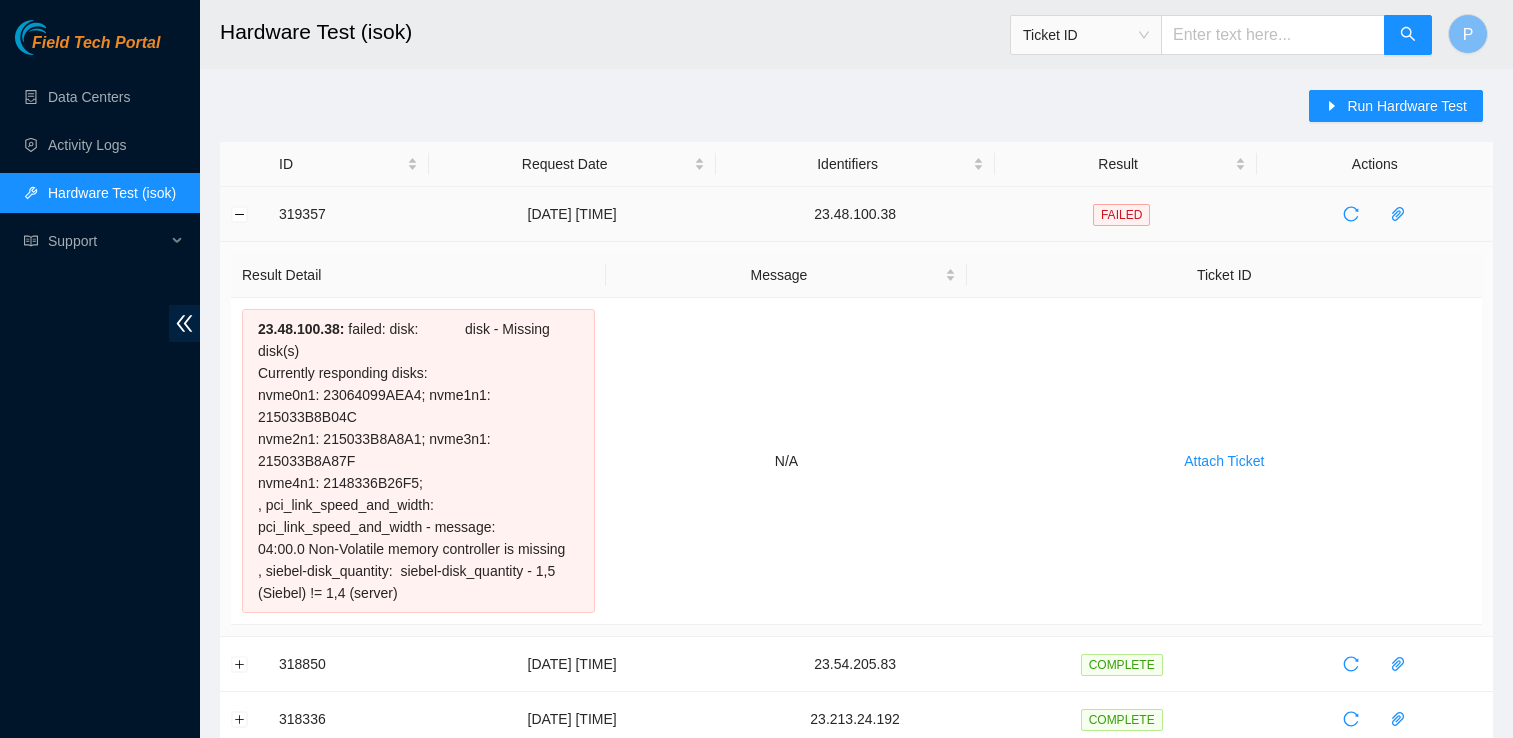 scroll, scrollTop: 119, scrollLeft: 0, axis: vertical 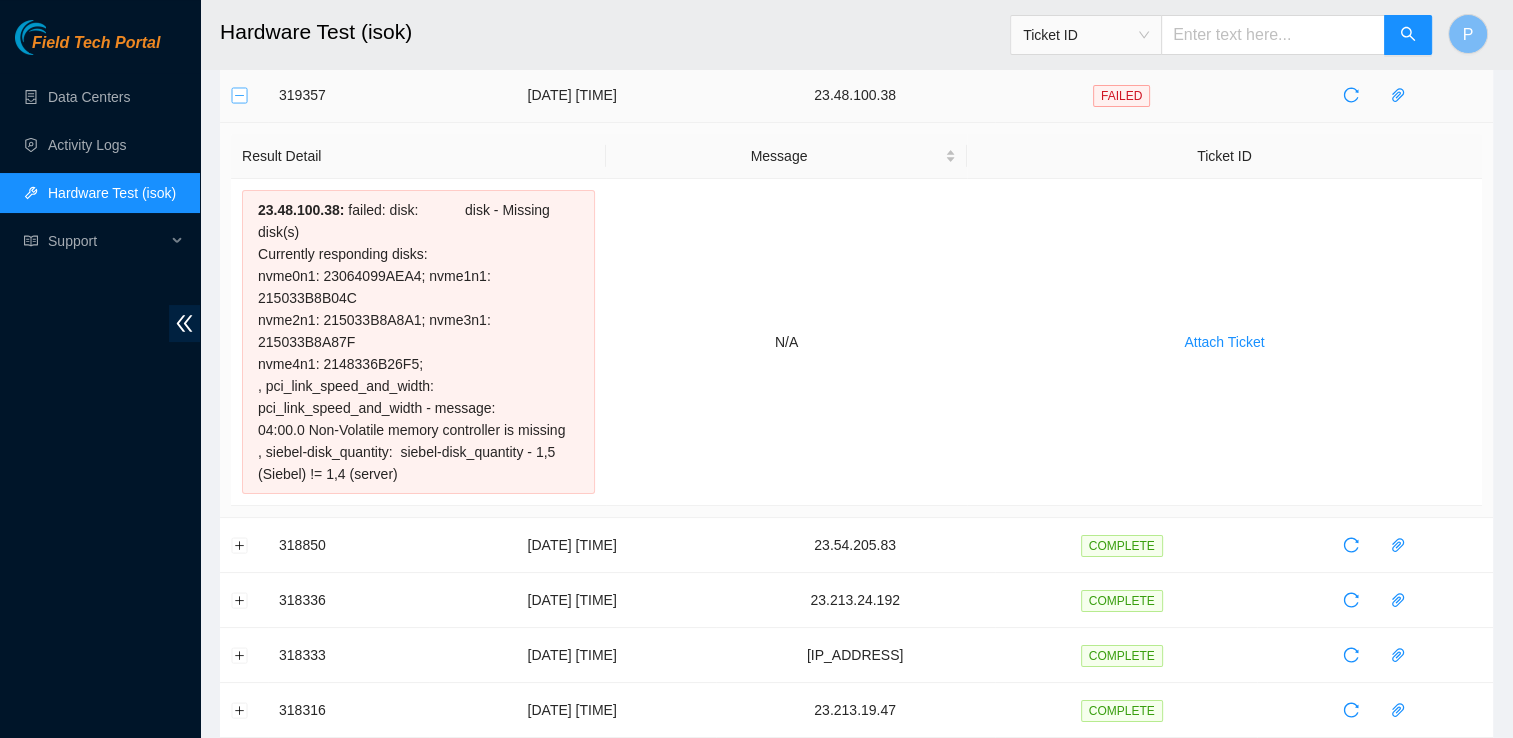 click at bounding box center [240, 95] 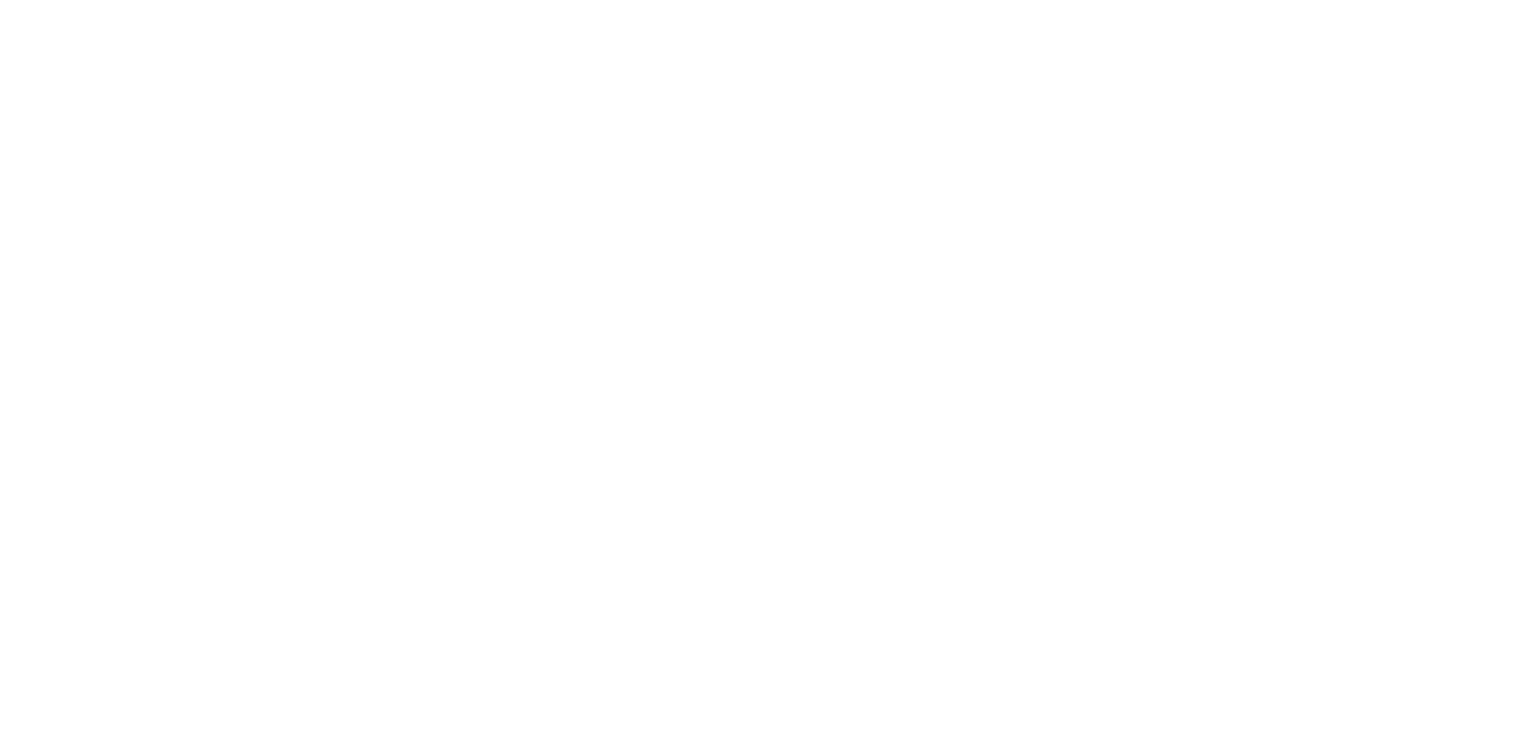 scroll, scrollTop: 0, scrollLeft: 0, axis: both 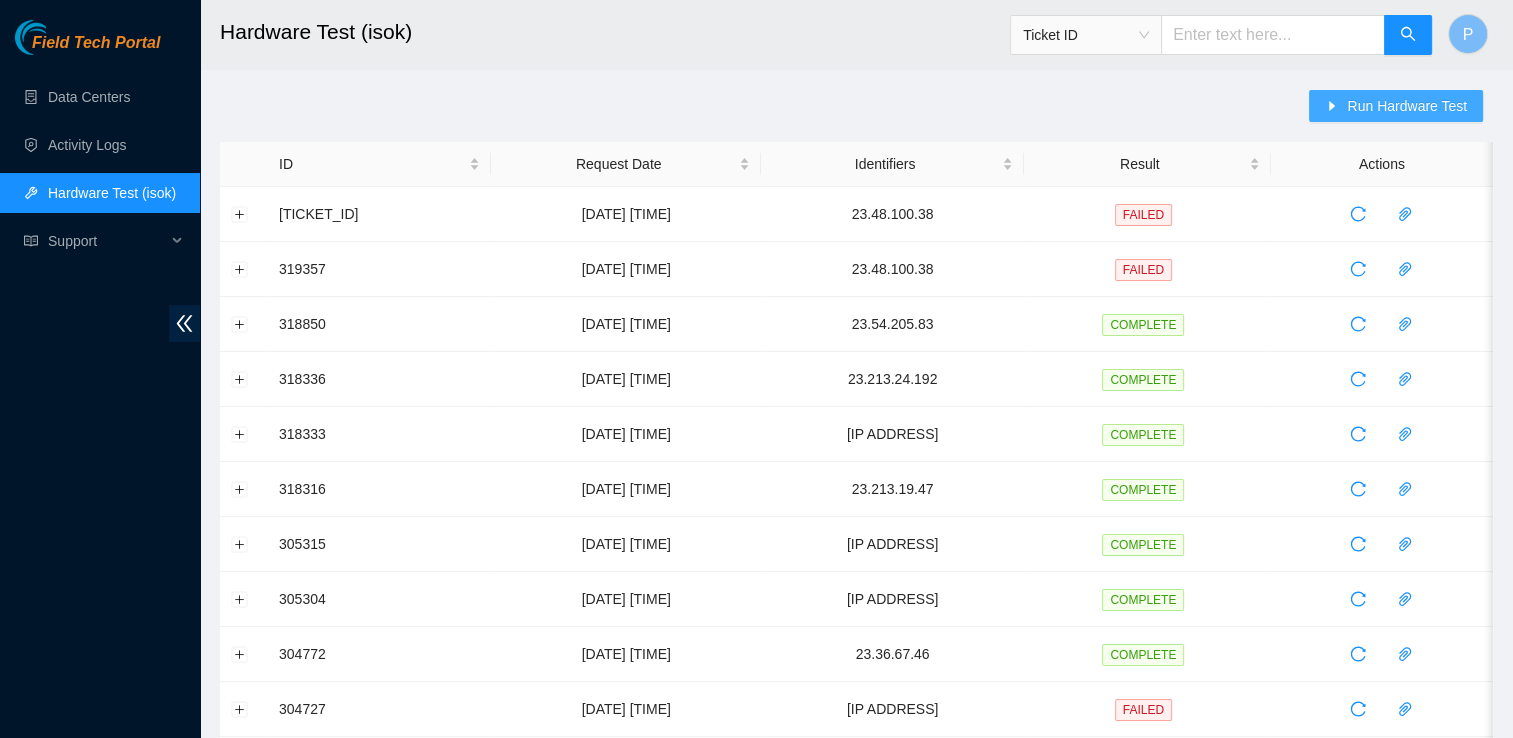 click on "Run Hardware Test" at bounding box center [1396, 106] 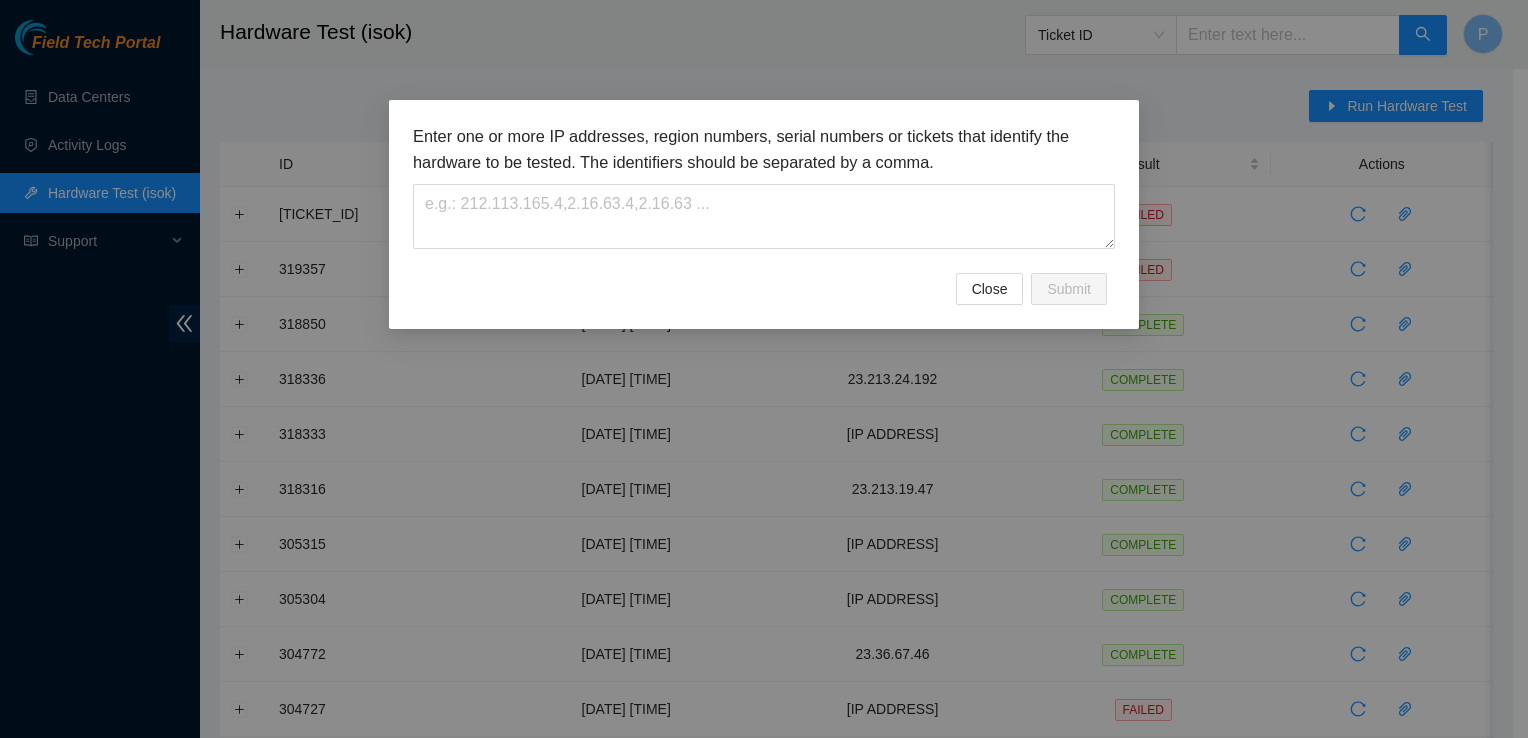 click on "Enter one or more IP addresses, region numbers, serial numbers or tickets that identify the hardware to be tested. The identifiers should be separated by a comma." at bounding box center (764, 186) 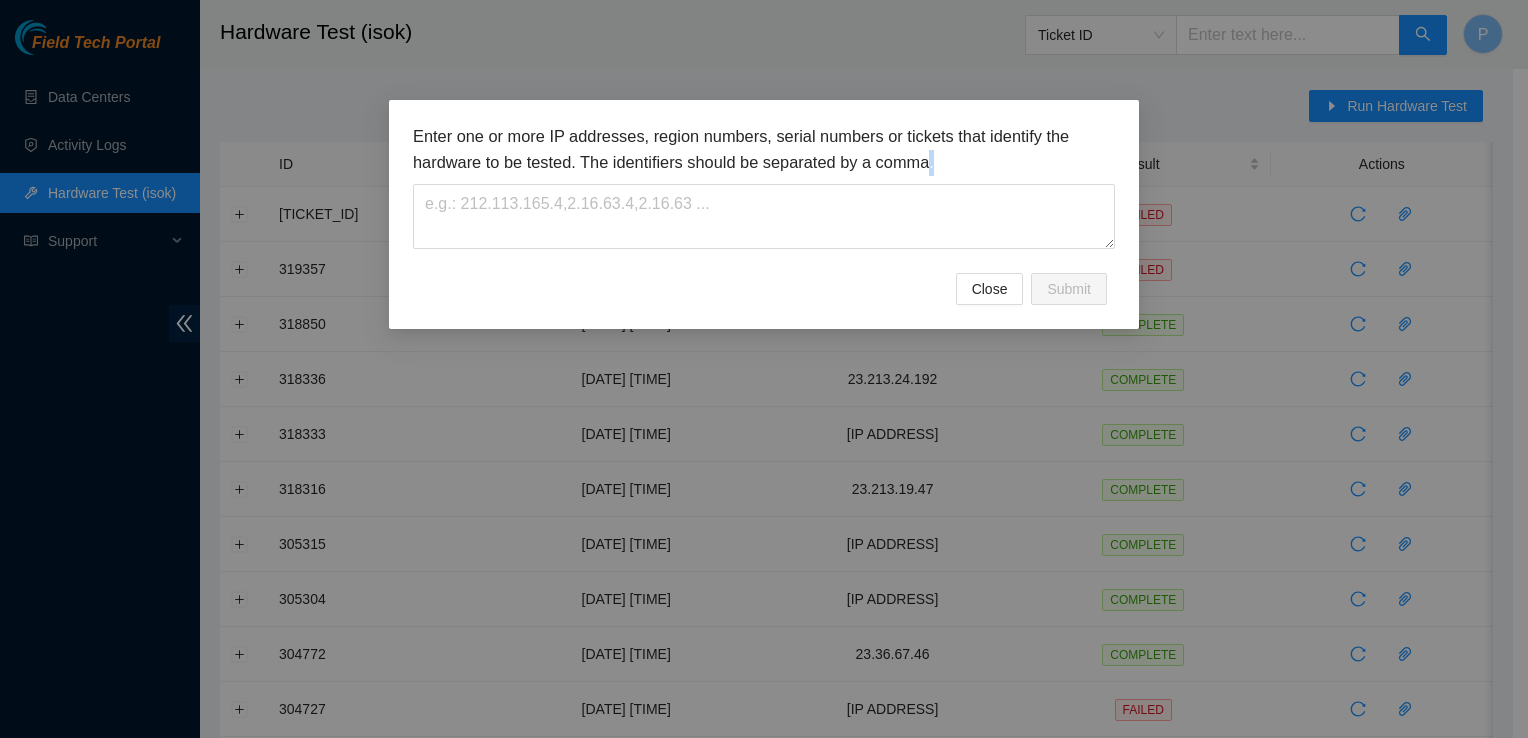 click on "Enter one or more IP addresses, region numbers, serial numbers or tickets that identify the hardware to be tested. The identifiers should be separated by a comma." at bounding box center (764, 186) 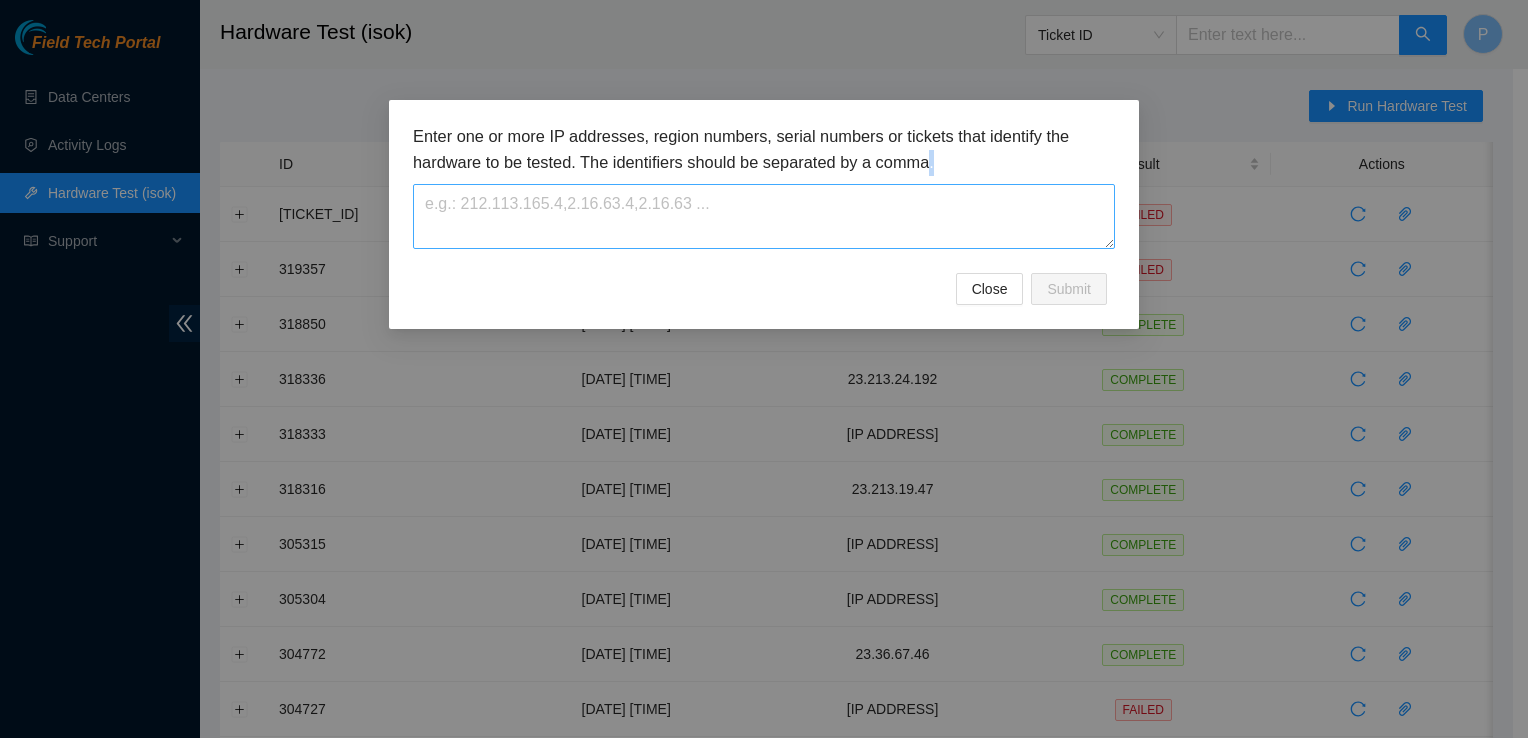 click at bounding box center (764, 216) 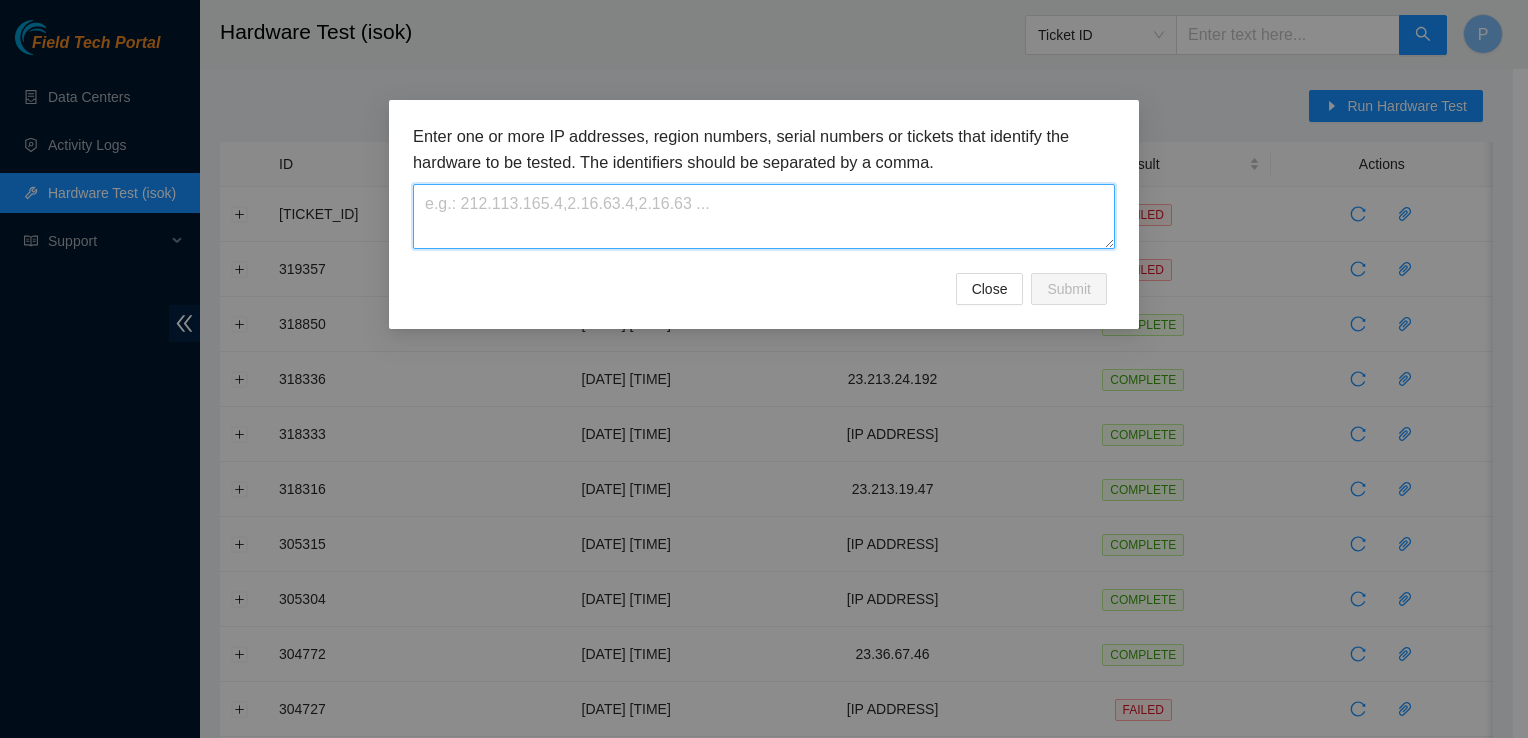 paste on "23.55.100.228" 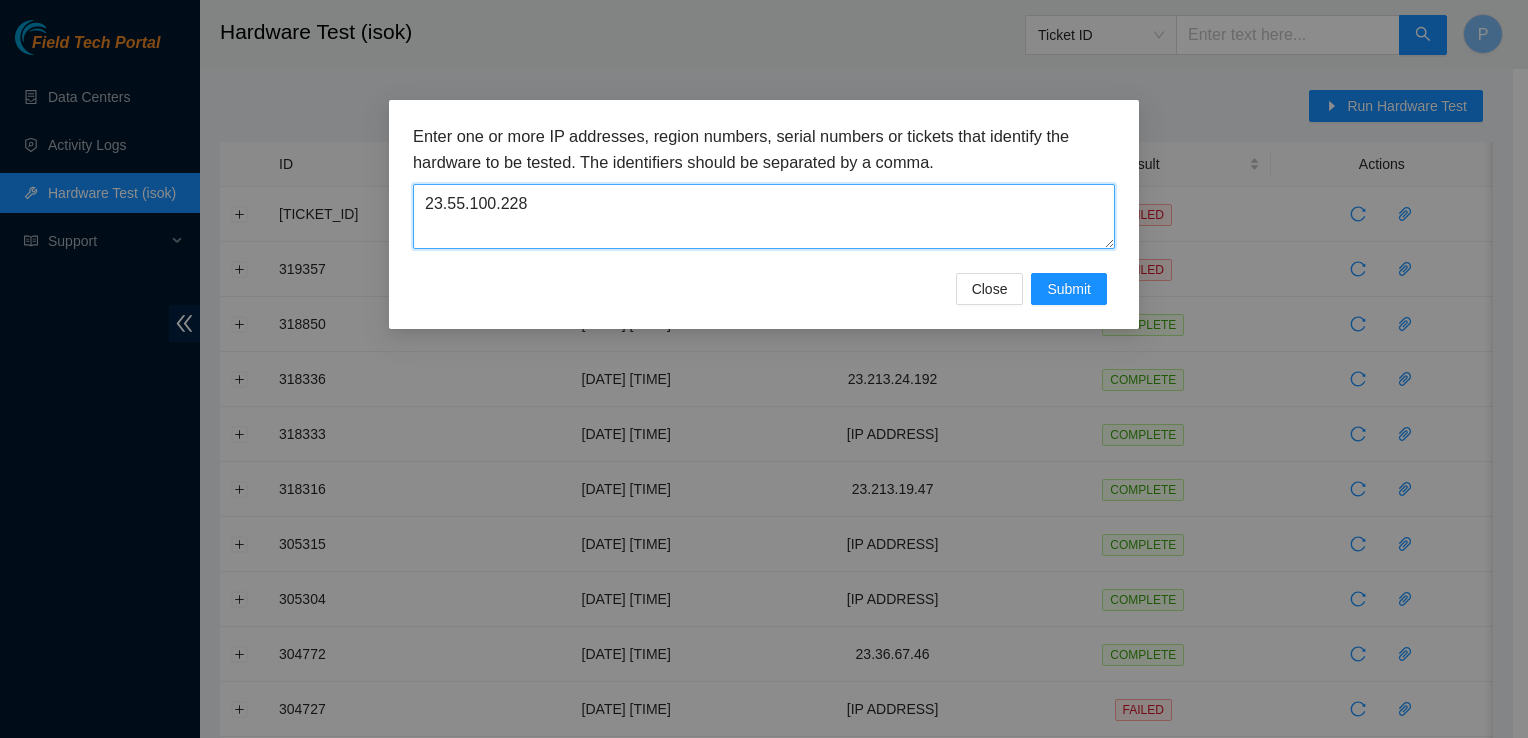 type on "23.55.100.228" 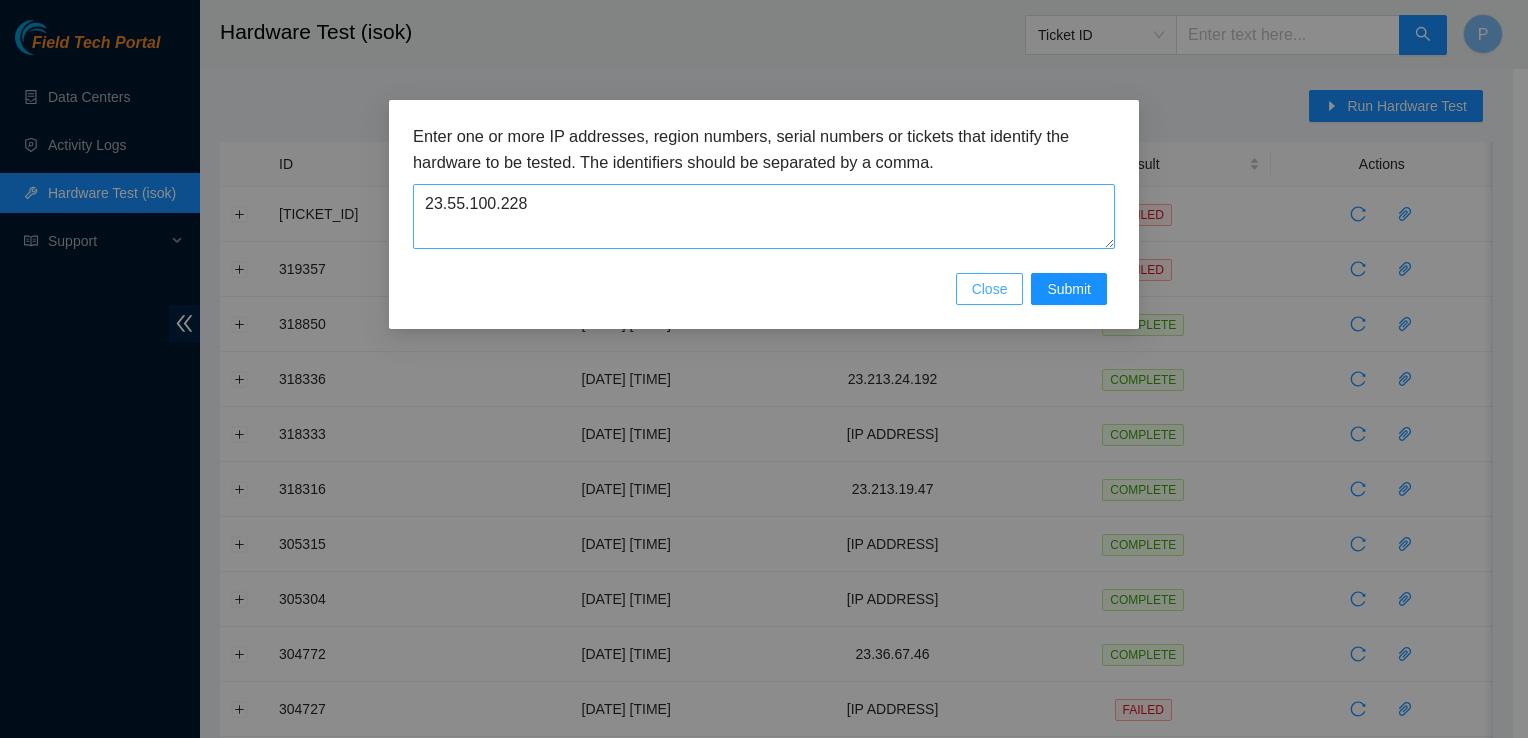 type 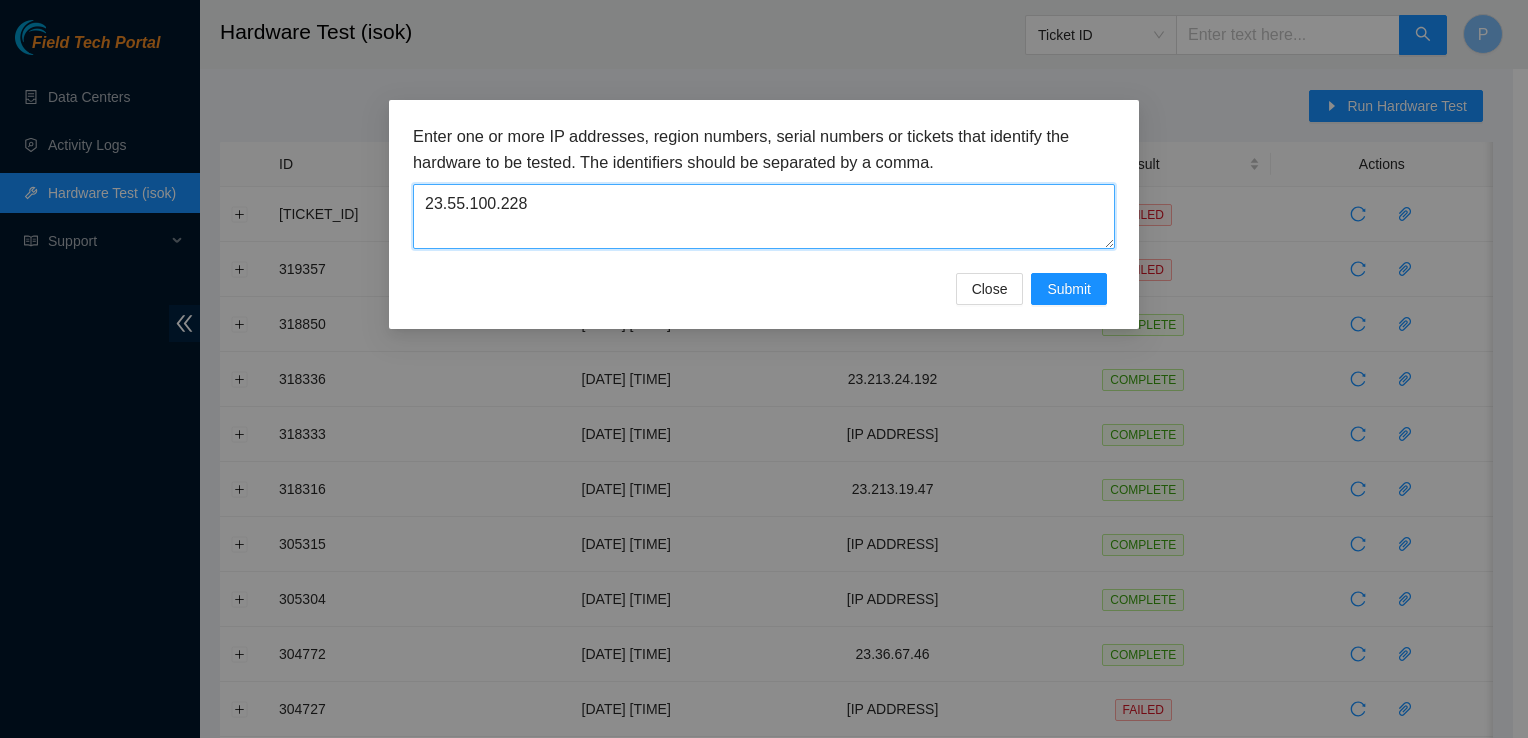click on "23.55.100.228" at bounding box center [764, 216] 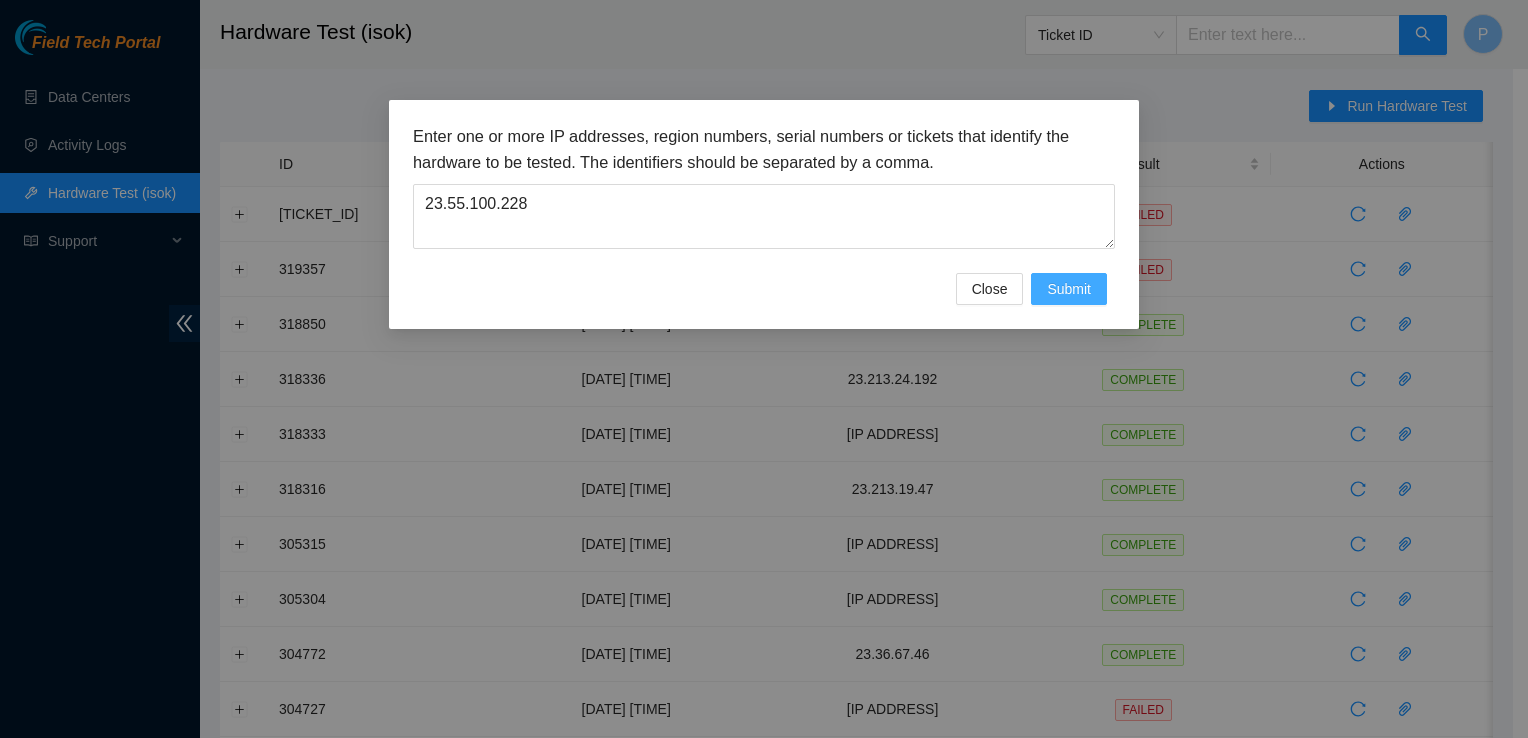 click on "Submit" at bounding box center [1069, 289] 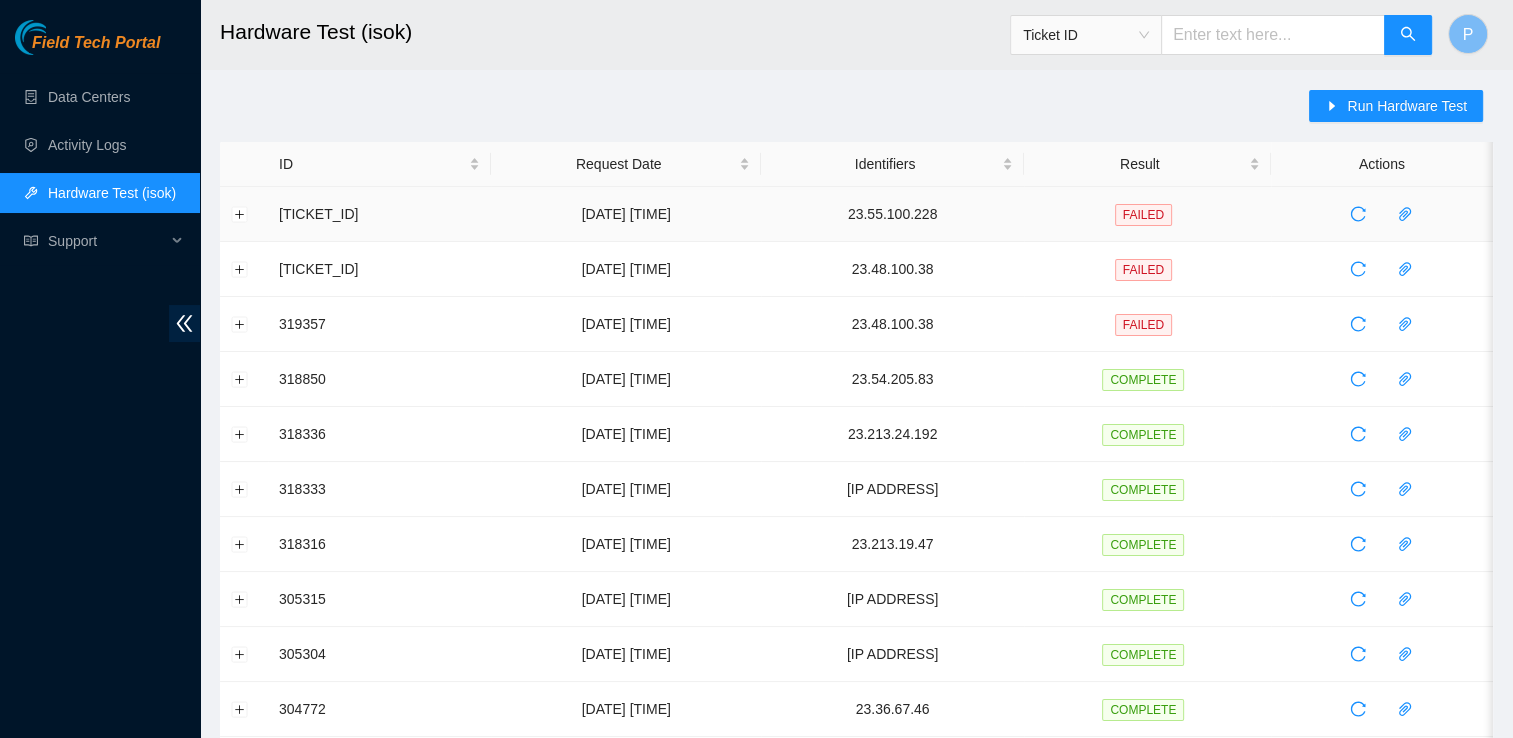 click at bounding box center [244, 214] 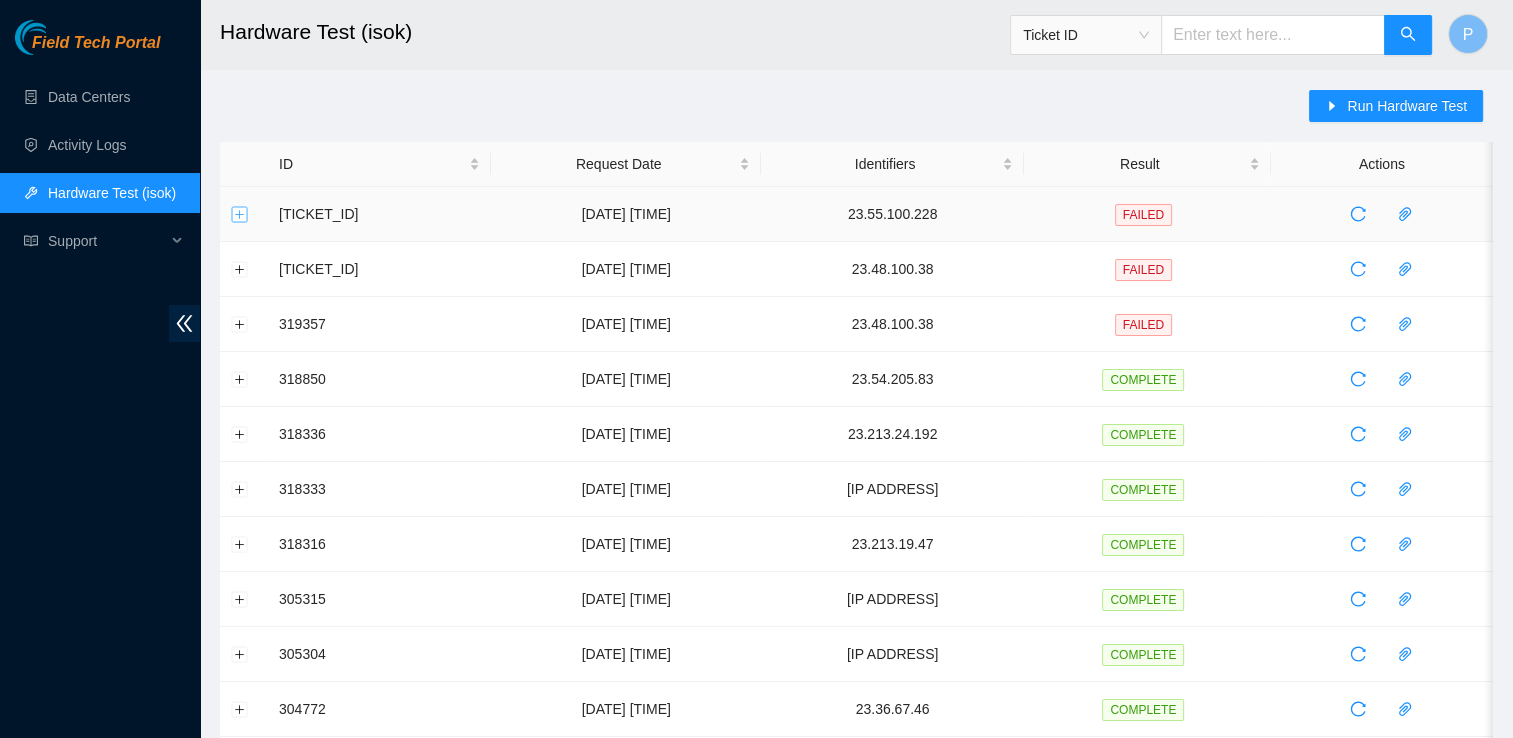 click at bounding box center [240, 214] 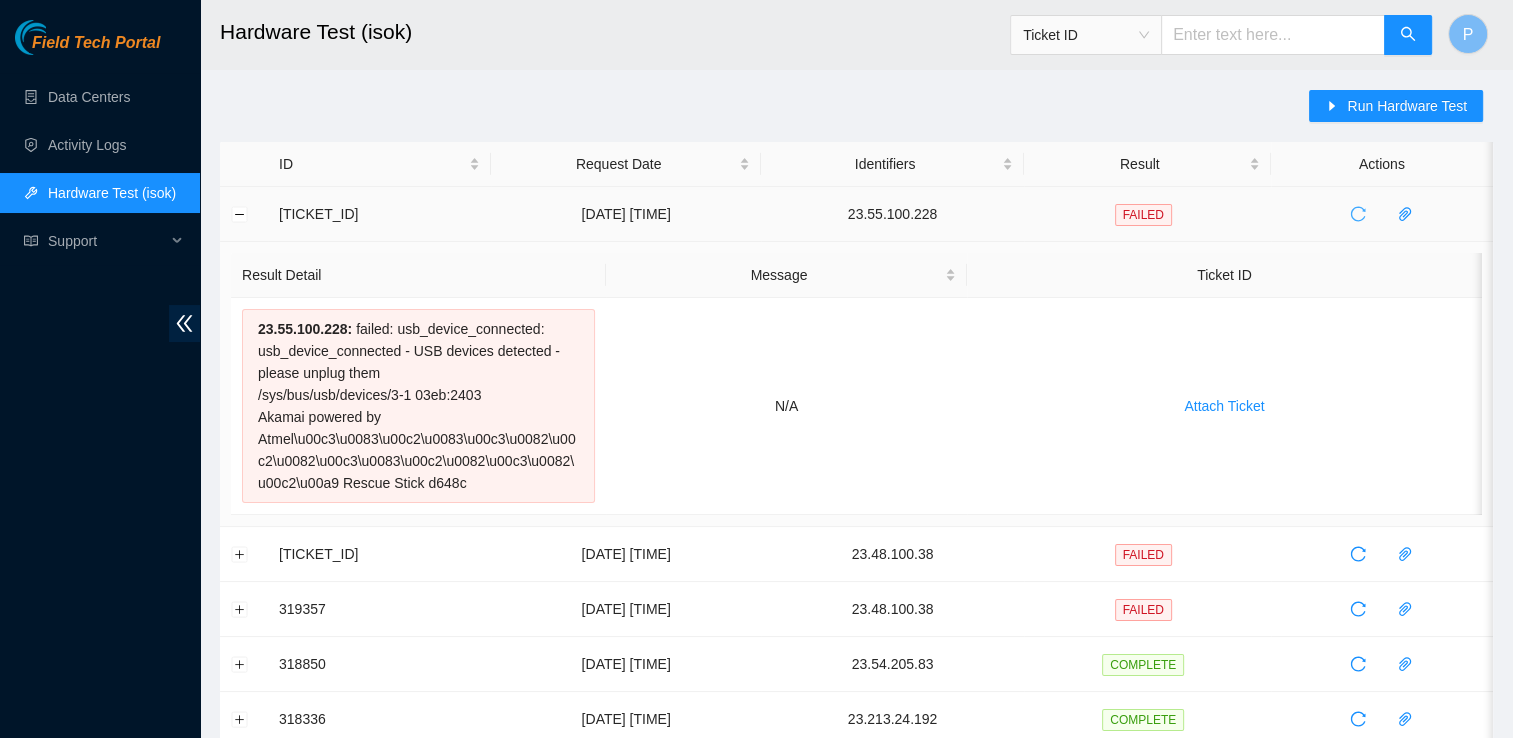 click 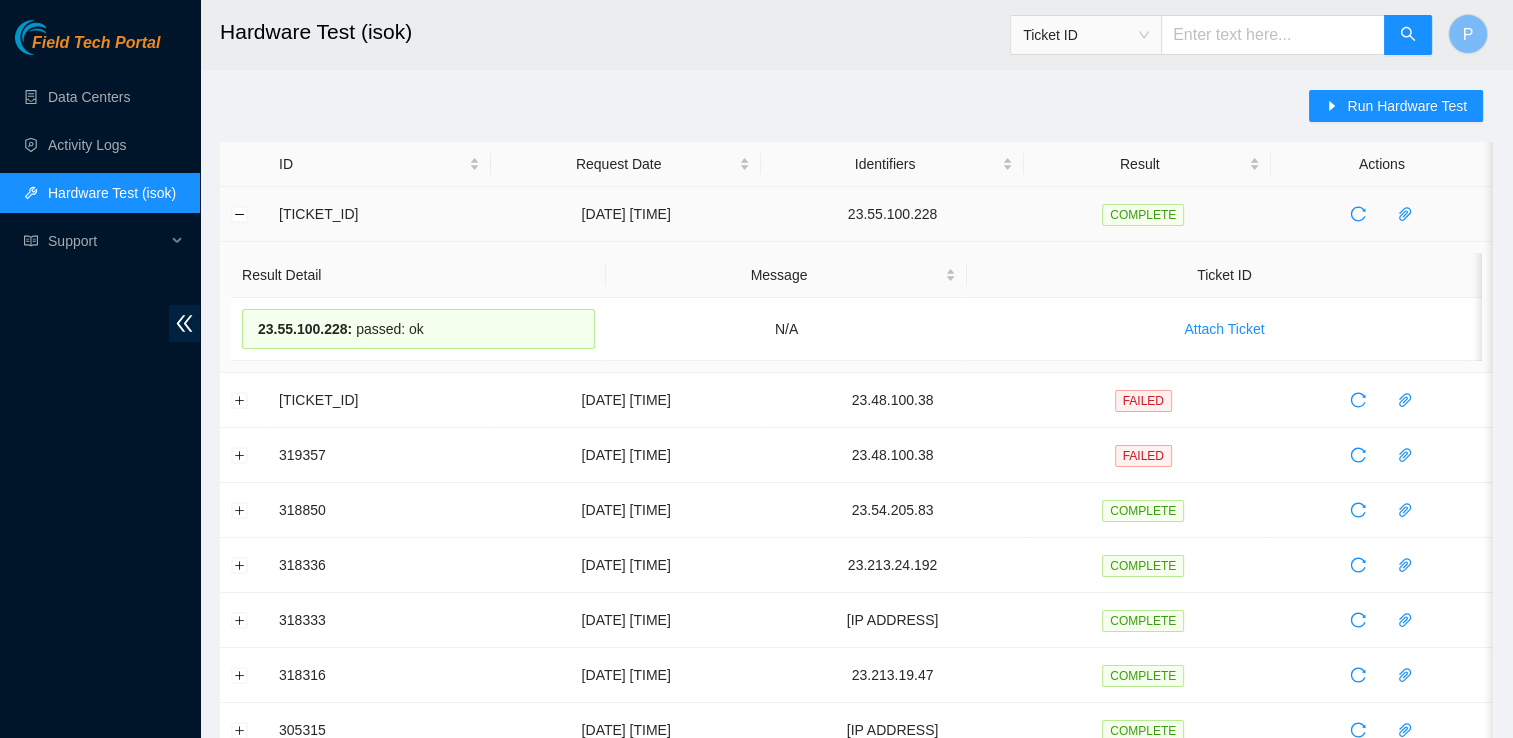 drag, startPoint x: 455, startPoint y: 328, endPoint x: 233, endPoint y: 268, distance: 229.96521 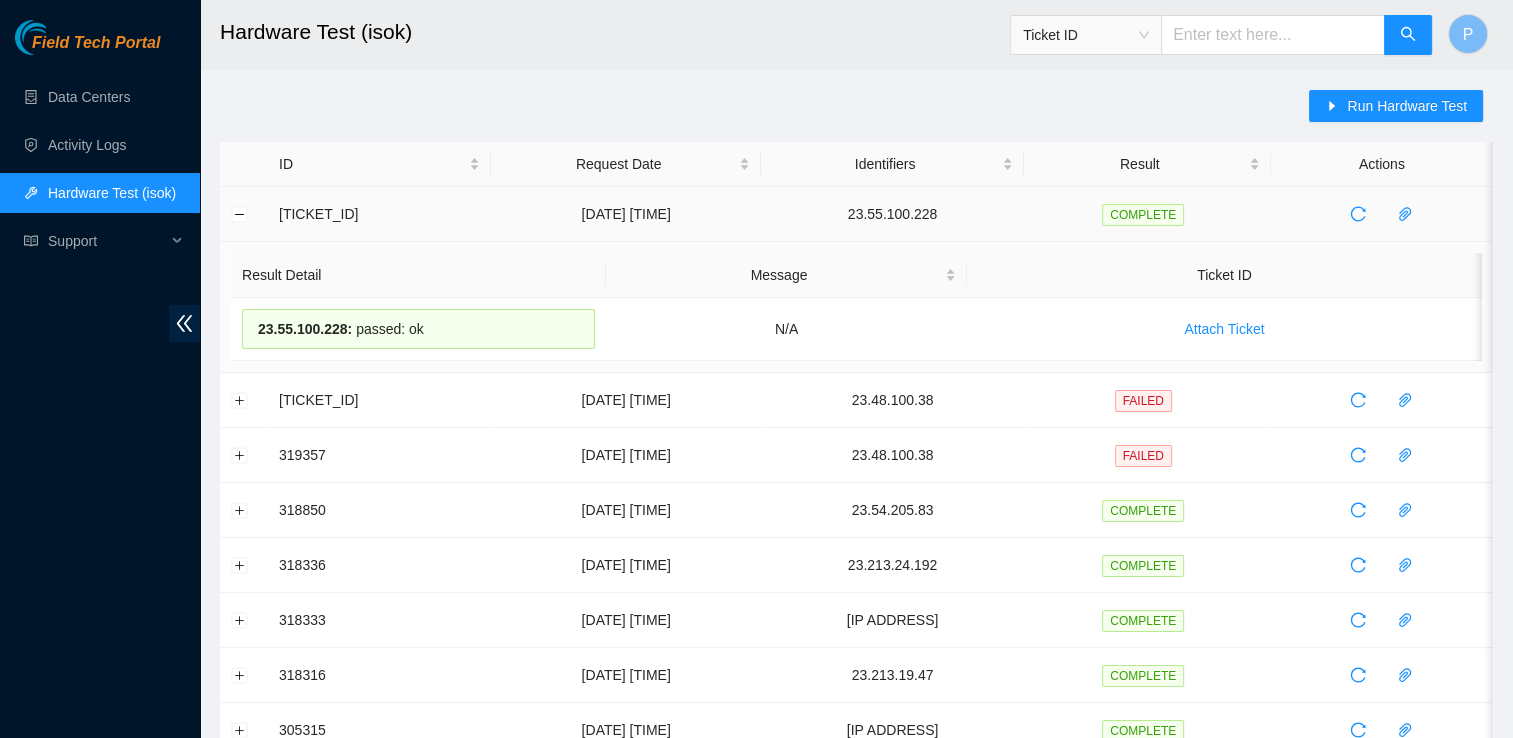 click on "Hardware Test (isok)    Ticket ID P Run Hardware Test ID Request Date Identifiers Result Actions             319889 07-08-2025 08:53:20 23.55.100.228 COMPLETE     Result Detail Message Ticket ID       23.55.100.228  :     passed: ok N/A Attach Ticket 319483 06-08-2025 01:03:59 23.48.100.38 FAILED     319357 06-08-2025 09:58:55 23.48.100.38 FAILED     318850 05-08-2025 09:51:51 23.54.205.83 COMPLETE     318336 04-08-2025 11:38:06 23.213.24.192 COMPLETE     318333 04-08-2025 11:26:08 23.52.15.207 COMPLETE     318316 04-08-2025 10:53:38 23.213.19.47 COMPLETE     305315 01-07-2025 11:54:52 23.46.153.11 COMPLETE     305304 01-07-2025 11:38:41 23.221.72.236 COMPLETE     304772 30-06-2025 12:51:59 23.36.67.46 COMPLETE     304727 30-06-2025 11:13:35 23.36.67.44 FAILED     303682 26-06-2025 10:29:35 23.54.205.240 COMPLETE     303275 25-06-2025 01:36:35 23.204.137.222 FAILED     302084 23-06-2025 01:01:45 23.48.100.37 COMPLETE     301195 20-06-2025 11:12:04 23.220.148.29 COMPLETE     300295 23.204.137.207" at bounding box center (856, 751) 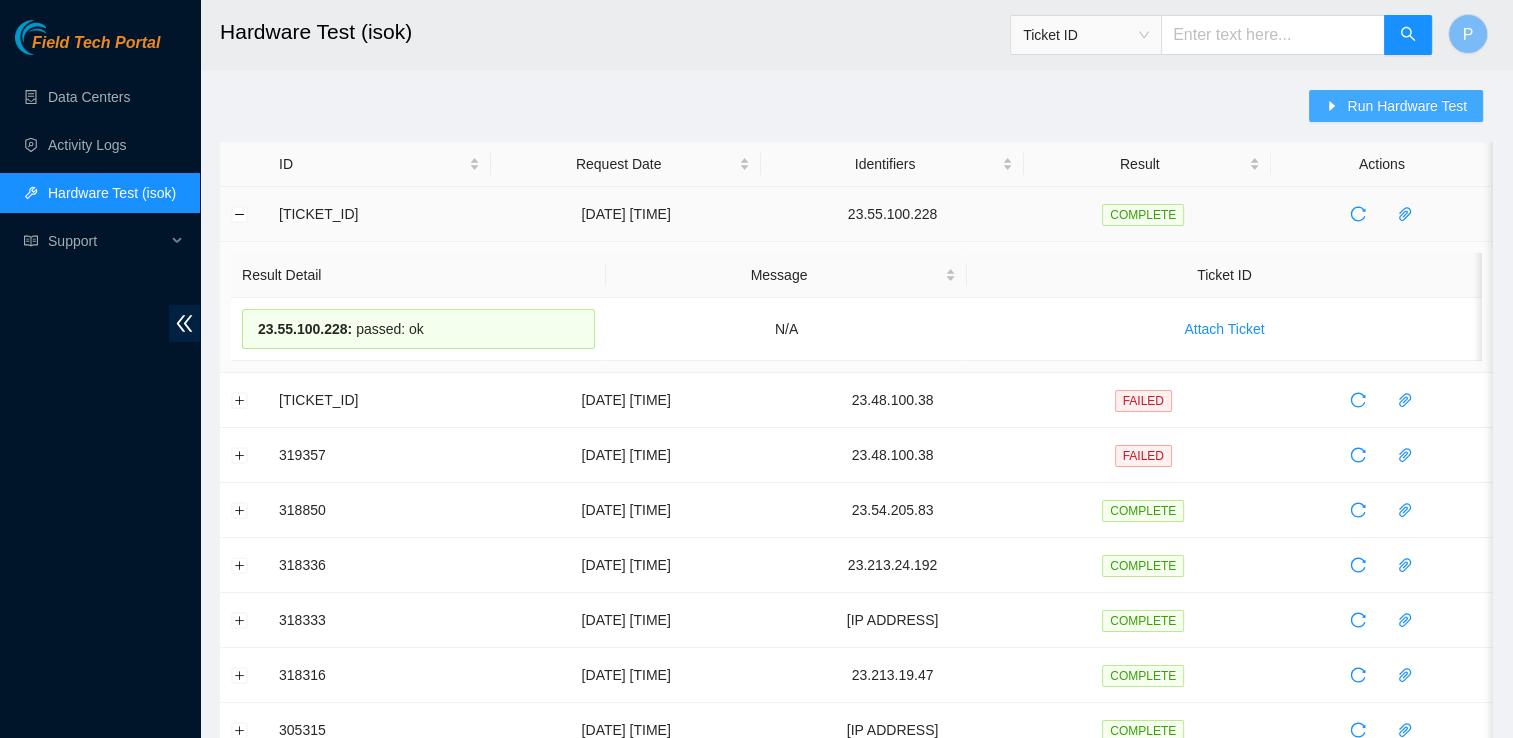 click on "Run Hardware Test" at bounding box center [1407, 106] 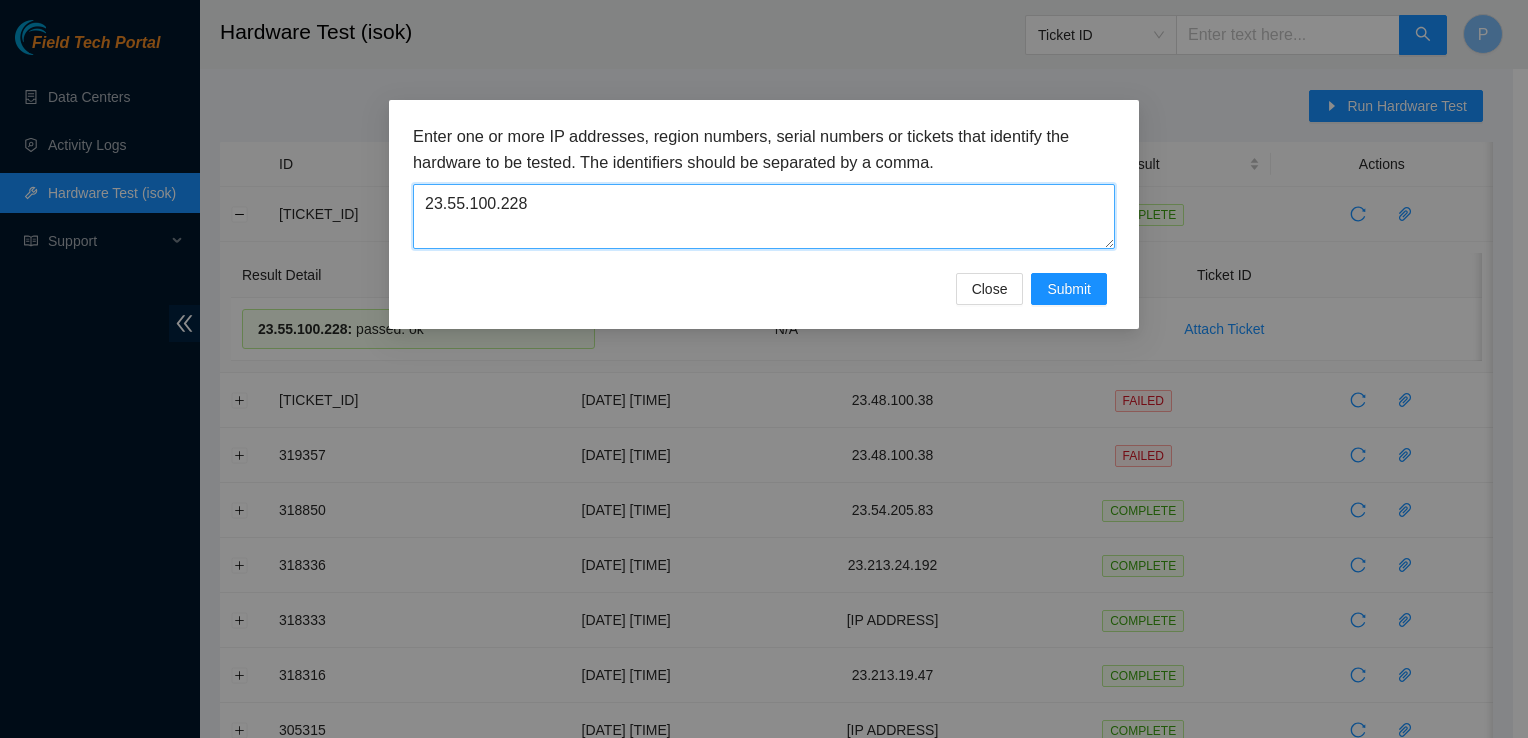 click on "23.55.100.228" at bounding box center (764, 216) 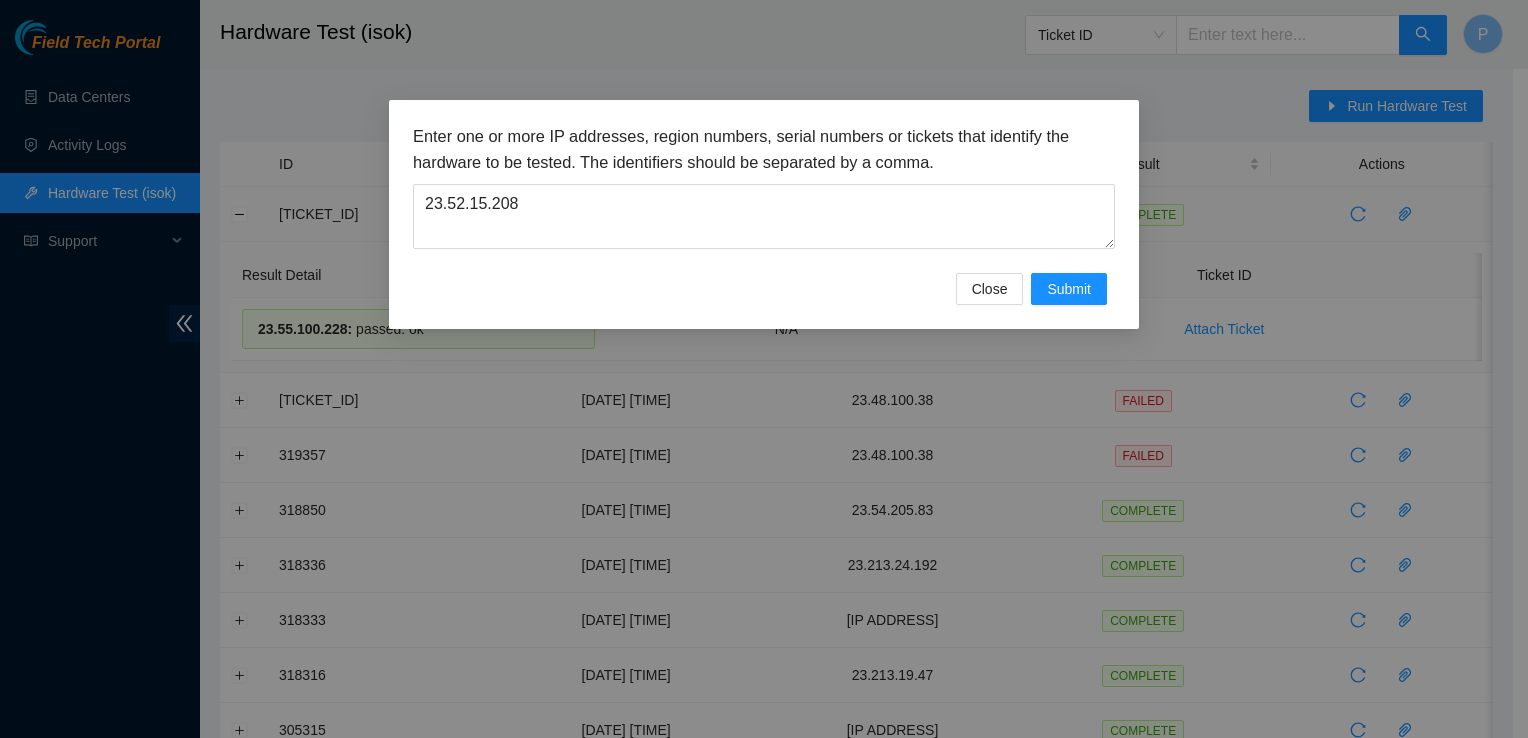 click on "Enter one or more IP addresses, region numbers, serial numbers or tickets that identify the hardware to be tested. The identifiers should be separated by a comma. 23.52.15.208 Close Submit" at bounding box center [764, 214] 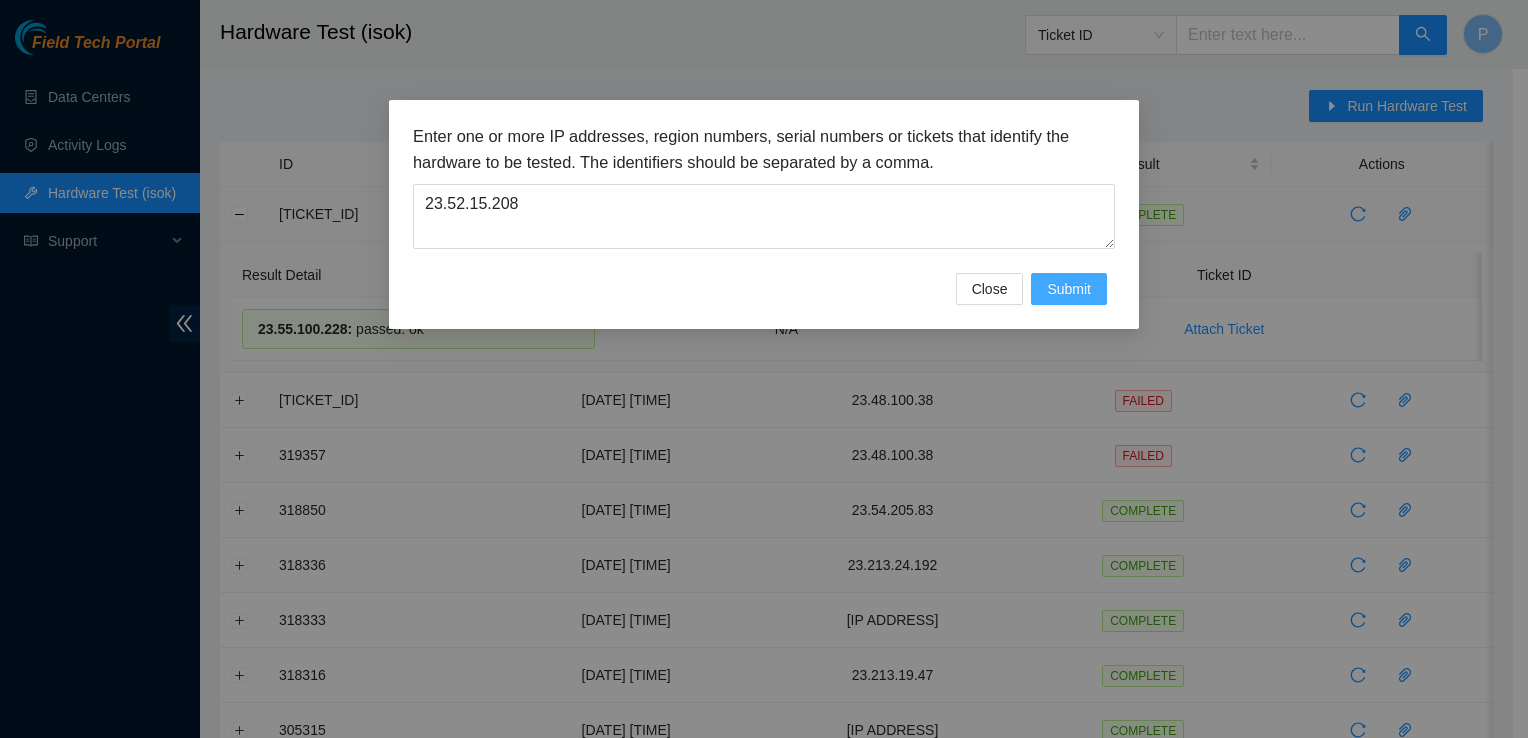 click on "Submit" at bounding box center (1069, 289) 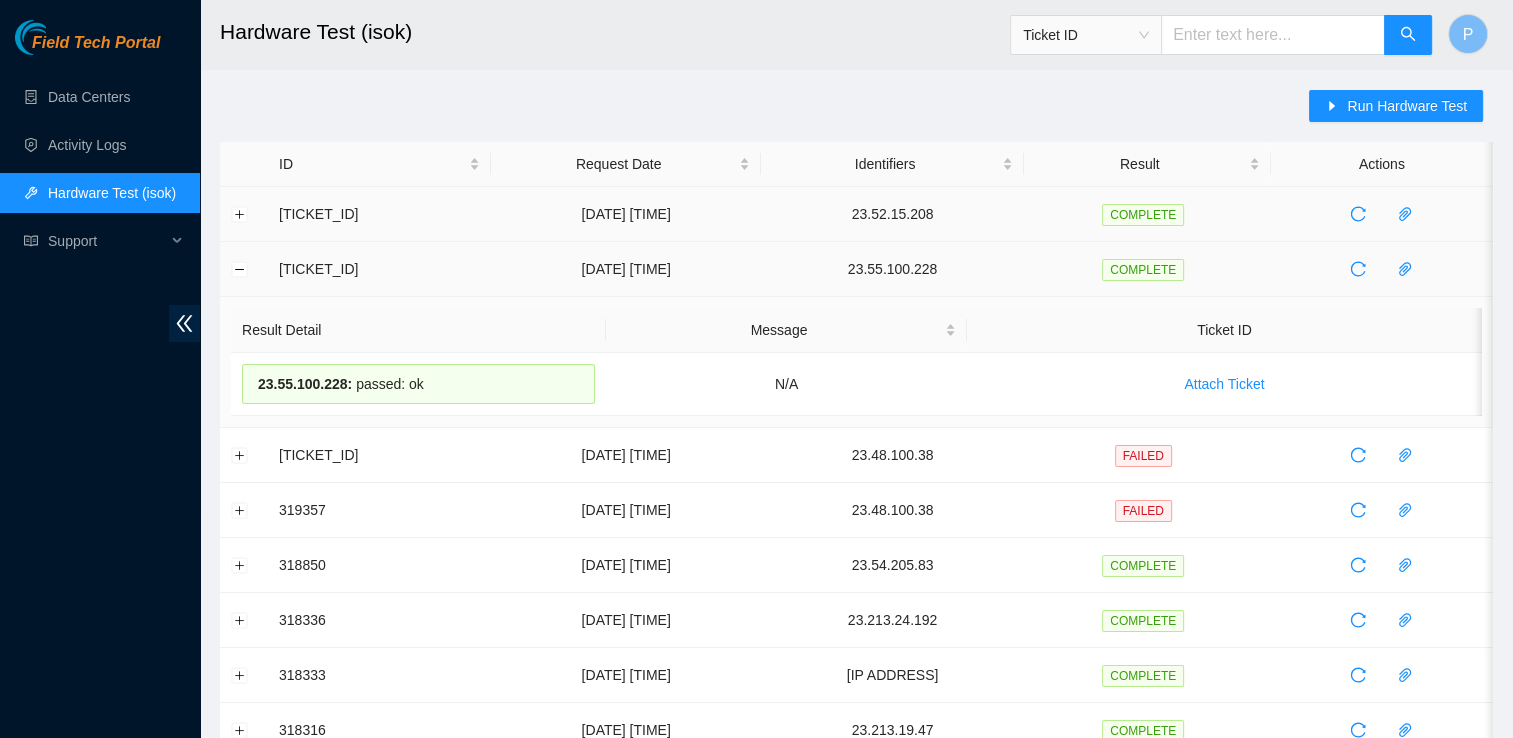 click at bounding box center (244, 214) 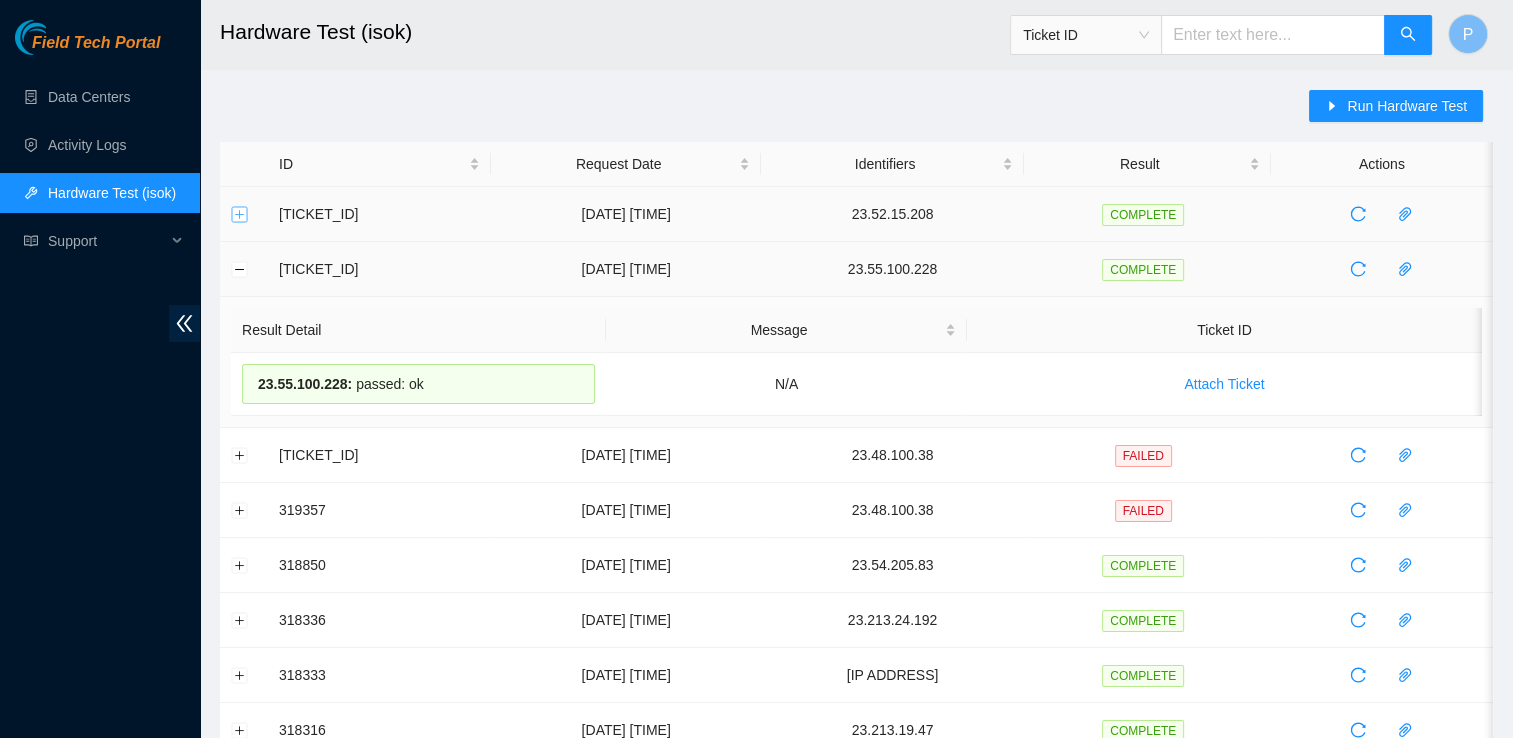 click at bounding box center (240, 214) 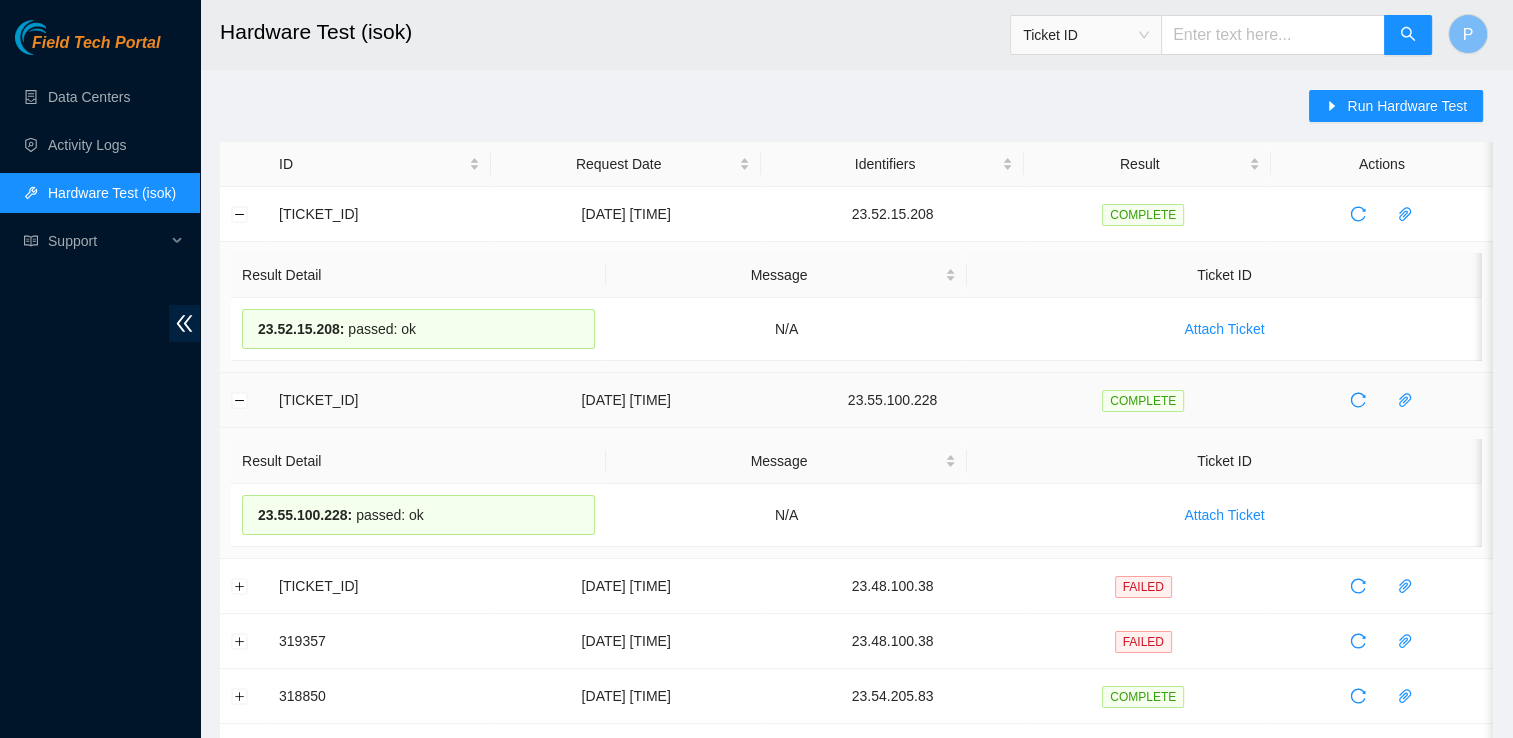 drag, startPoint x: 451, startPoint y: 338, endPoint x: 245, endPoint y: 269, distance: 217.2487 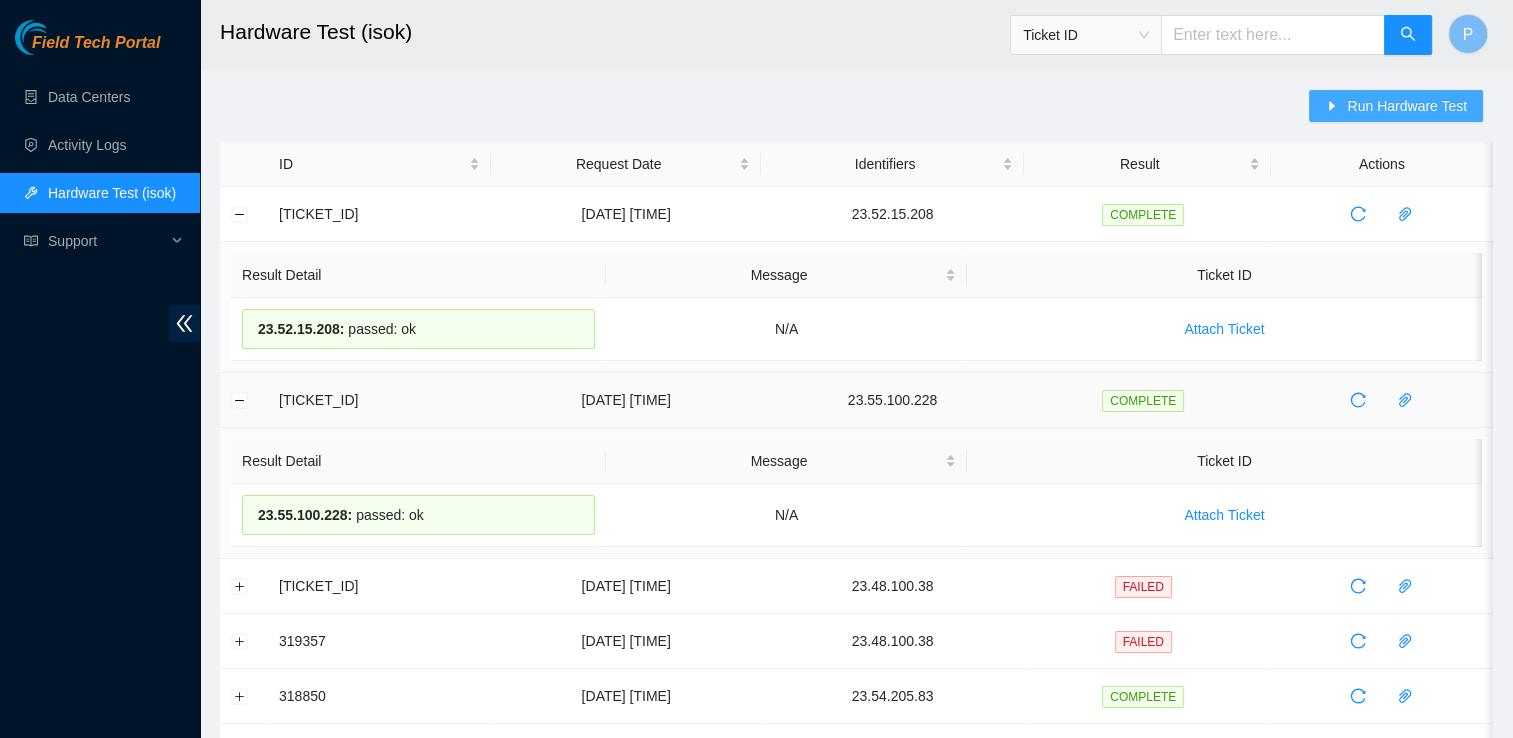 click on "Run Hardware Test" at bounding box center (1407, 106) 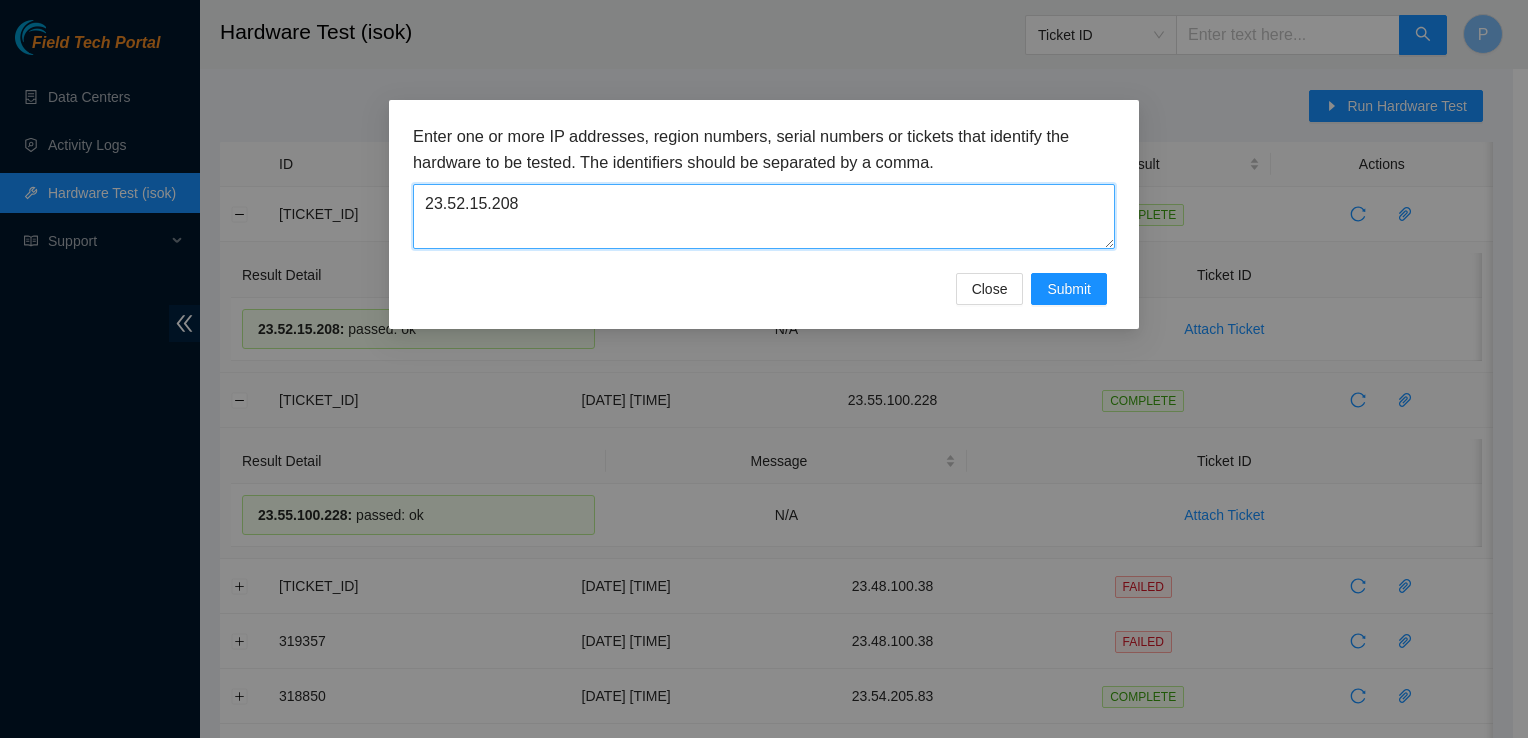 click on "23.52.15.208" at bounding box center (764, 216) 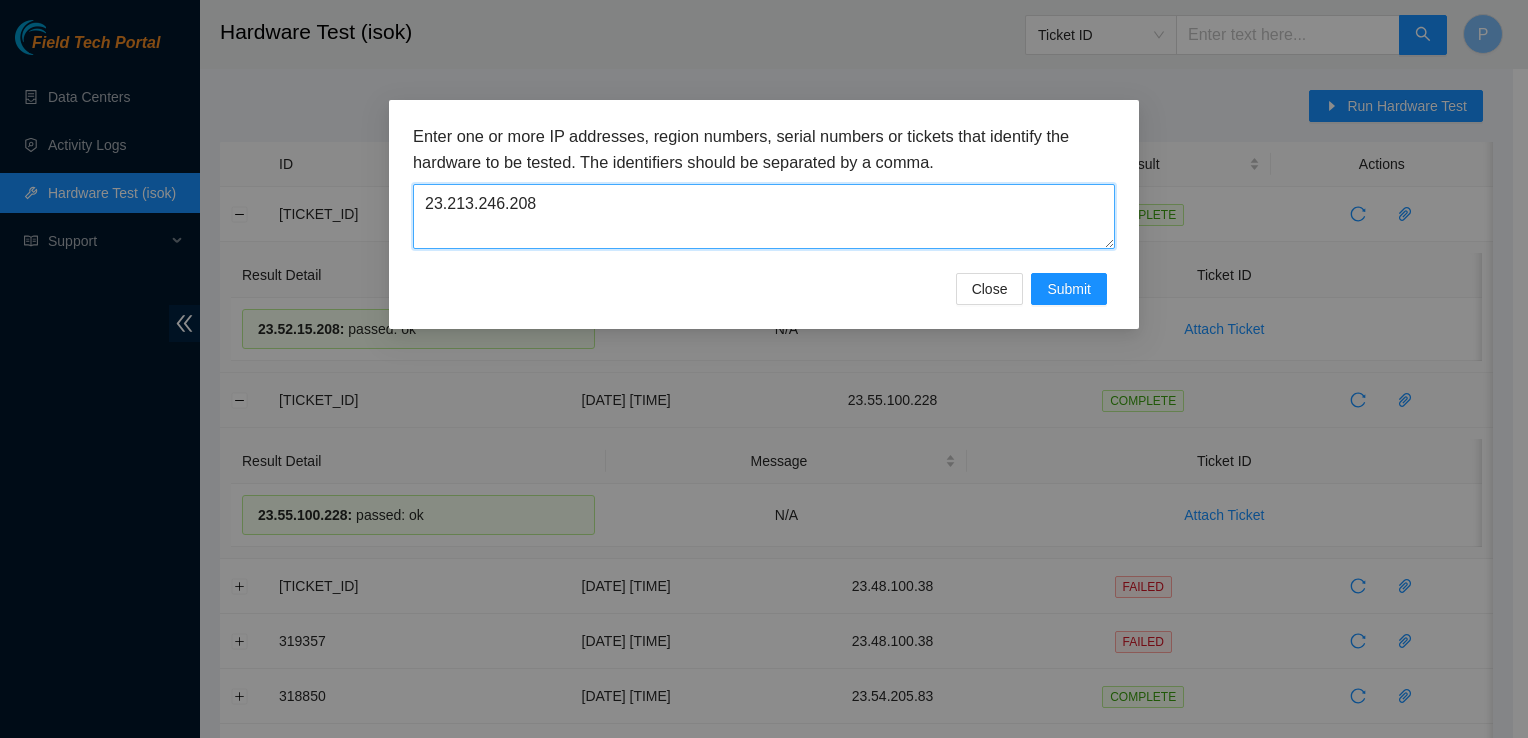 type on "23.213.246.208" 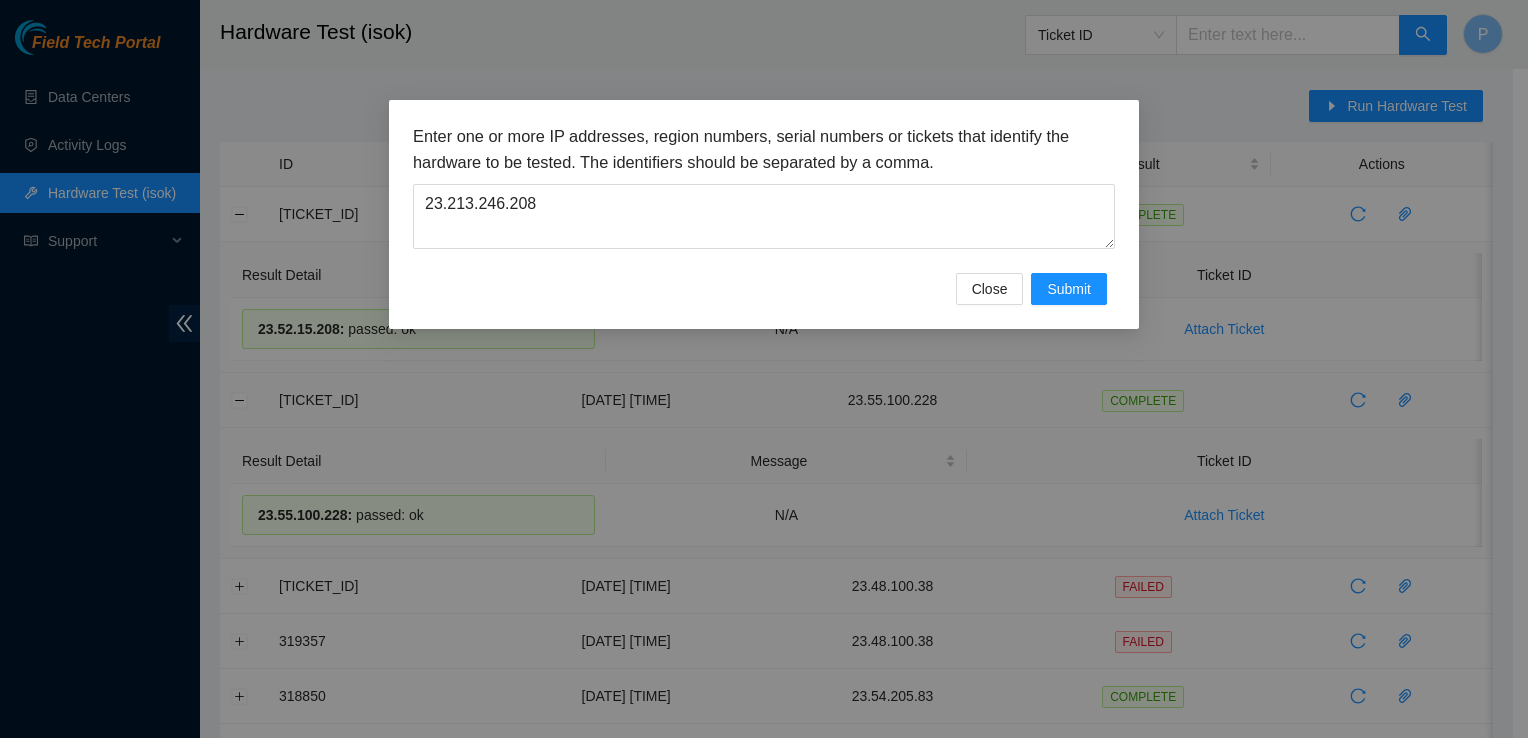 click on "Enter one or more IP addresses, region numbers, serial numbers or tickets that identify the hardware to be tested. The identifiers should be separated by a comma. 23.213.246.208 Close Submit" at bounding box center (764, 214) 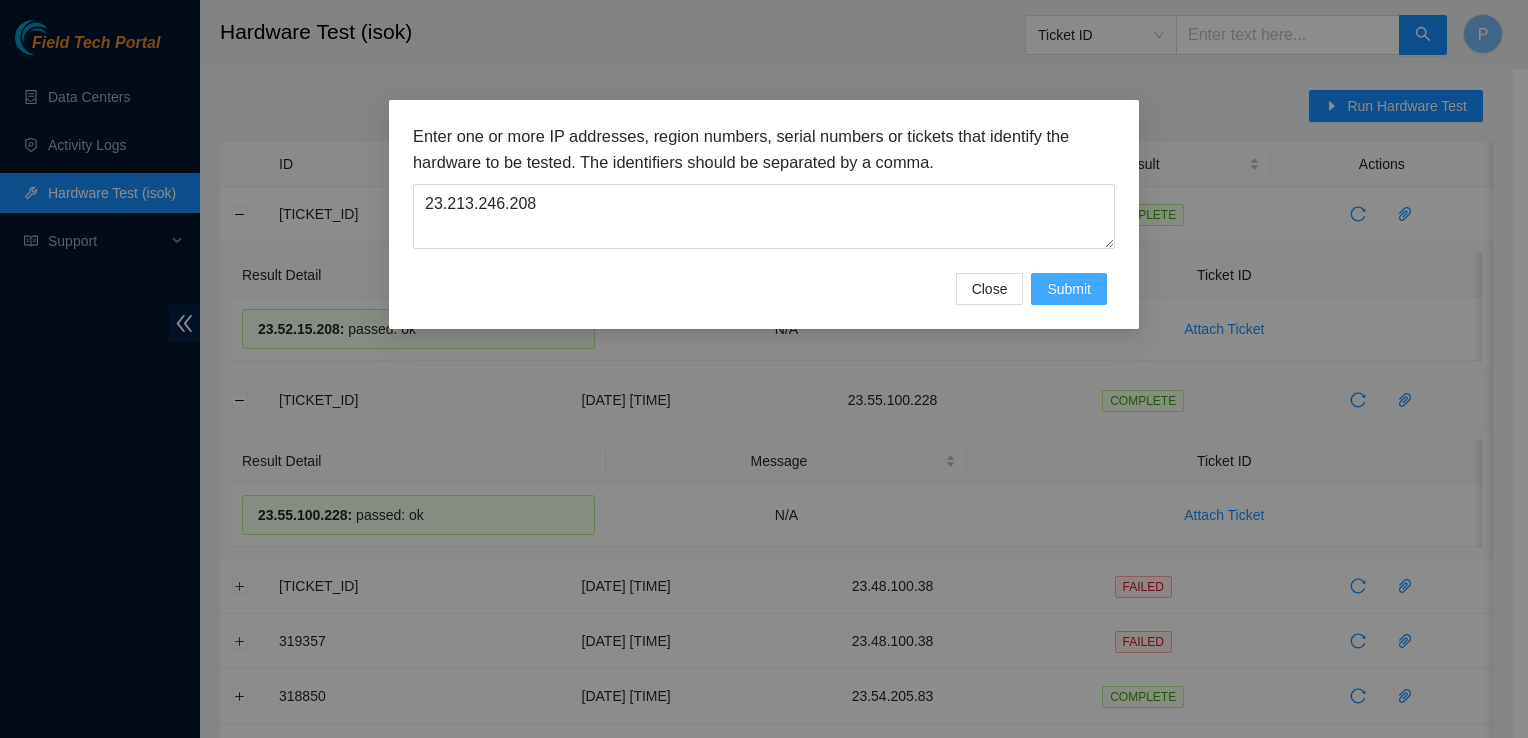 click on "Submit" at bounding box center (1069, 289) 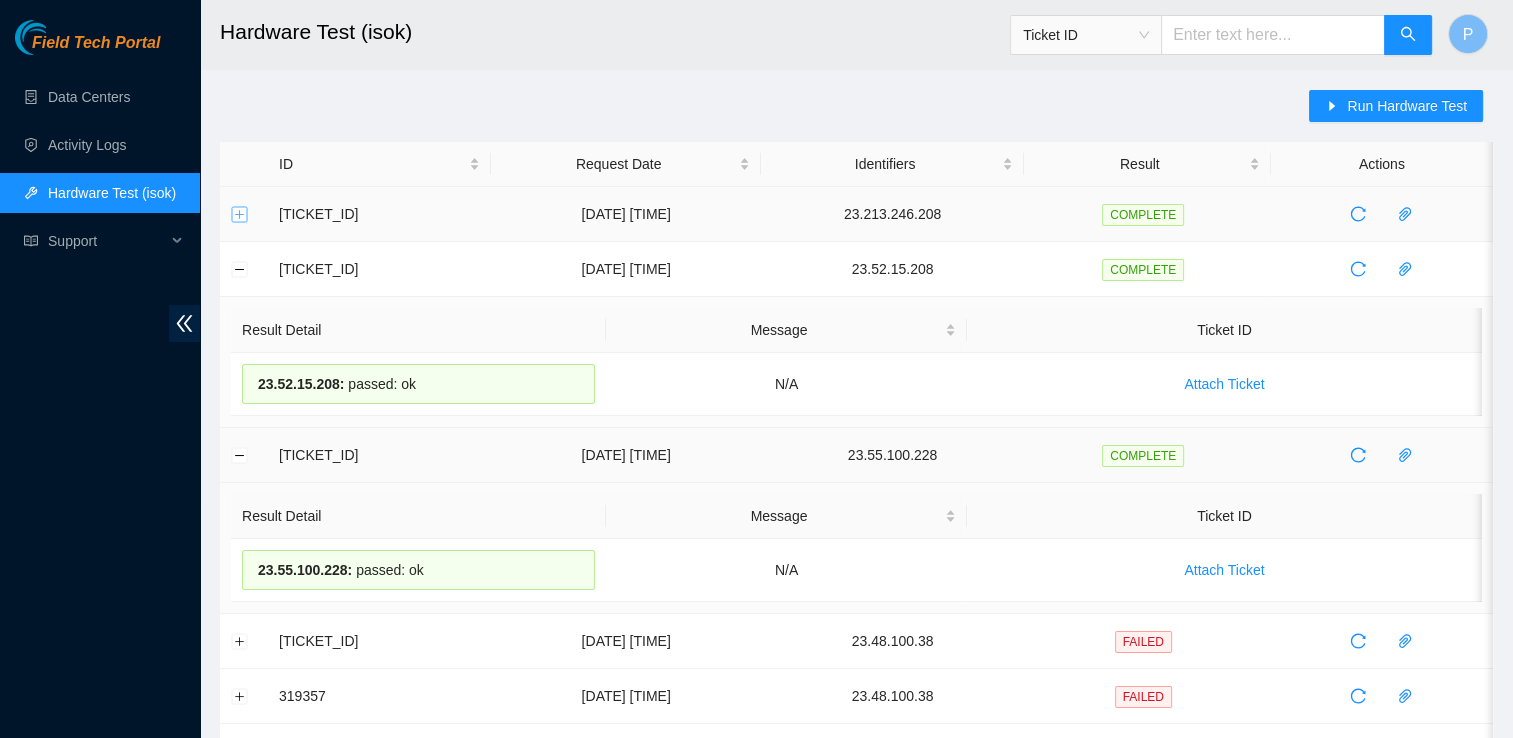 click at bounding box center [240, 214] 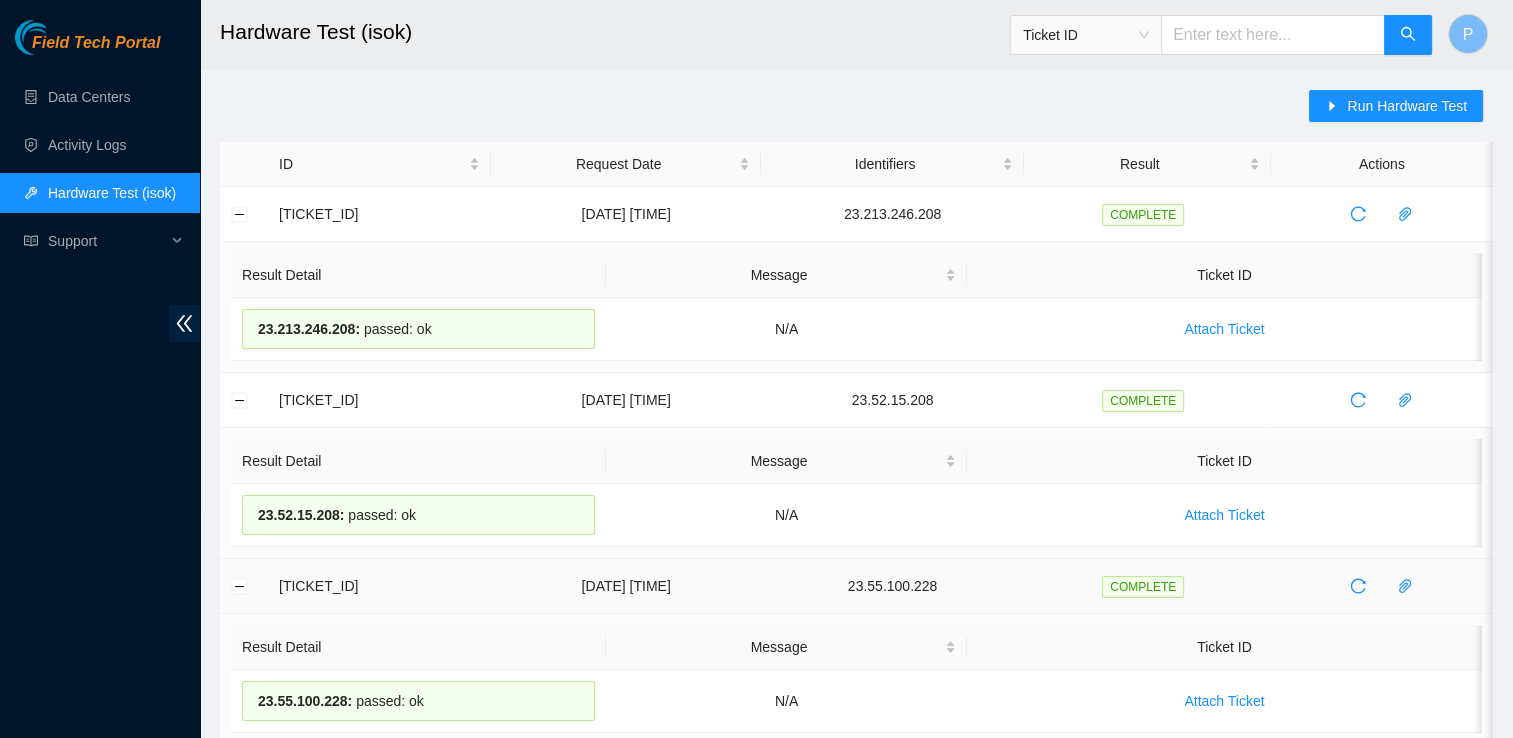 drag, startPoint x: 446, startPoint y: 326, endPoint x: 230, endPoint y: 262, distance: 225.28204 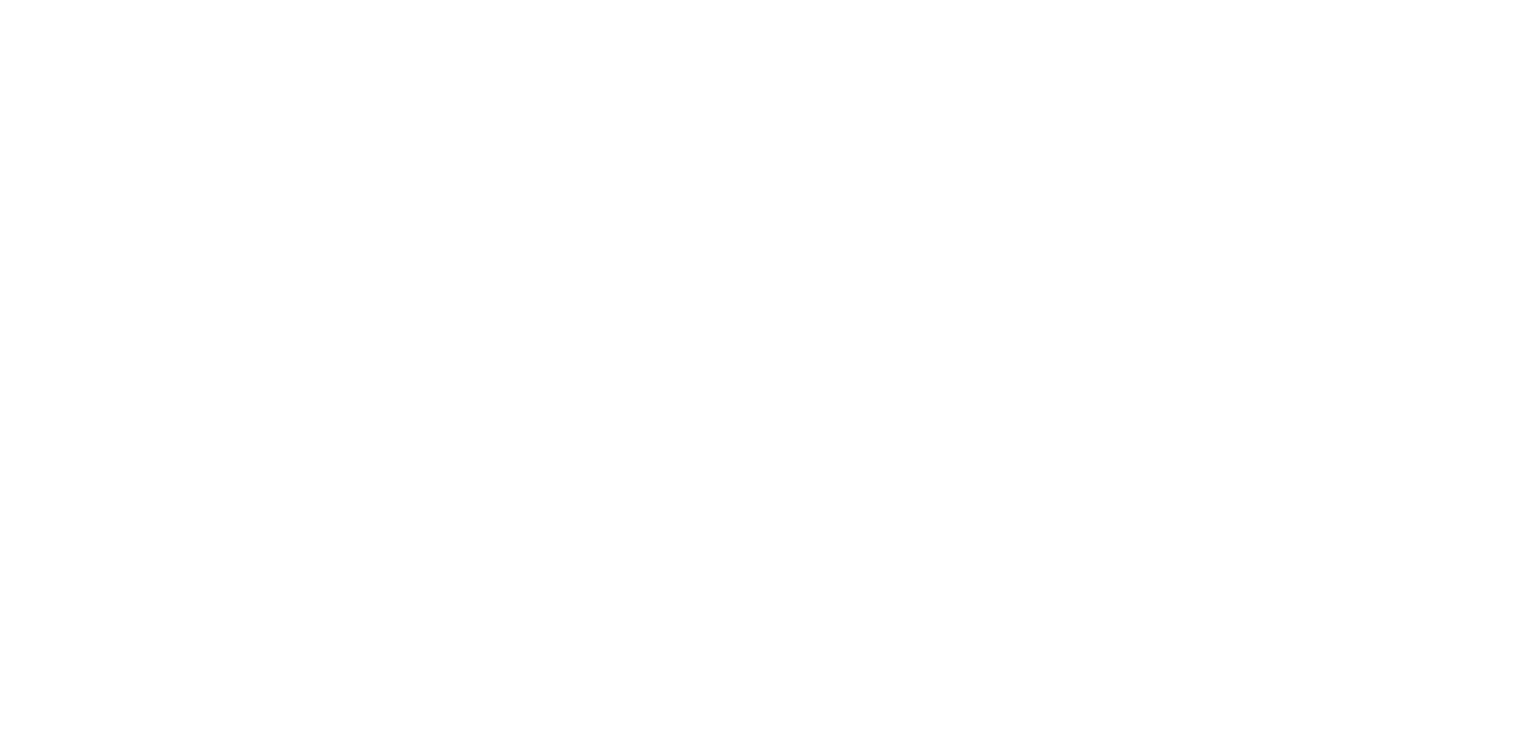 scroll, scrollTop: 0, scrollLeft: 0, axis: both 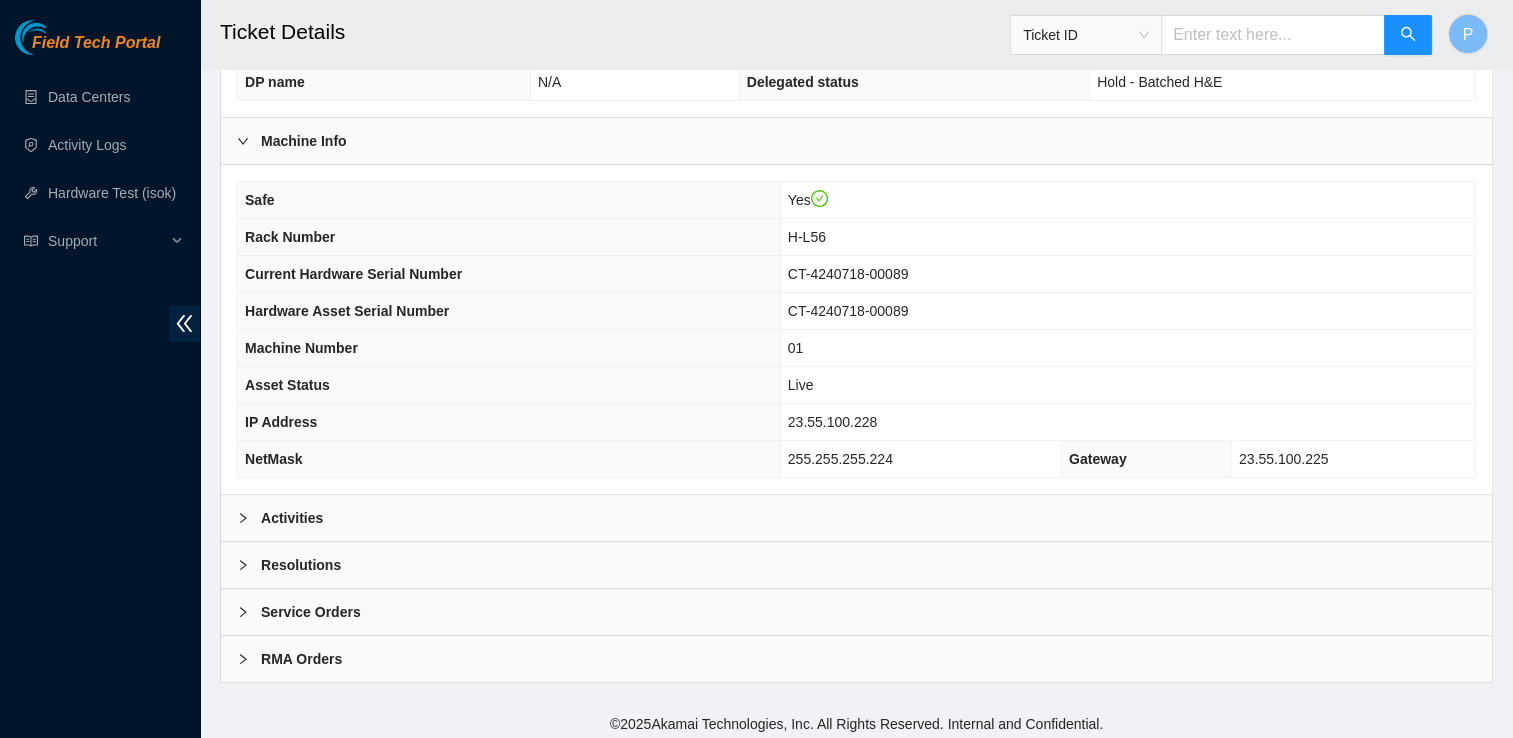 click on "Activities" at bounding box center (856, 518) 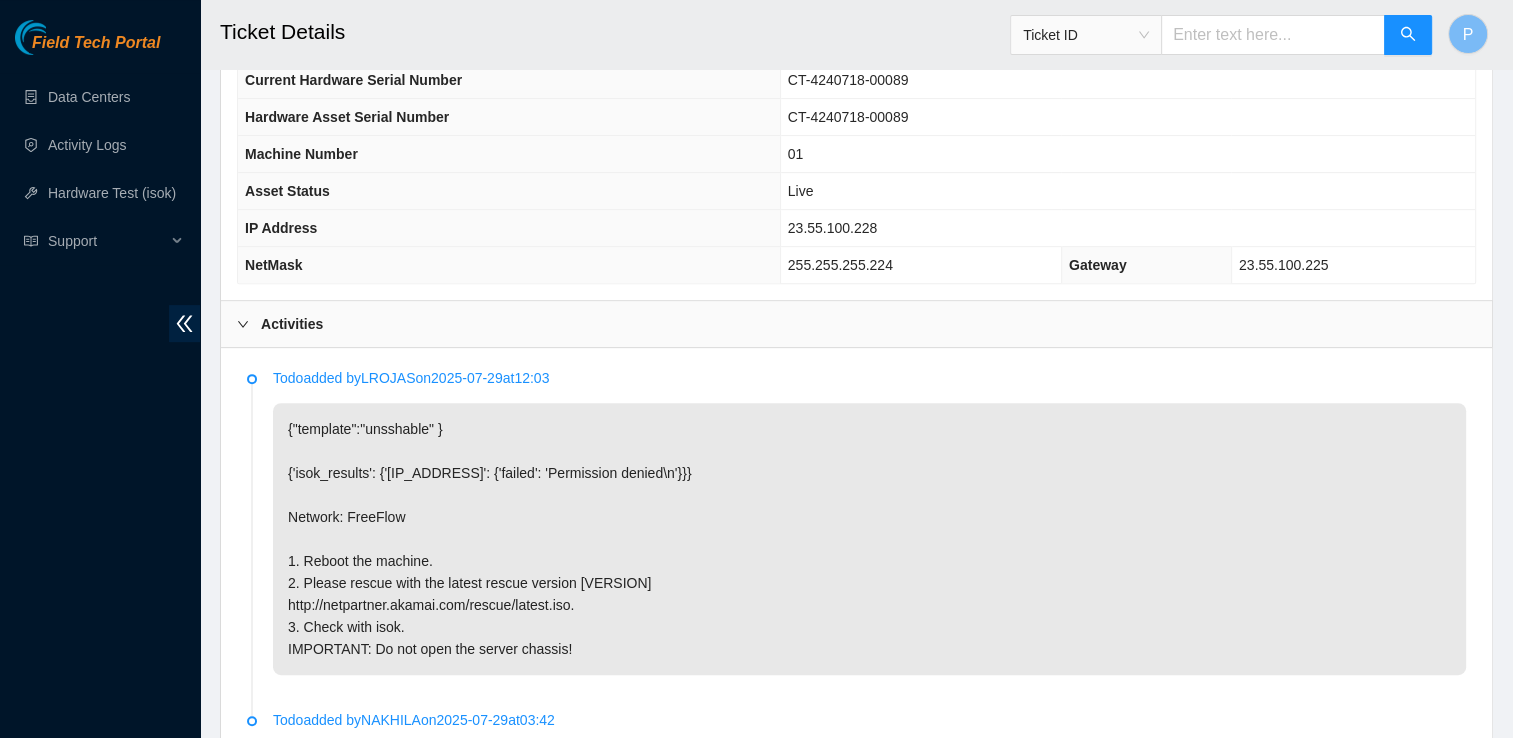 scroll, scrollTop: 788, scrollLeft: 0, axis: vertical 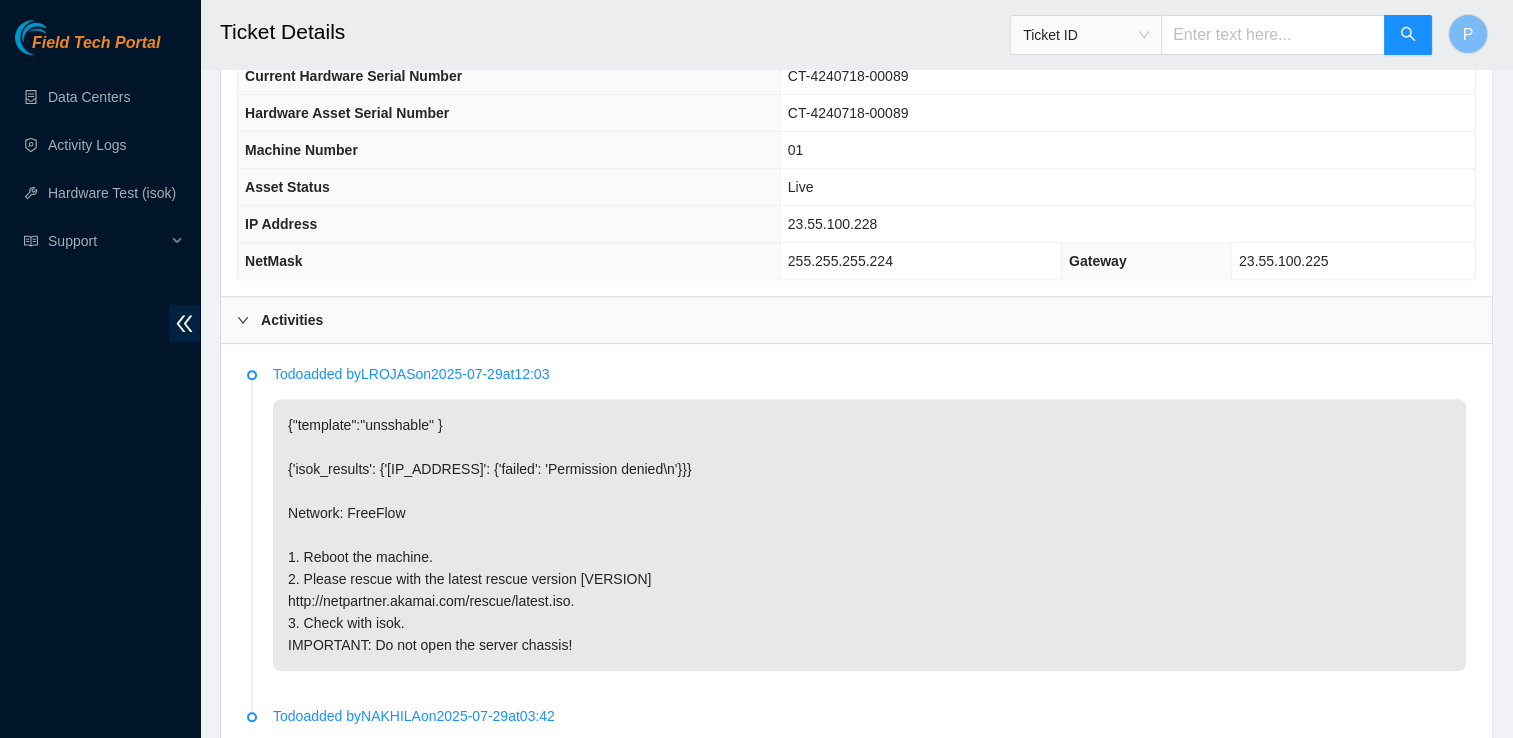 click on "Activities" at bounding box center [856, 320] 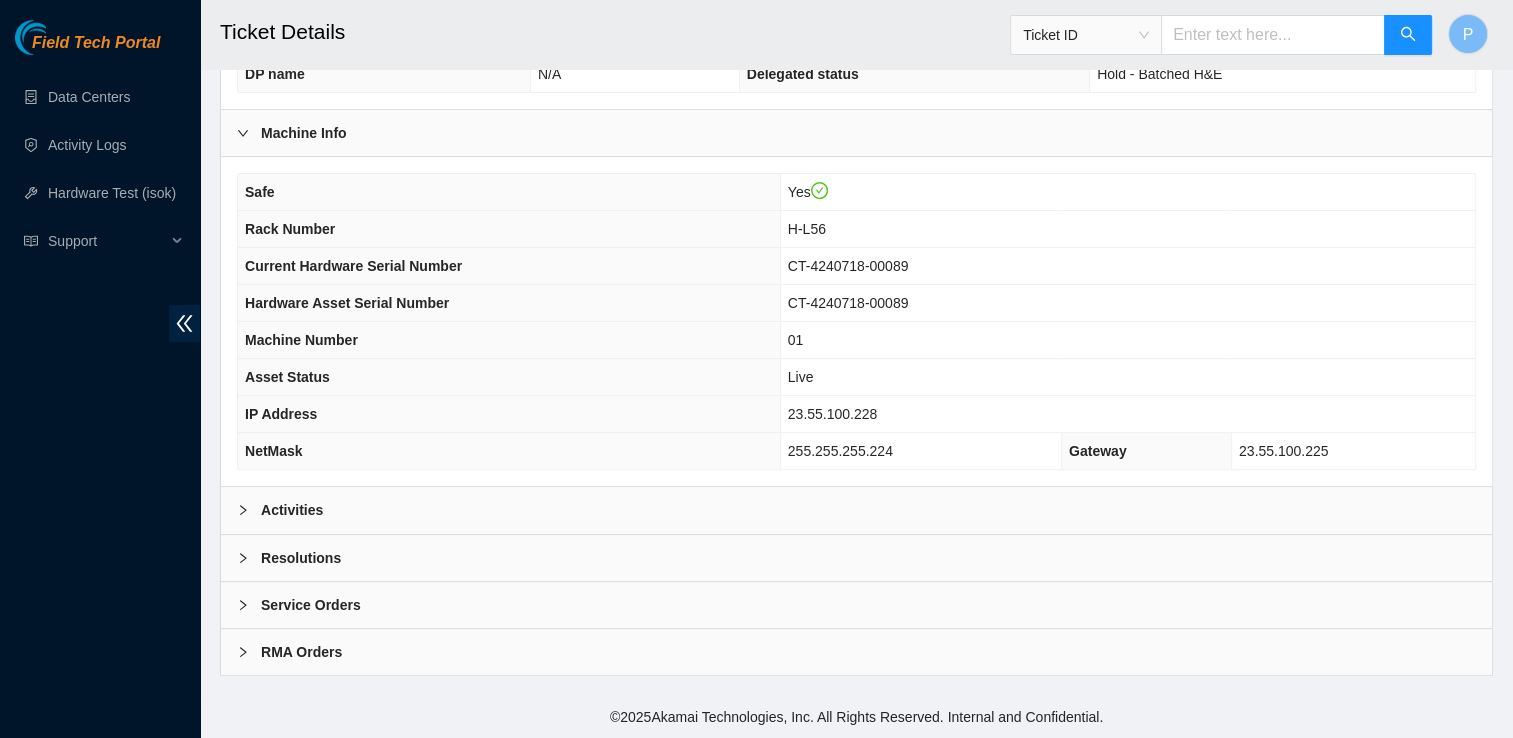 scroll, scrollTop: 590, scrollLeft: 0, axis: vertical 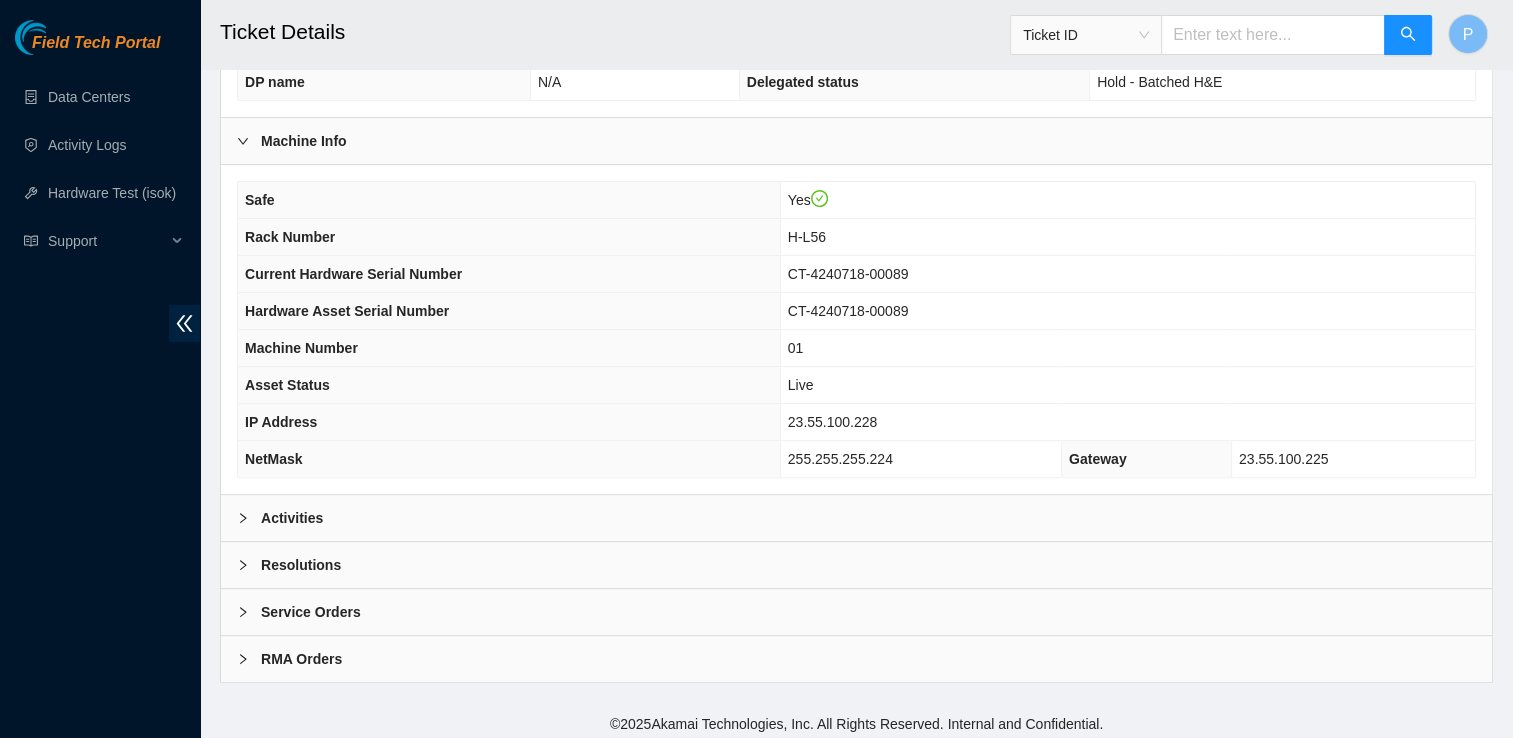 click on "Resolutions" at bounding box center (856, 565) 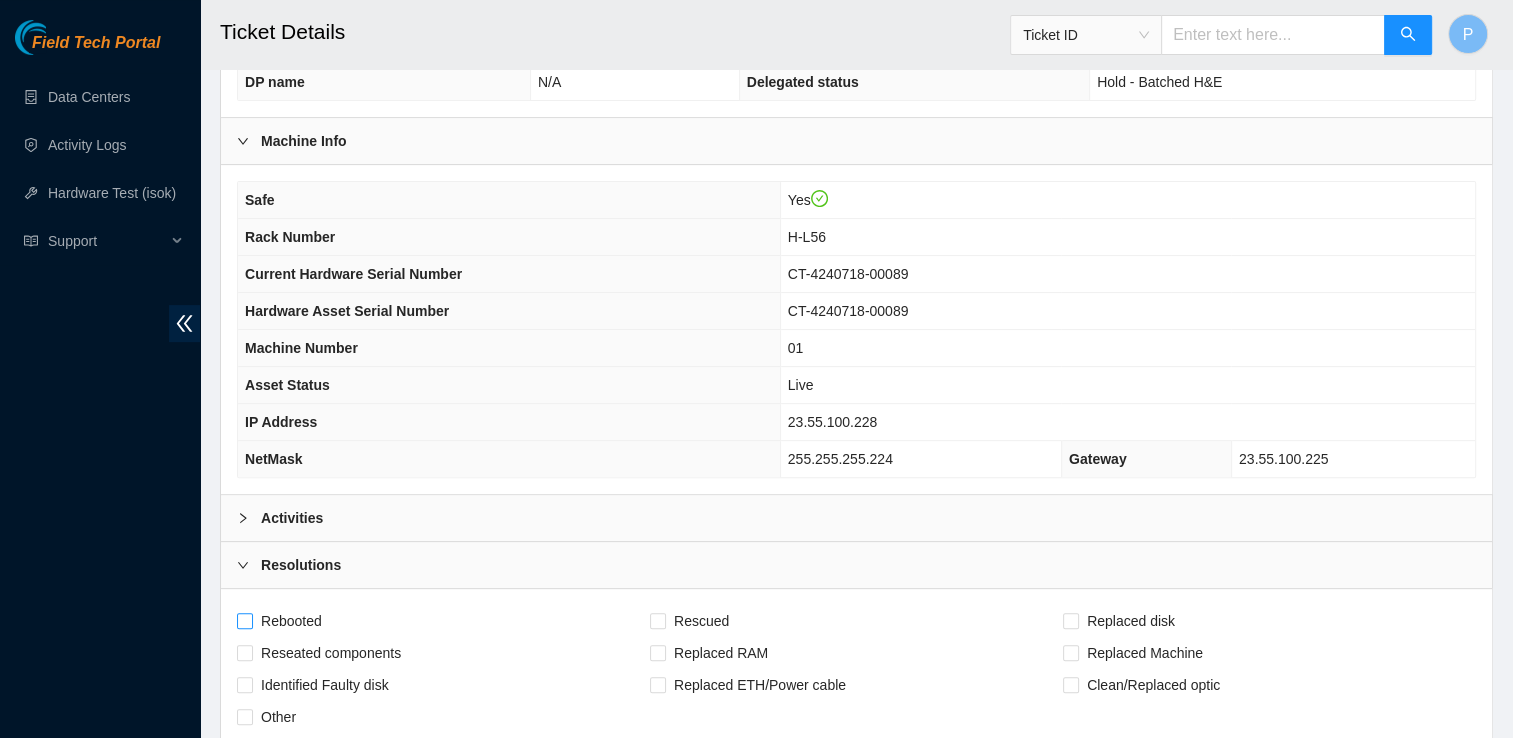 click on "Rebooted" at bounding box center [291, 621] 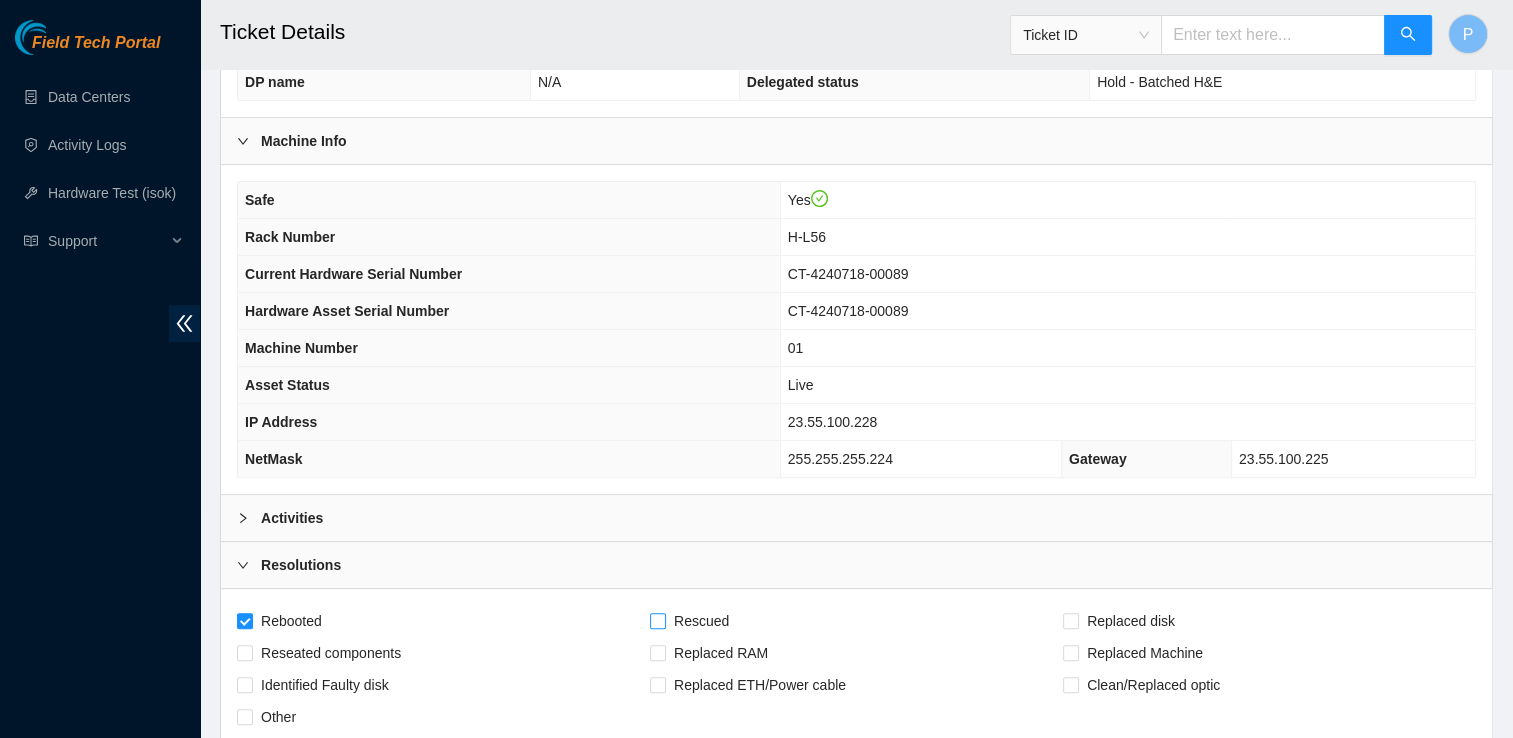 click on "Rescued" at bounding box center [701, 621] 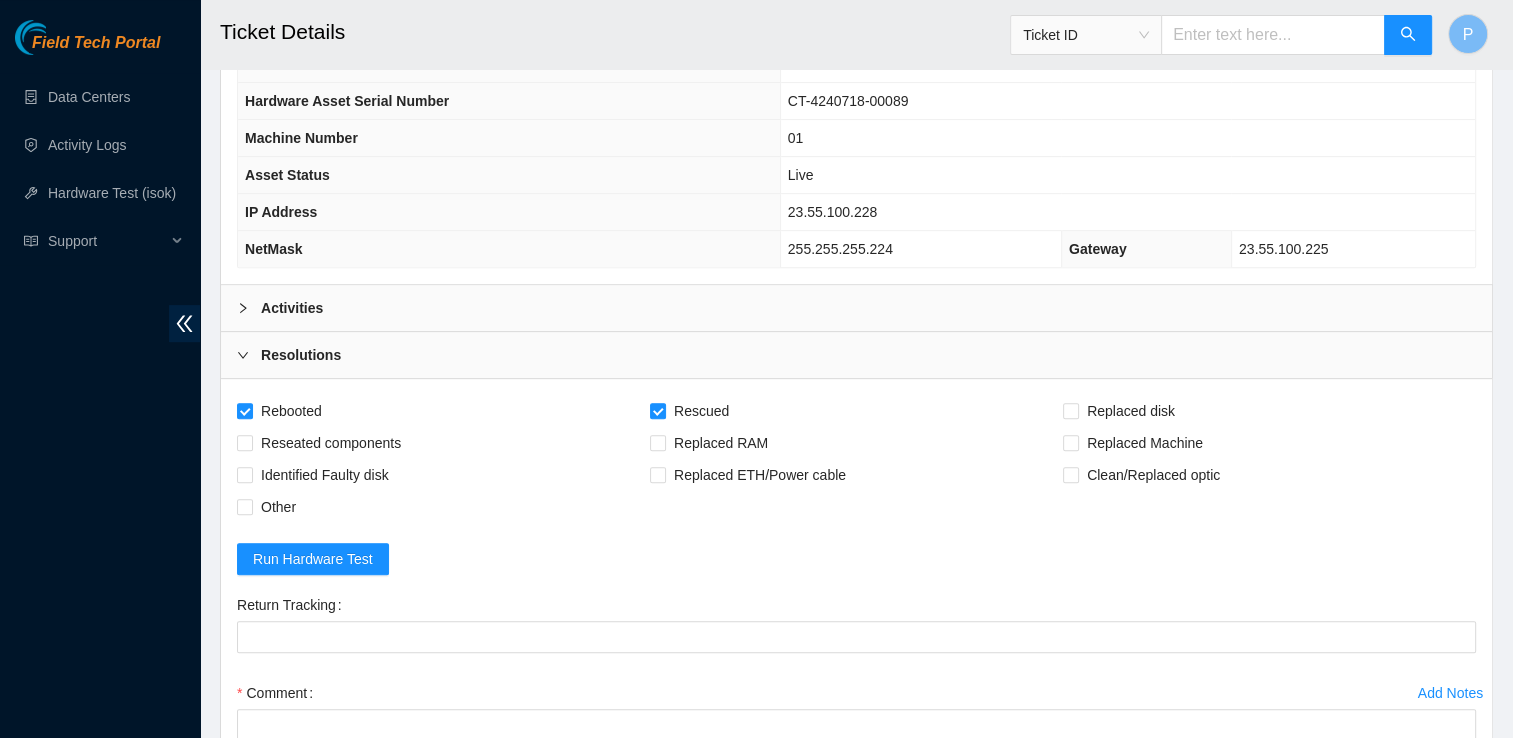 scroll, scrollTop: 802, scrollLeft: 0, axis: vertical 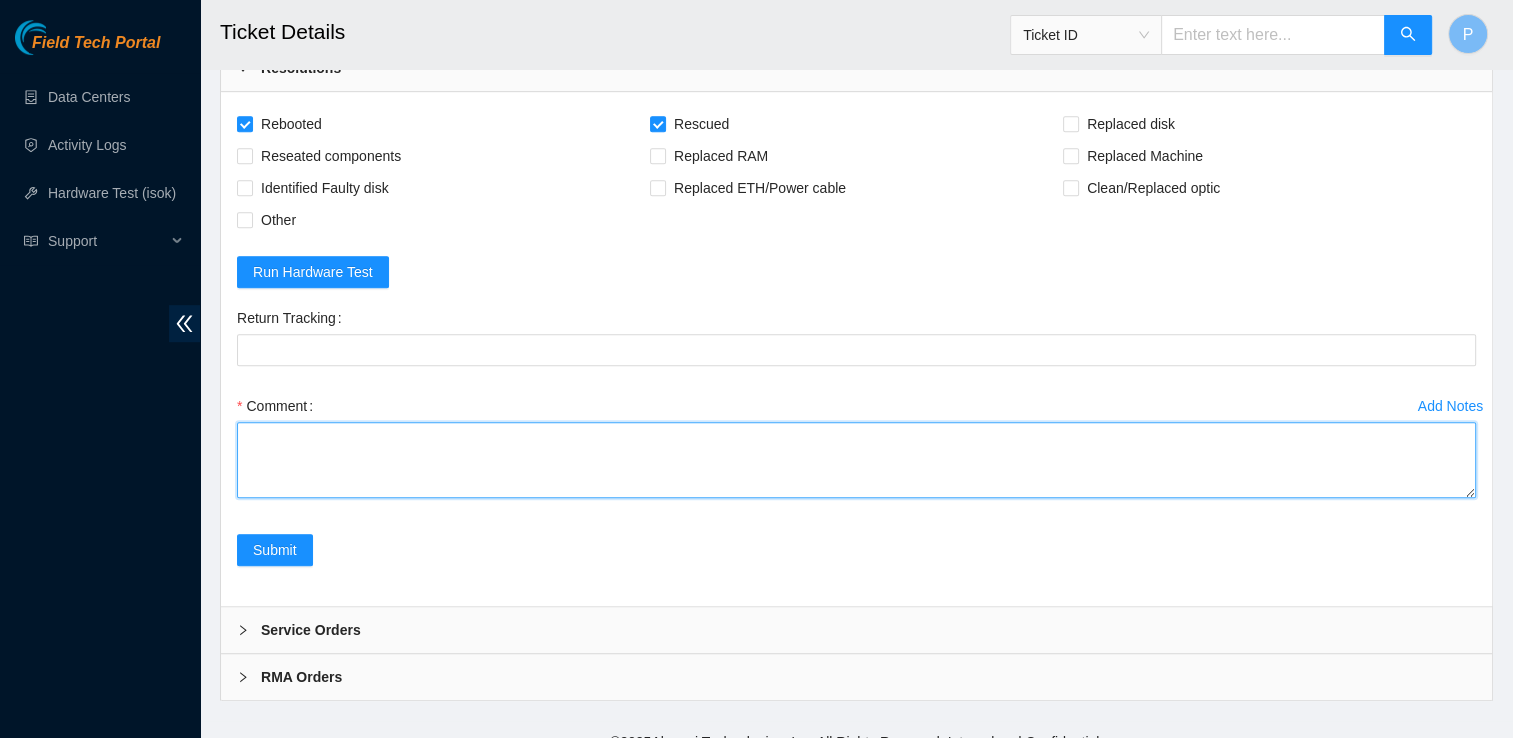 click on "Comment" at bounding box center [856, 460] 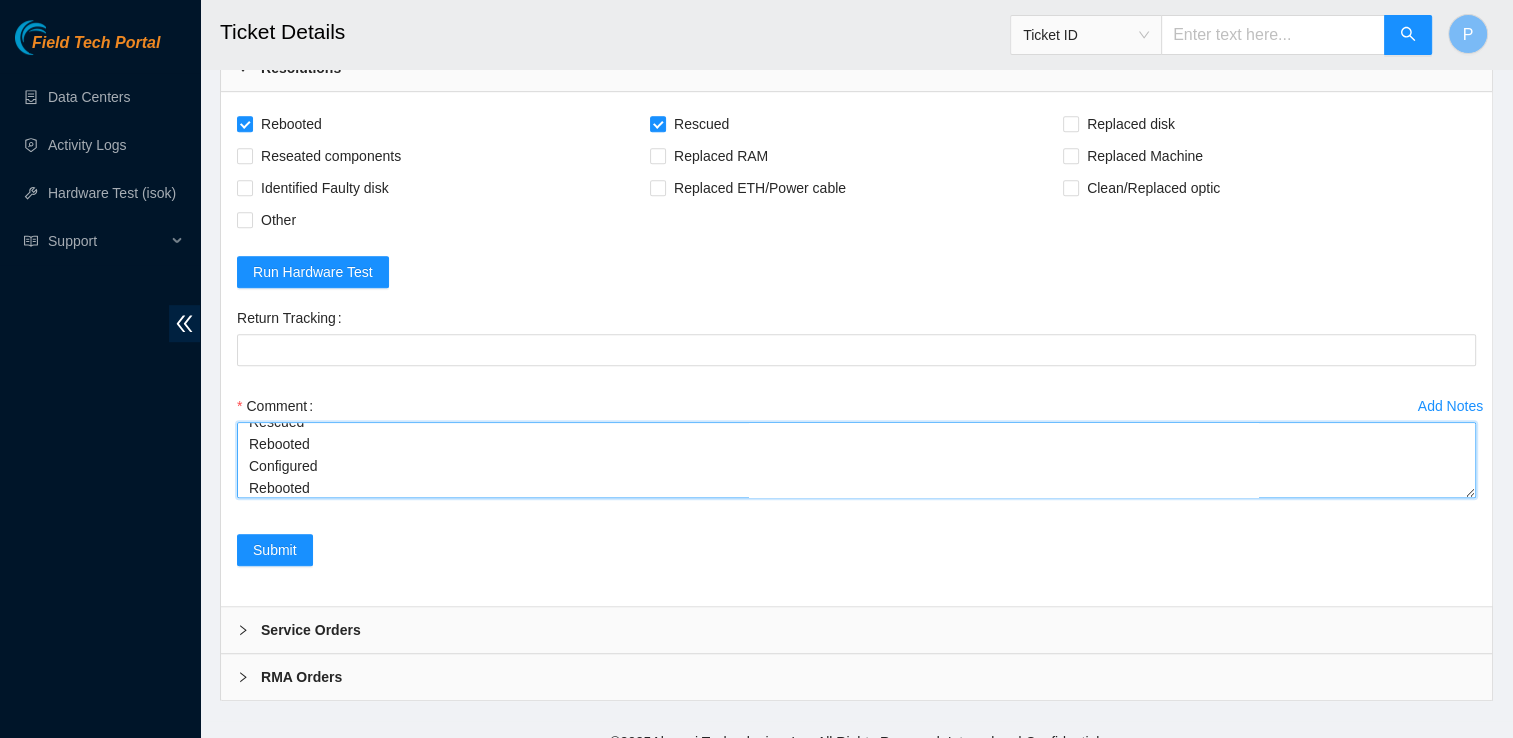 scroll, scrollTop: 104, scrollLeft: 0, axis: vertical 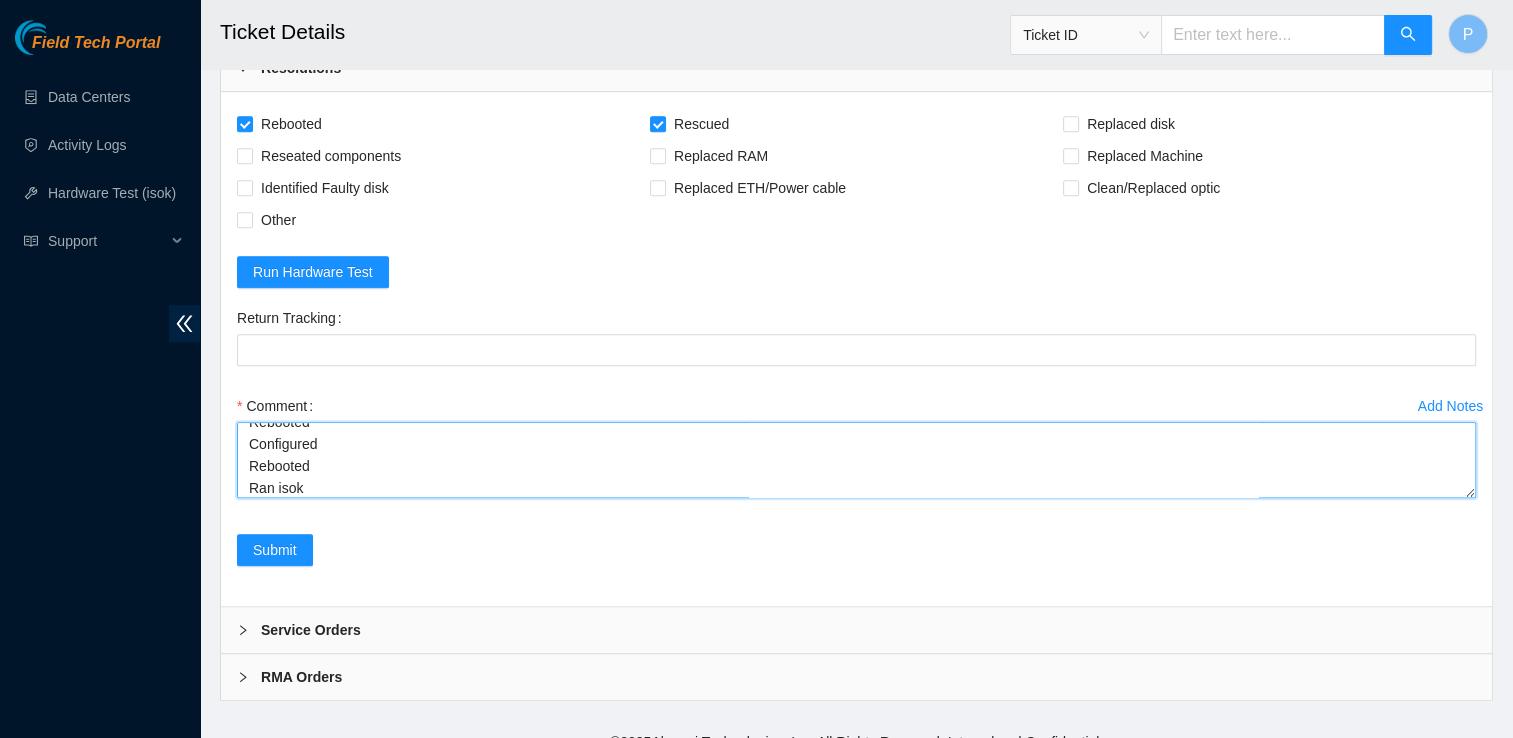 paste on "Result Detail
Message
Ticket ID
23.55.100.228 :   passed: ok" 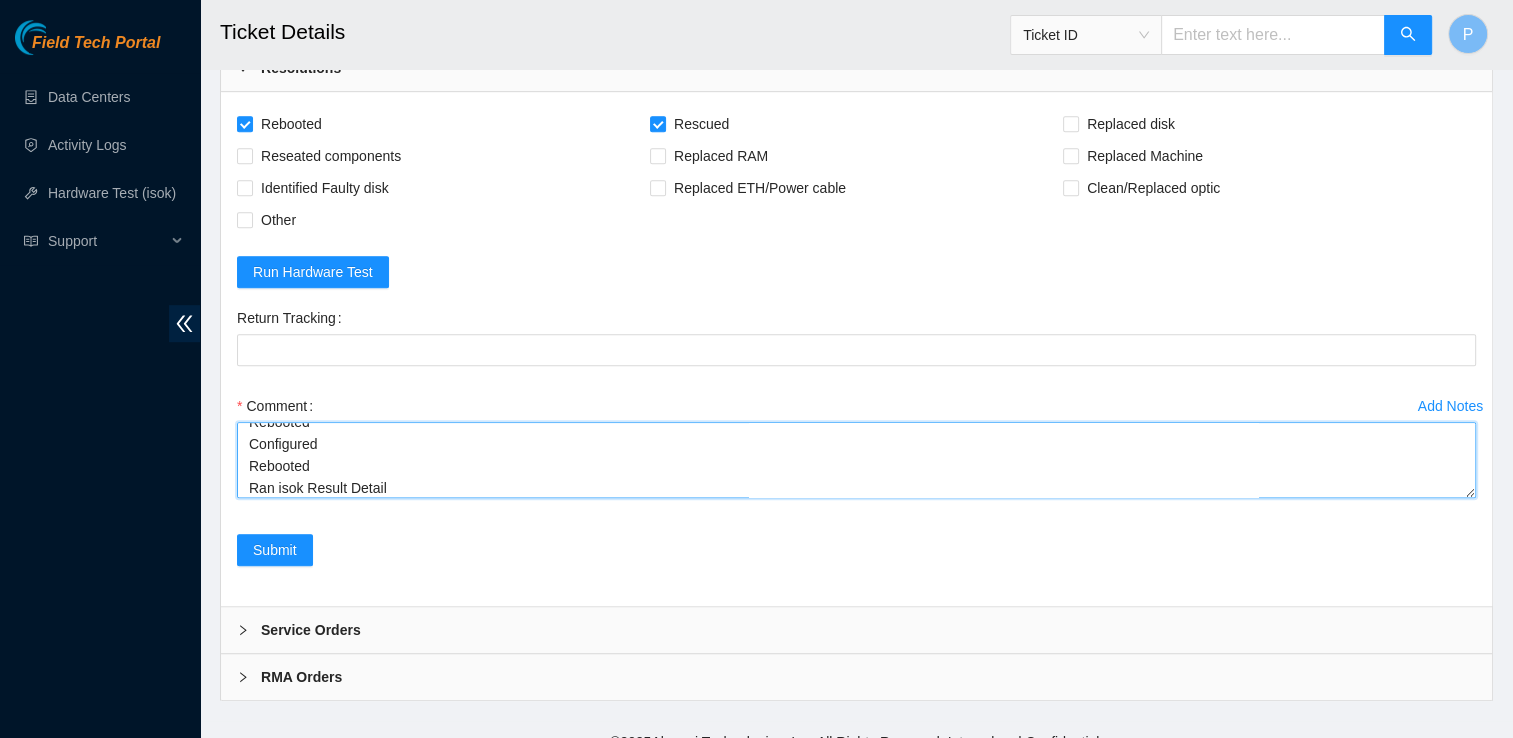 scroll, scrollTop: 170, scrollLeft: 0, axis: vertical 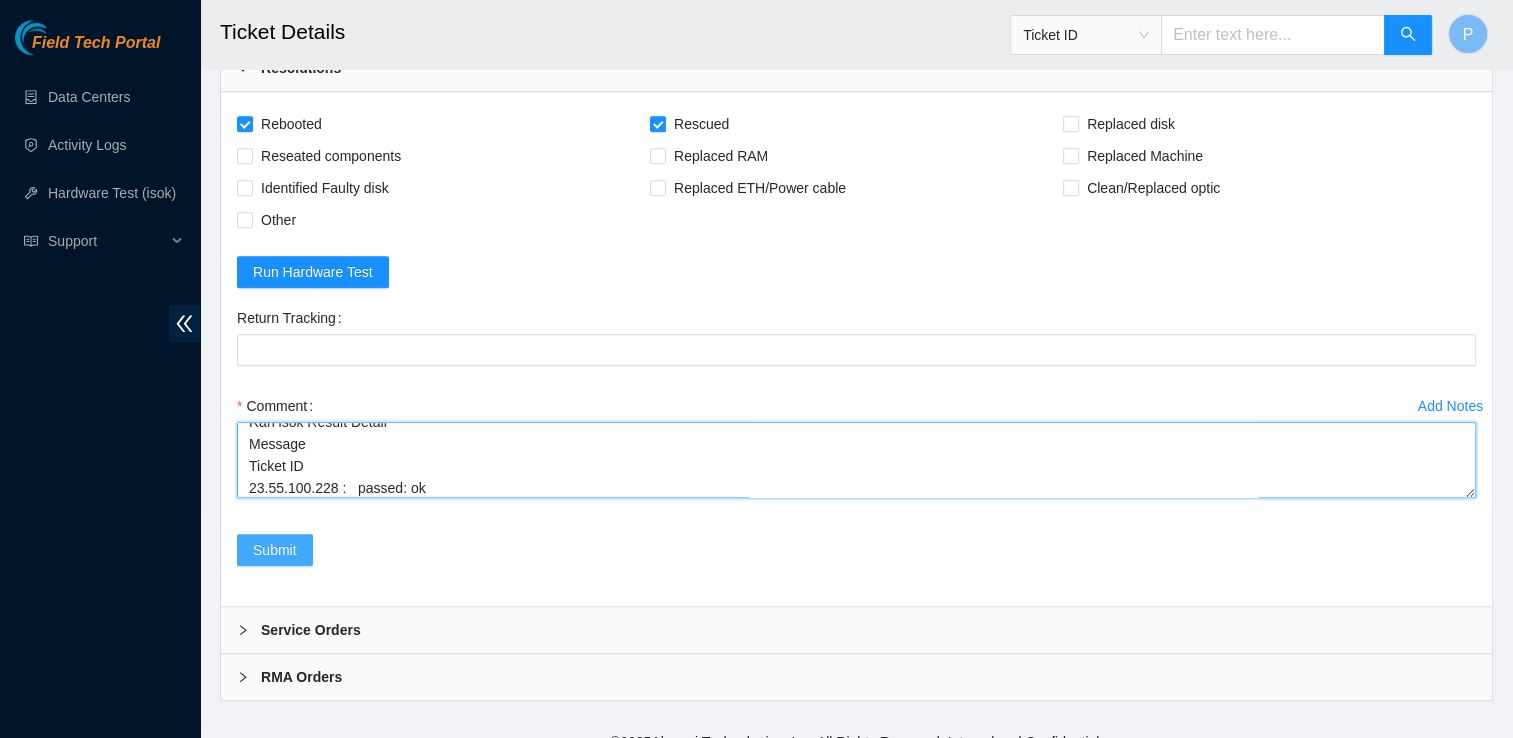 type on "Verified Rack and Machine info
Powered Down Machine to Power cycle
Rebooted after 10 minutes
Rescued
Rebooted
Configured
Rebooted
Ran isok Result Detail
Message
Ticket ID
23.55.100.228 :   passed: ok" 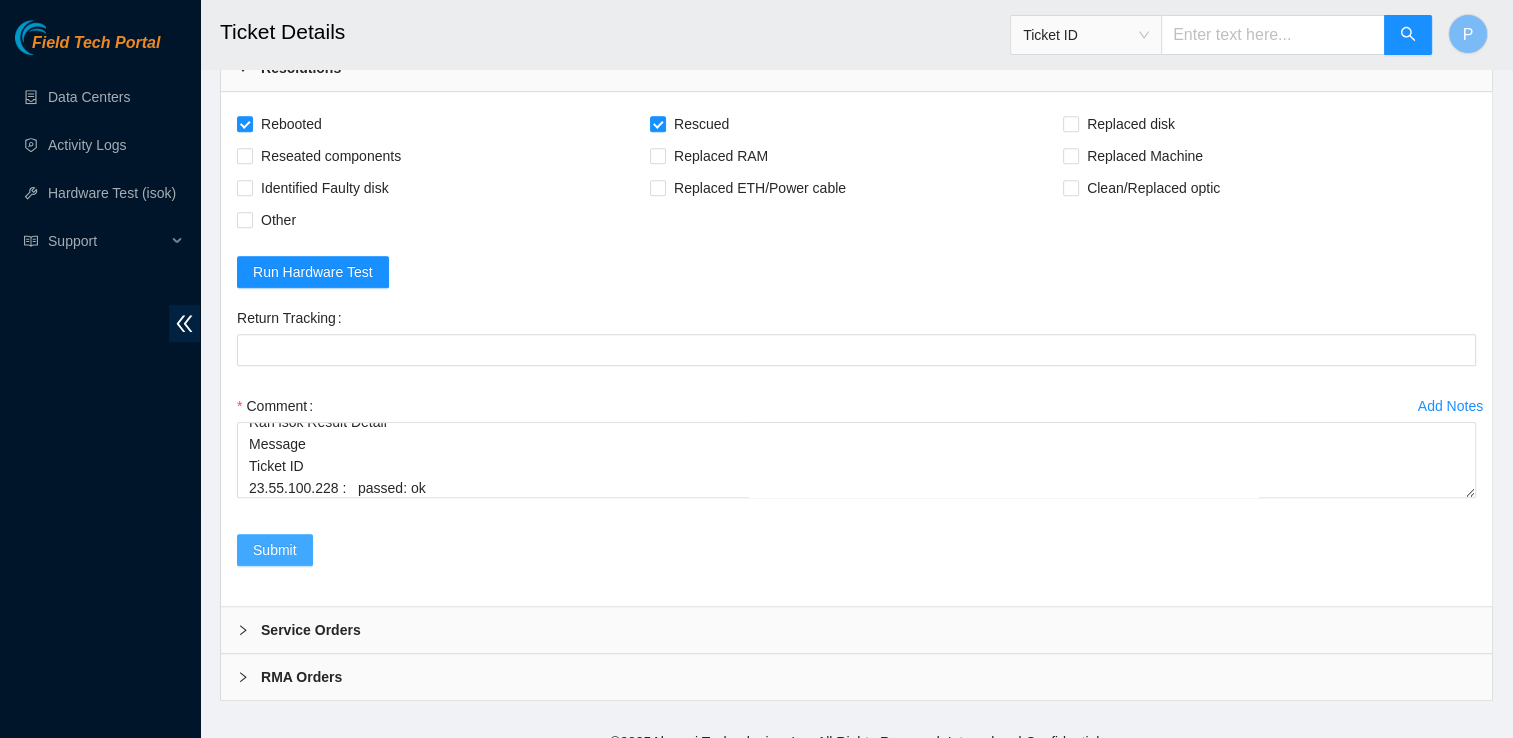 click on "Submit" at bounding box center (275, 550) 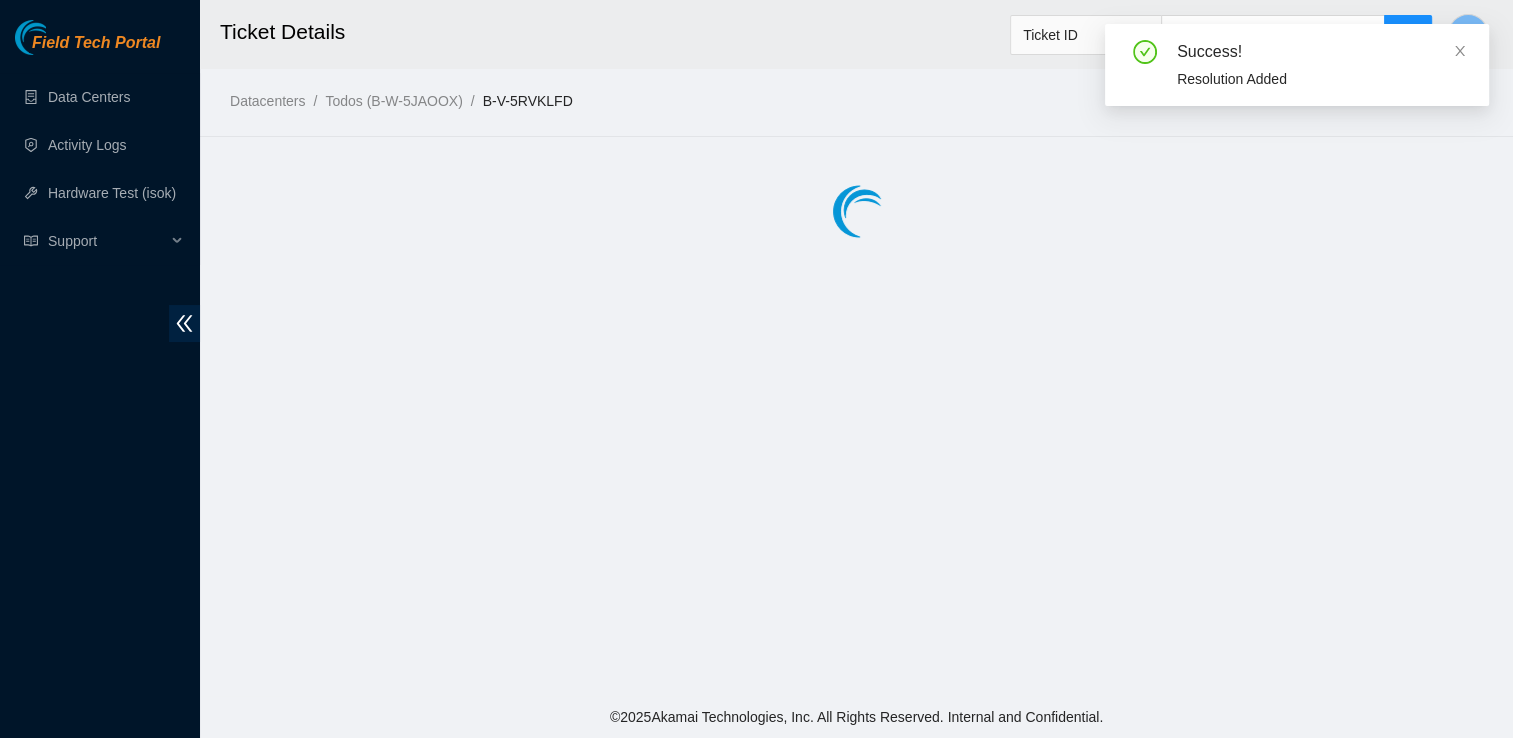 scroll, scrollTop: 0, scrollLeft: 0, axis: both 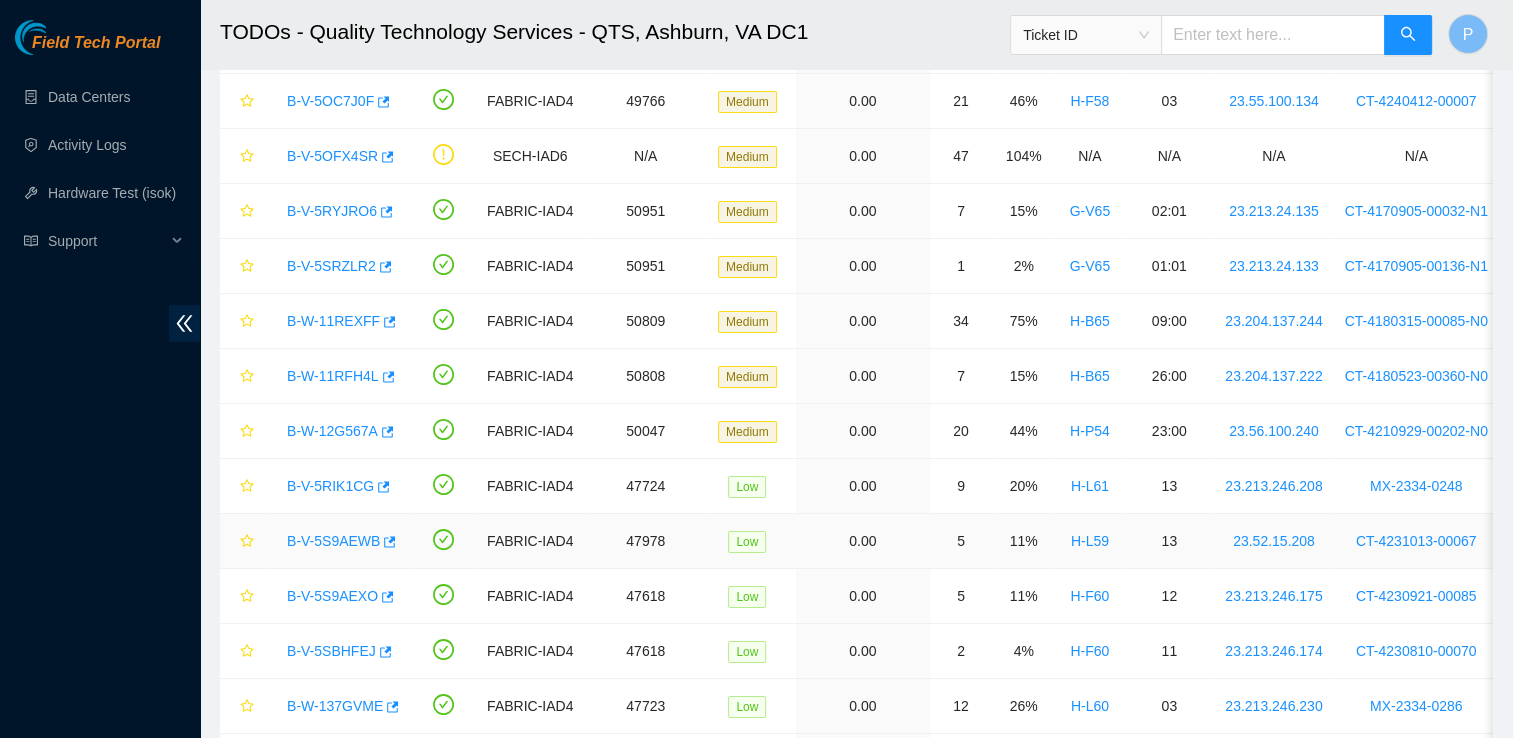 click on "B-V-5S9AEWB" at bounding box center [333, 541] 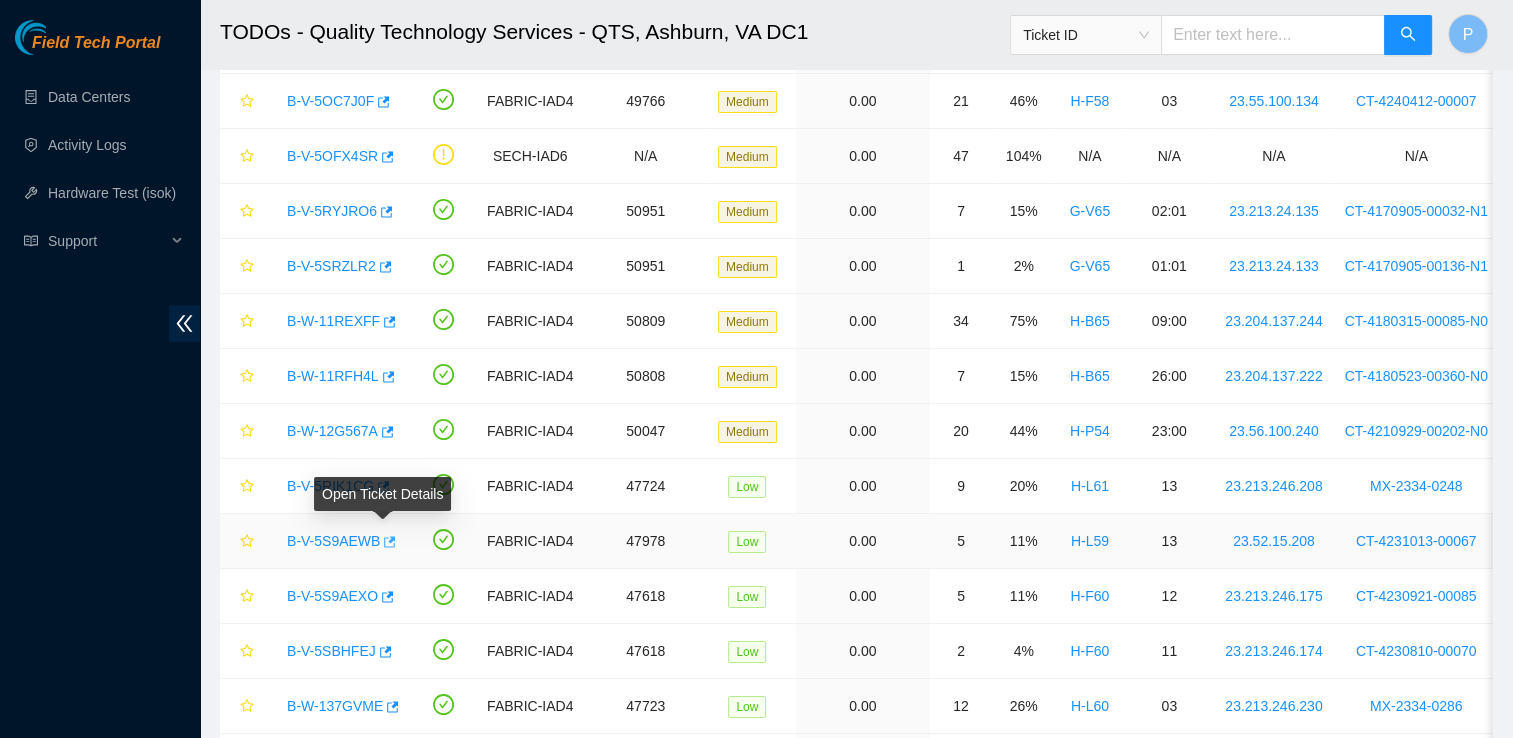click 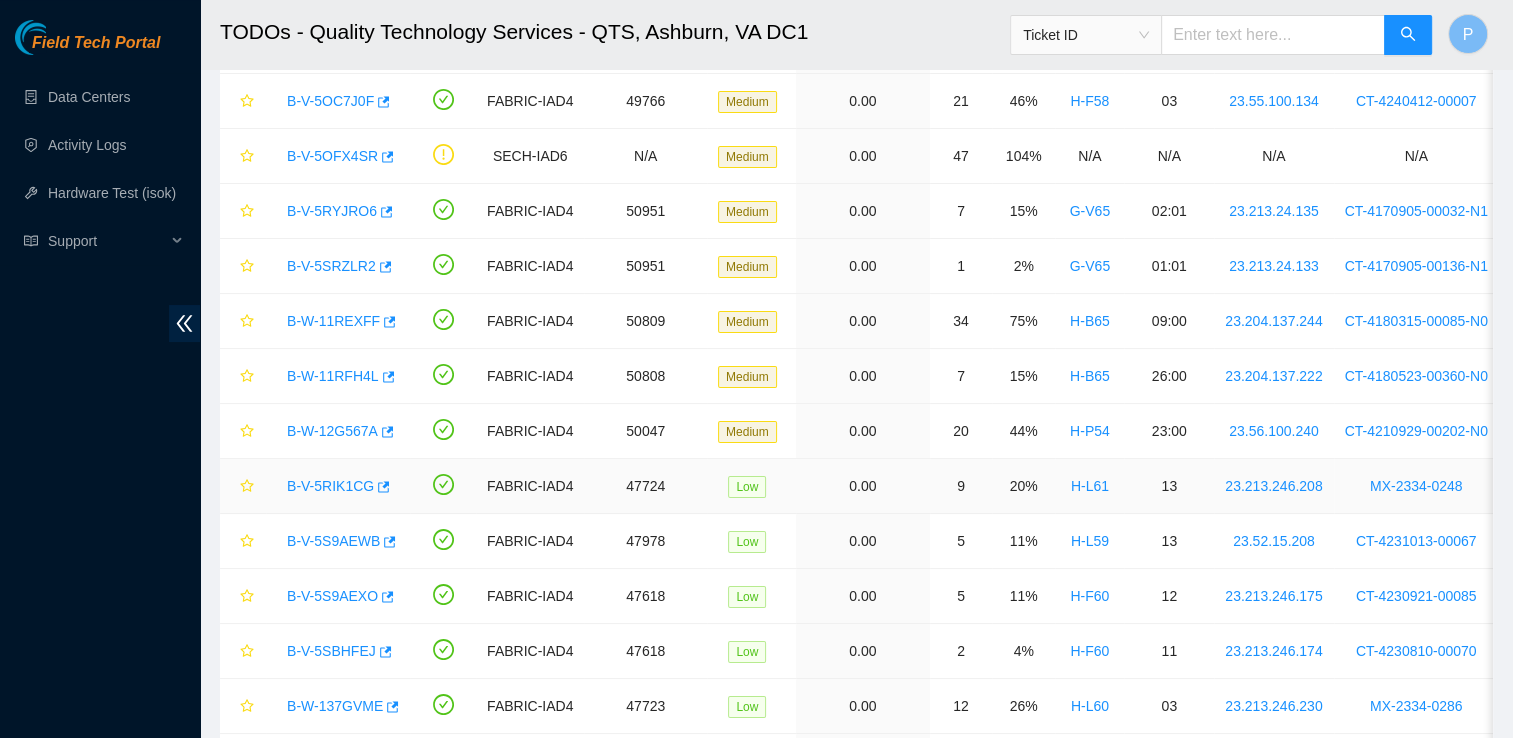 click on "B-V-5RIK1CG" at bounding box center [330, 486] 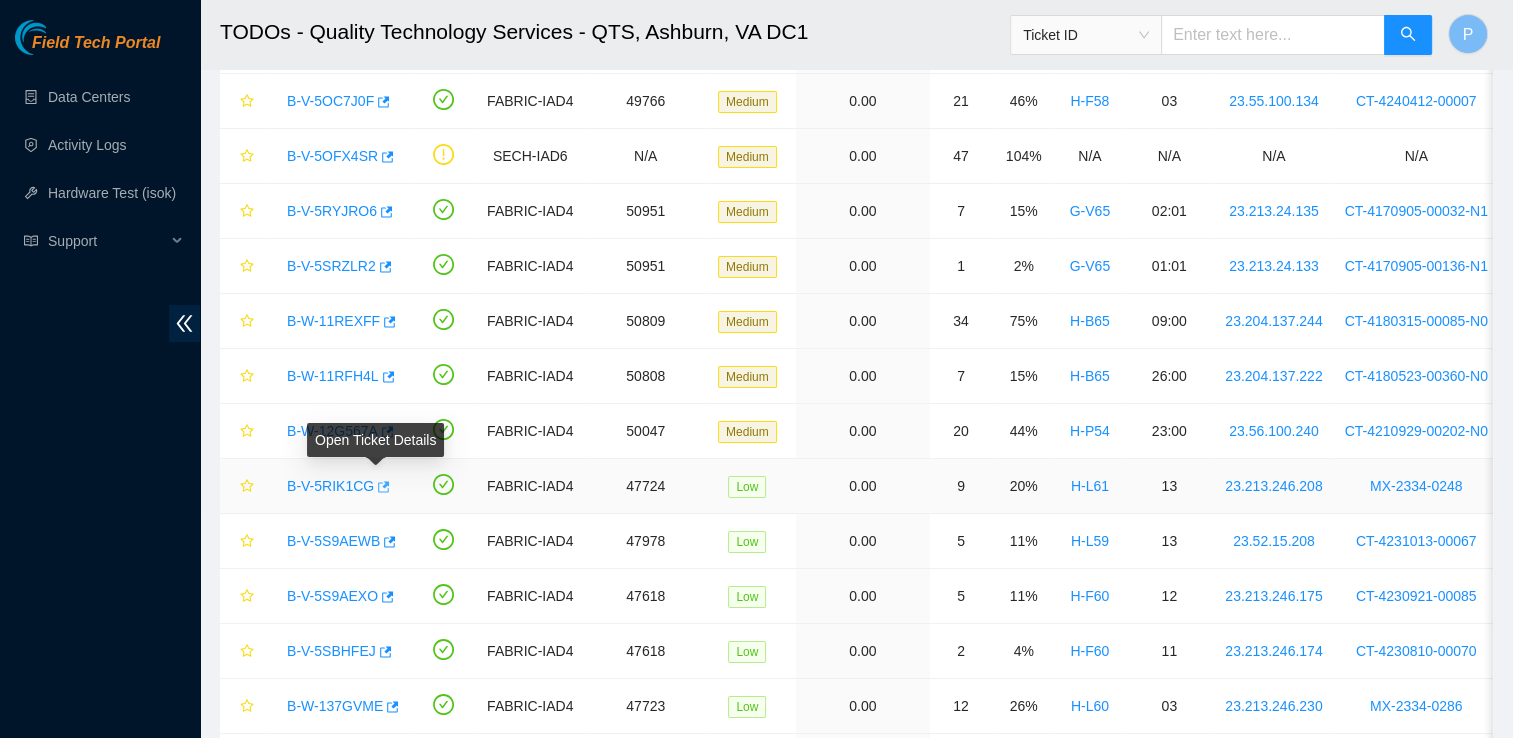 click 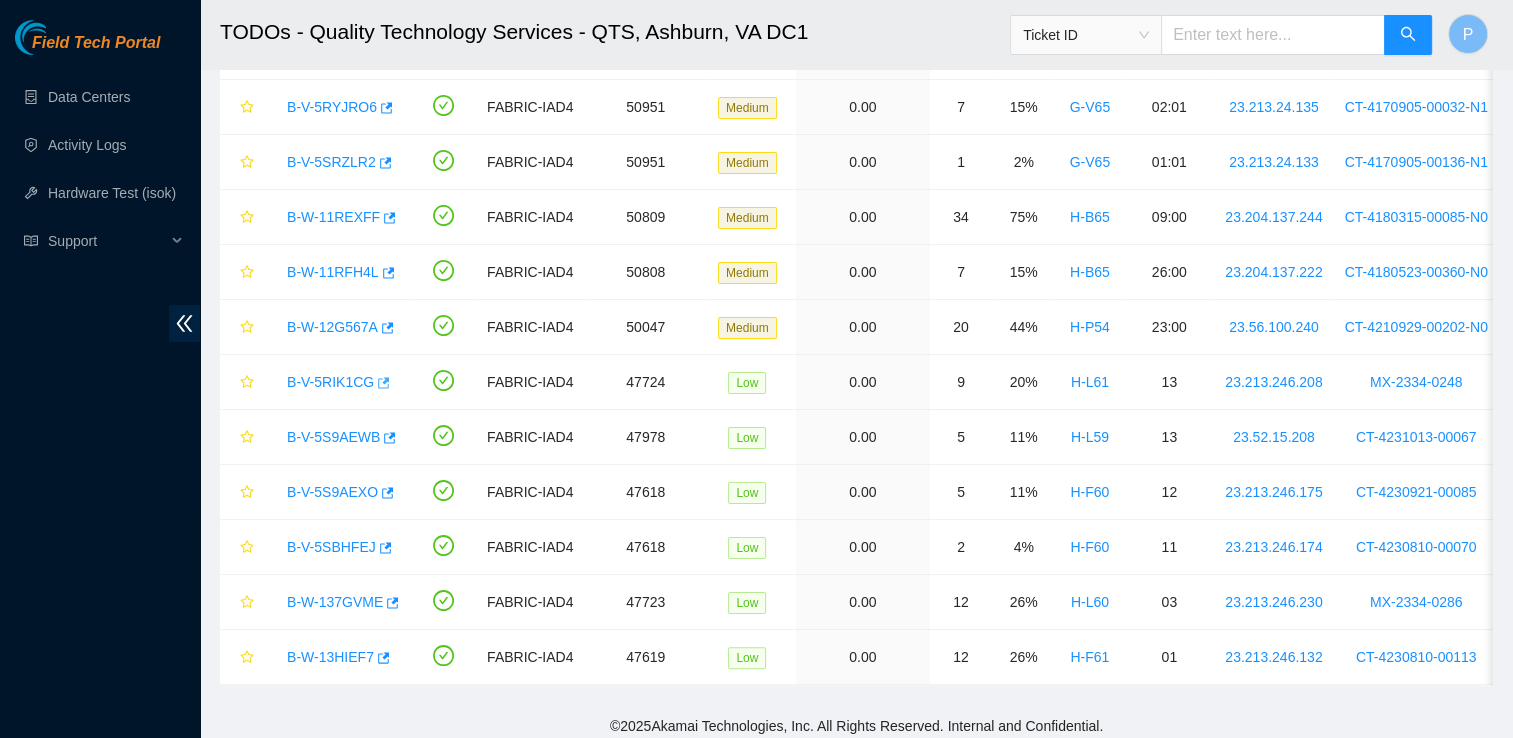scroll, scrollTop: 320, scrollLeft: 0, axis: vertical 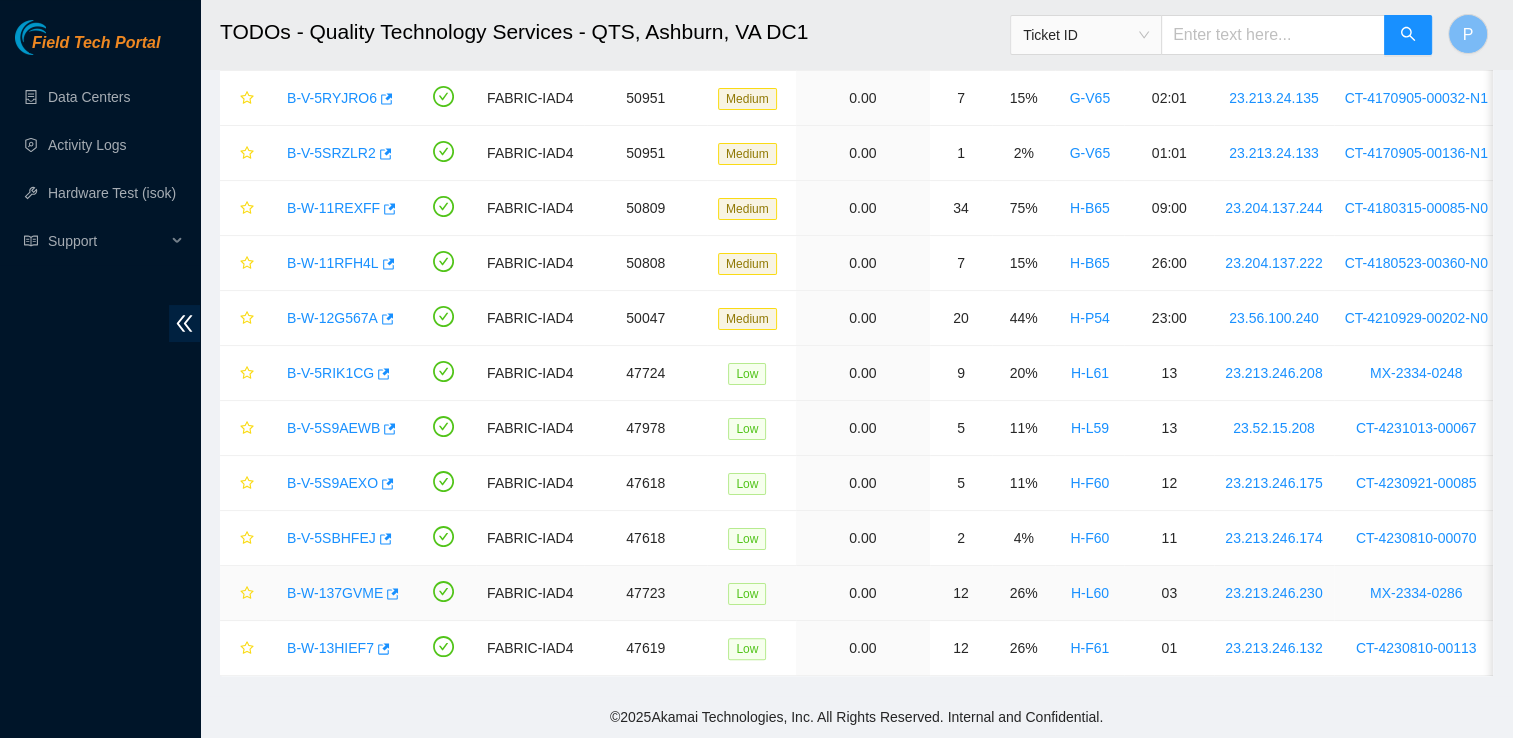 click on "B-W-137GVME" at bounding box center (335, 593) 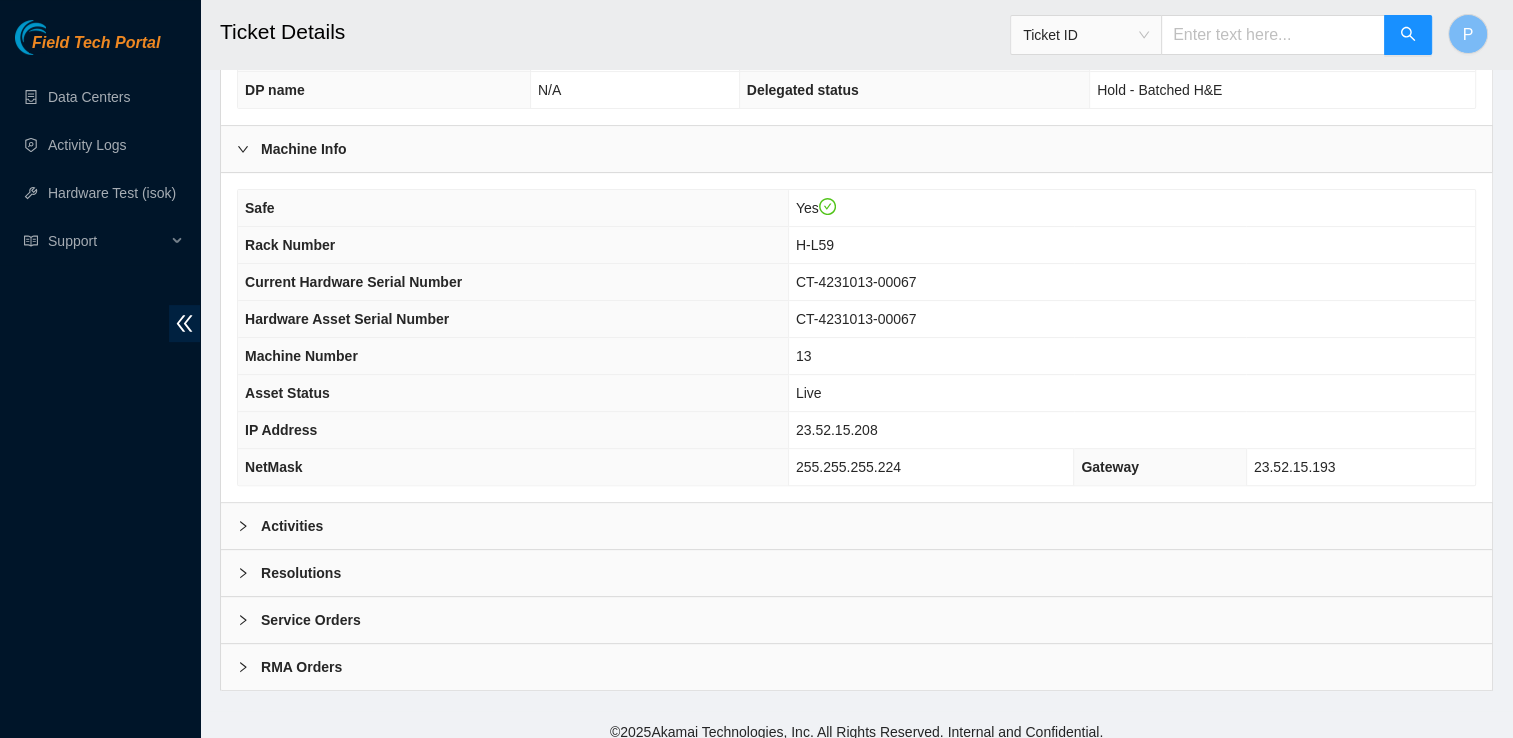scroll, scrollTop: 590, scrollLeft: 0, axis: vertical 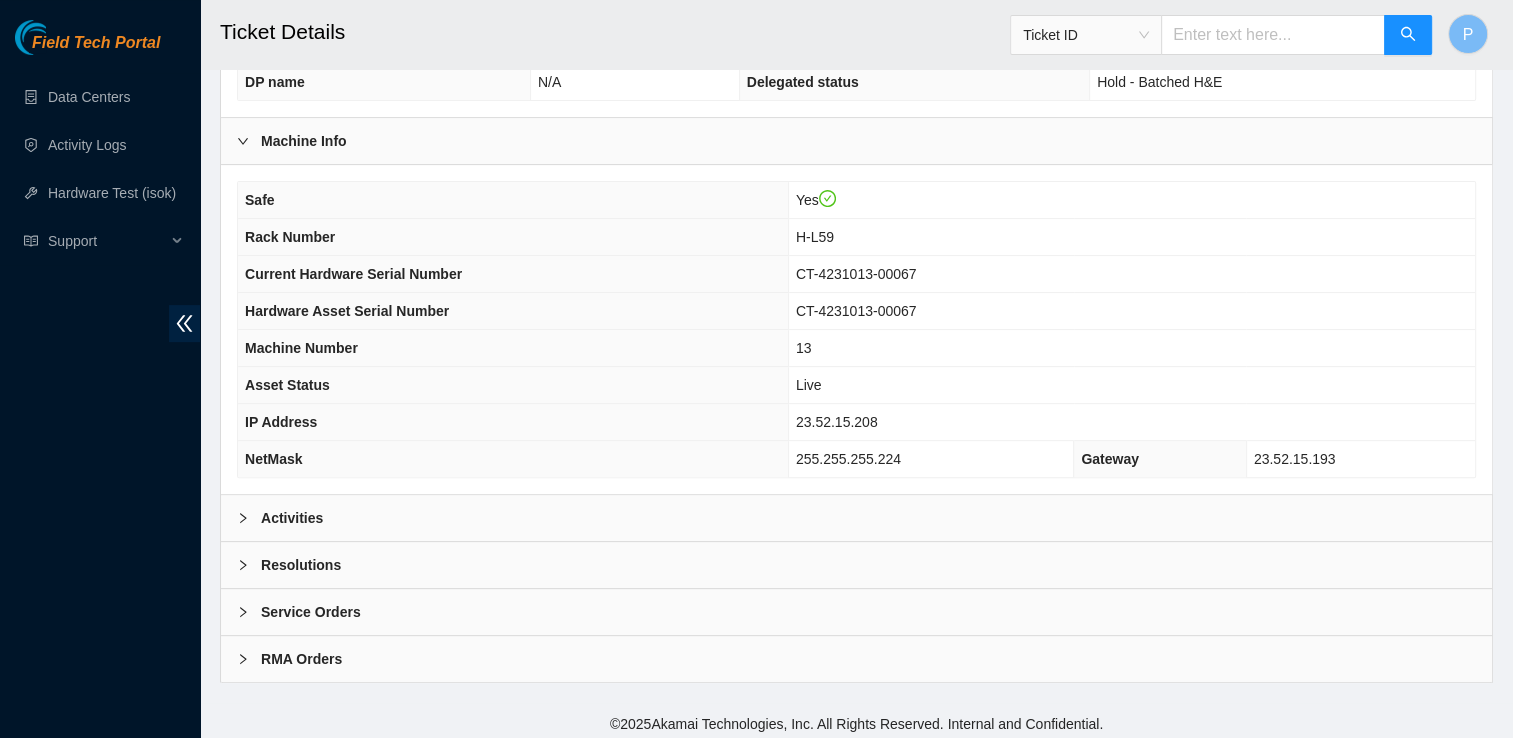 click on "Activities" at bounding box center (856, 518) 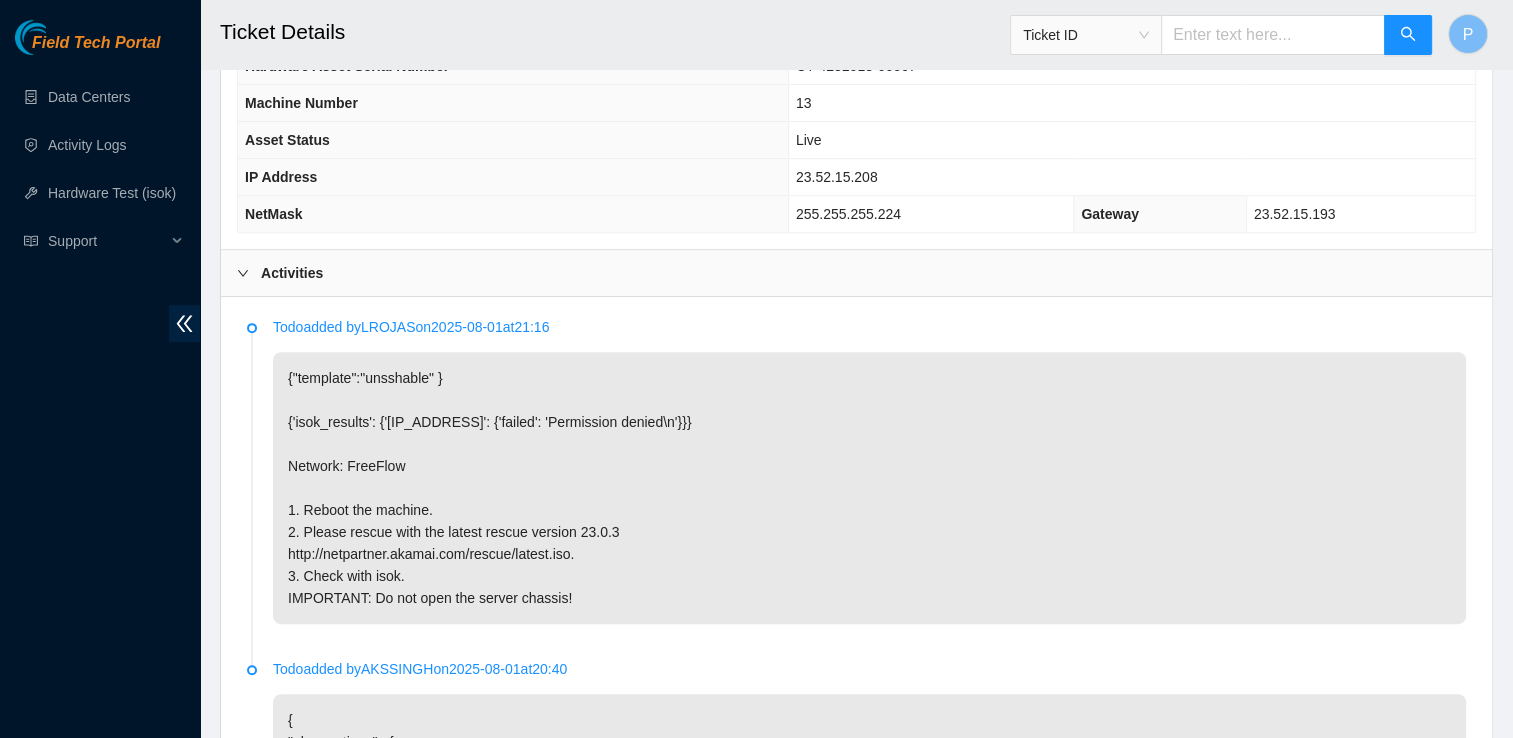 scroll, scrollTop: 834, scrollLeft: 0, axis: vertical 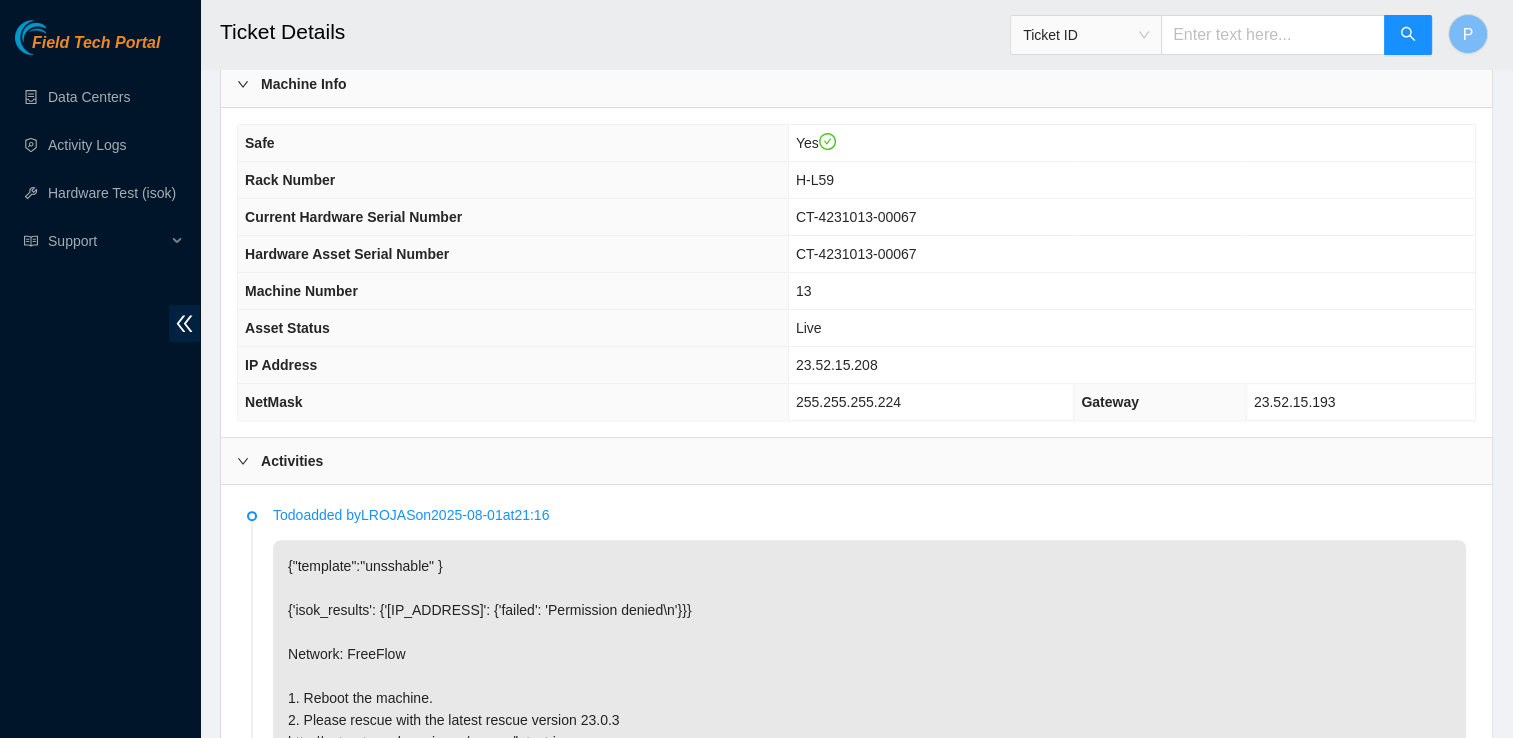 click on "23.52.15.208" at bounding box center [837, 365] 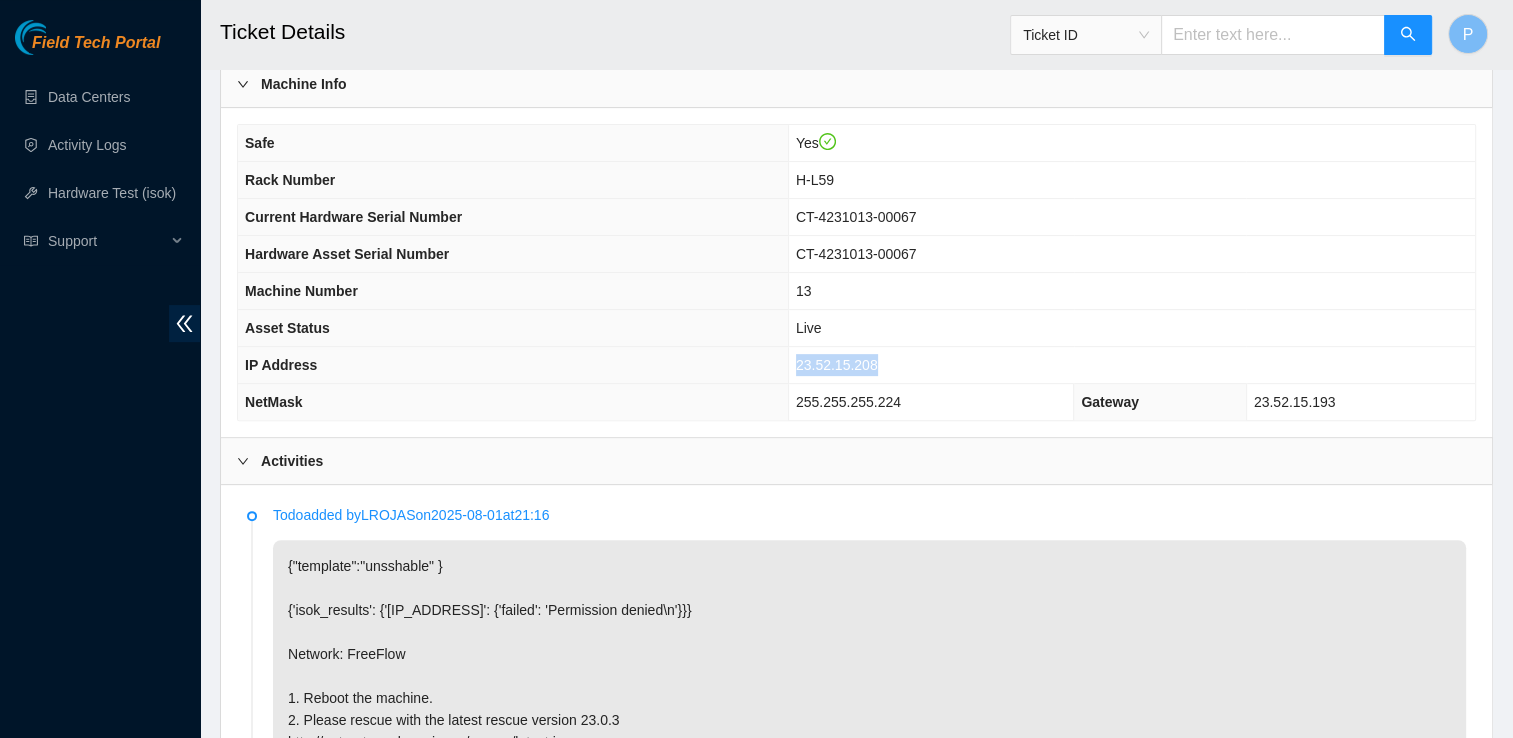 click on "23.52.15.208" at bounding box center [837, 365] 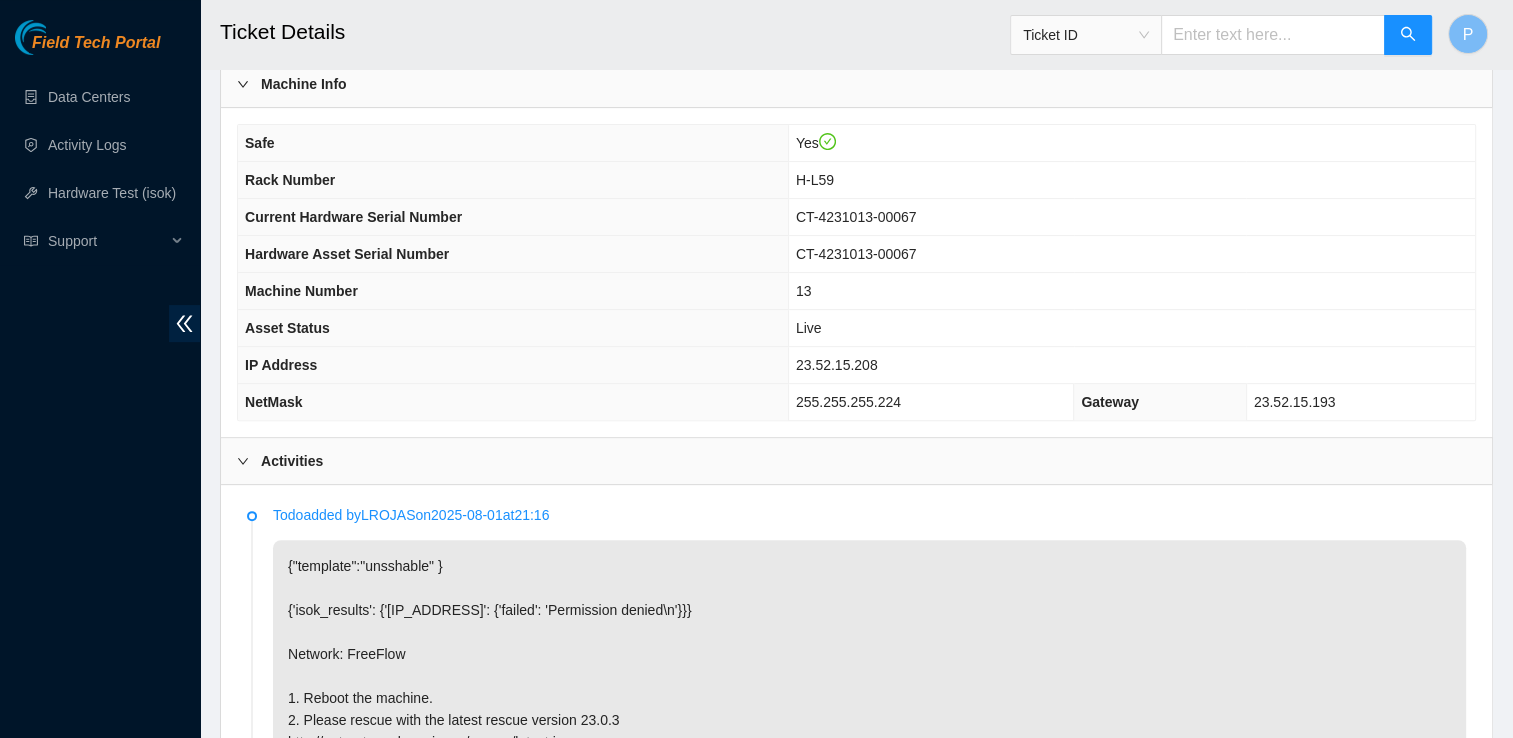 click on "Activities" at bounding box center [856, 461] 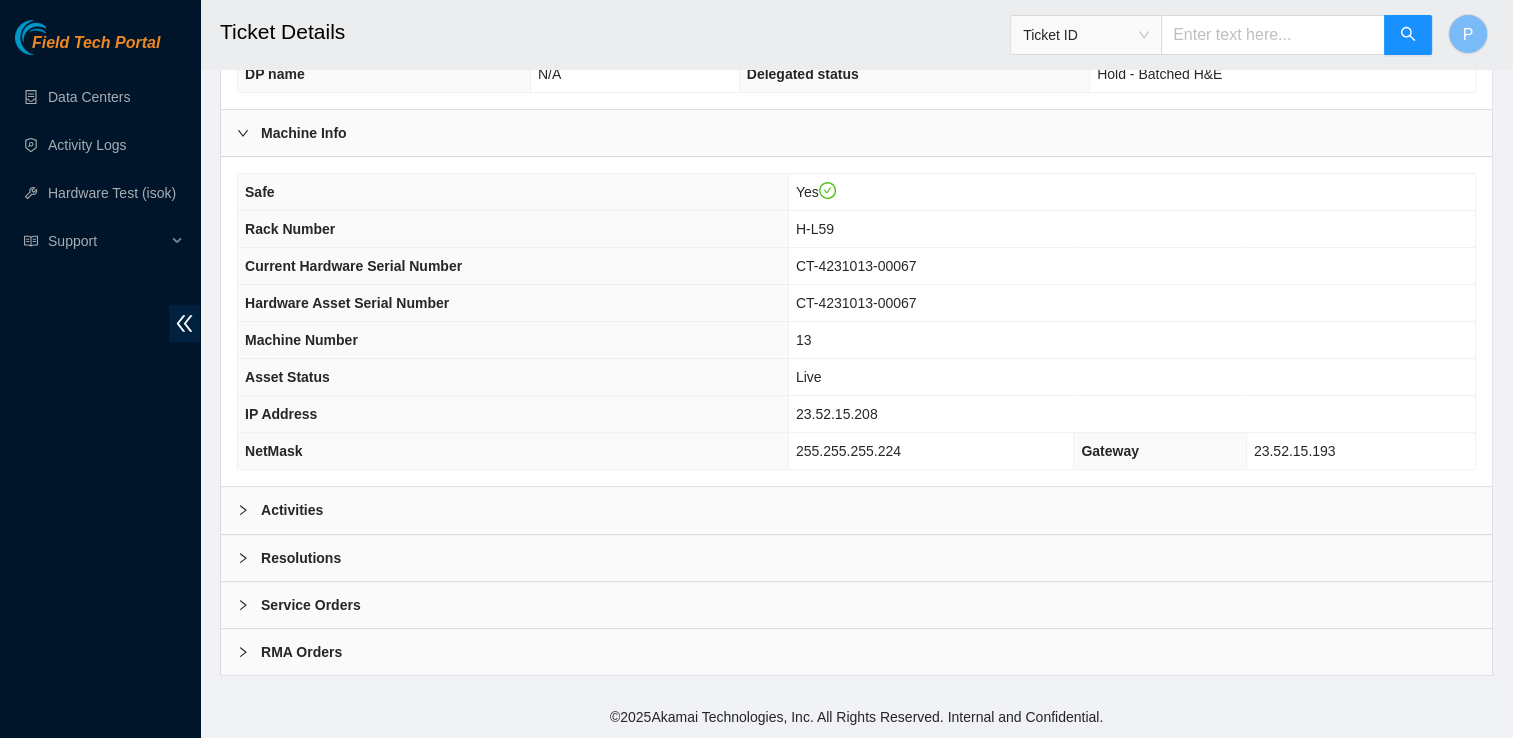 scroll, scrollTop: 590, scrollLeft: 0, axis: vertical 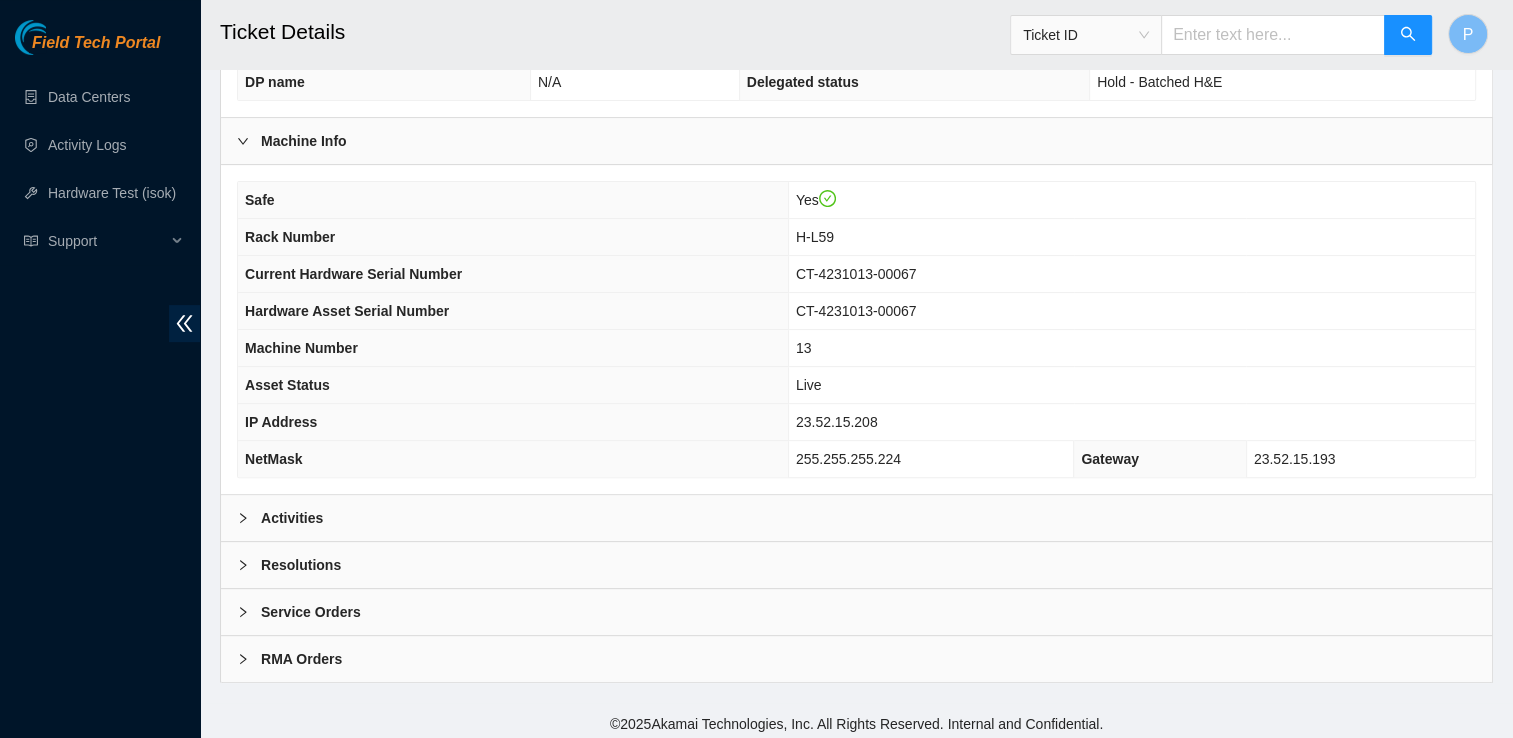 click on "Resolutions" at bounding box center (856, 565) 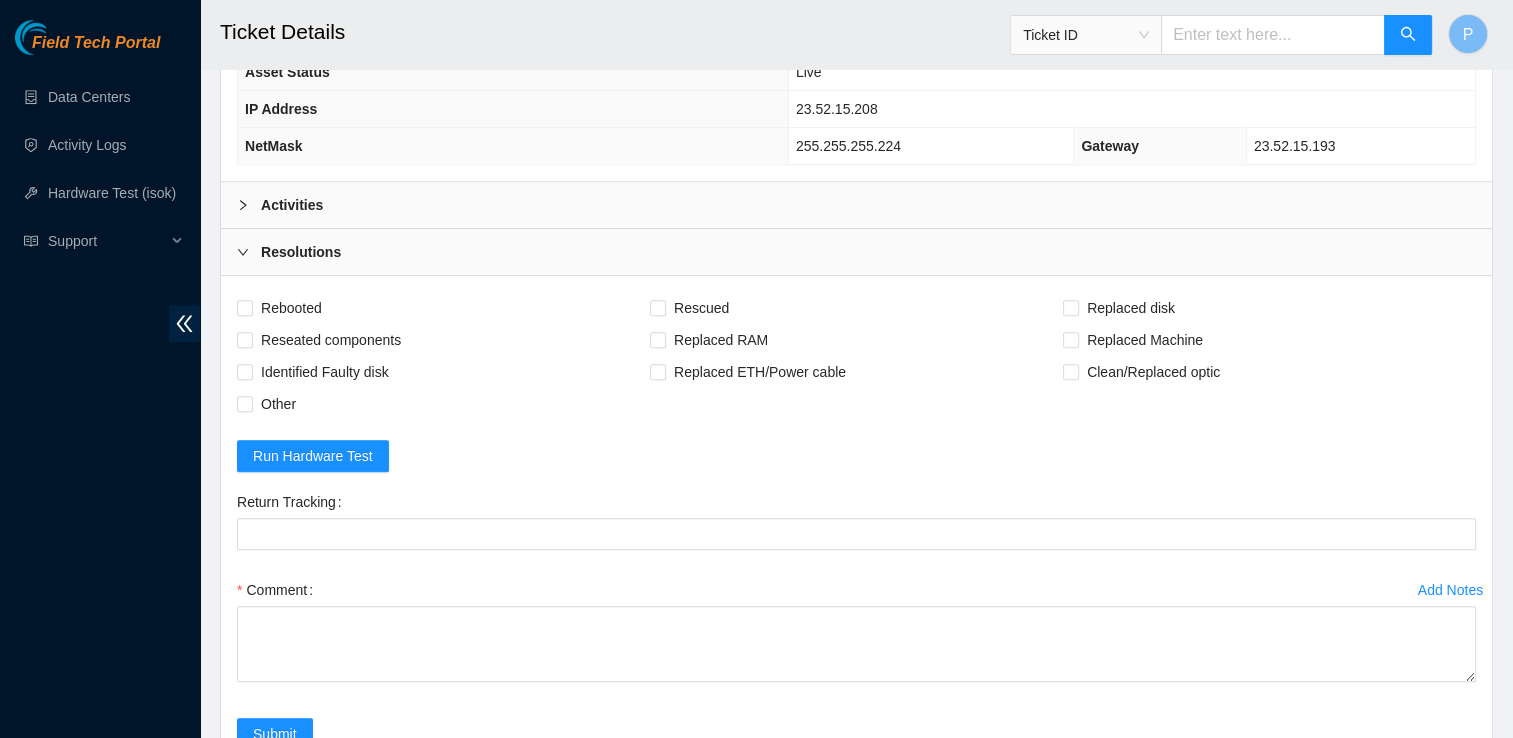 scroll, scrollTop: 996, scrollLeft: 0, axis: vertical 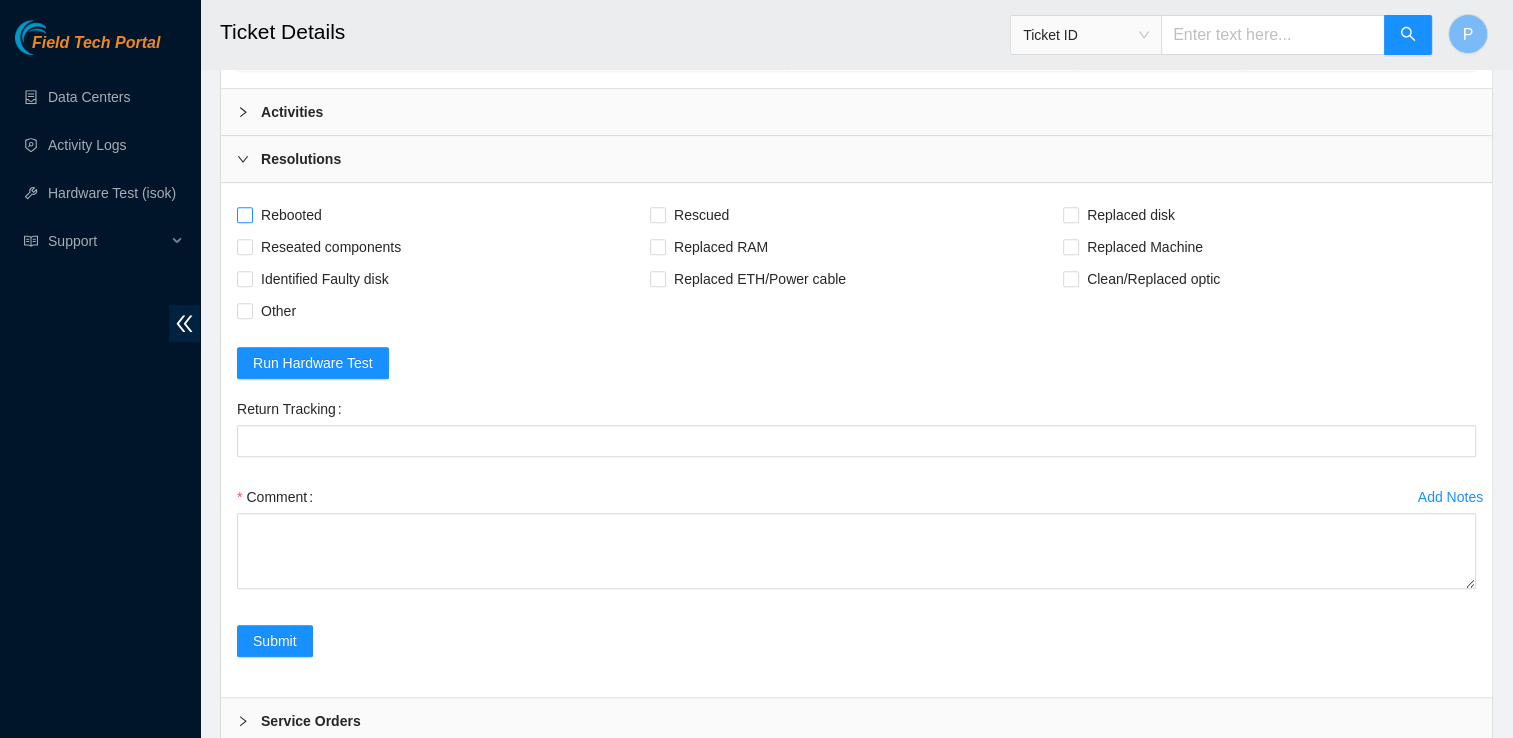 click on "Rebooted" at bounding box center (291, 215) 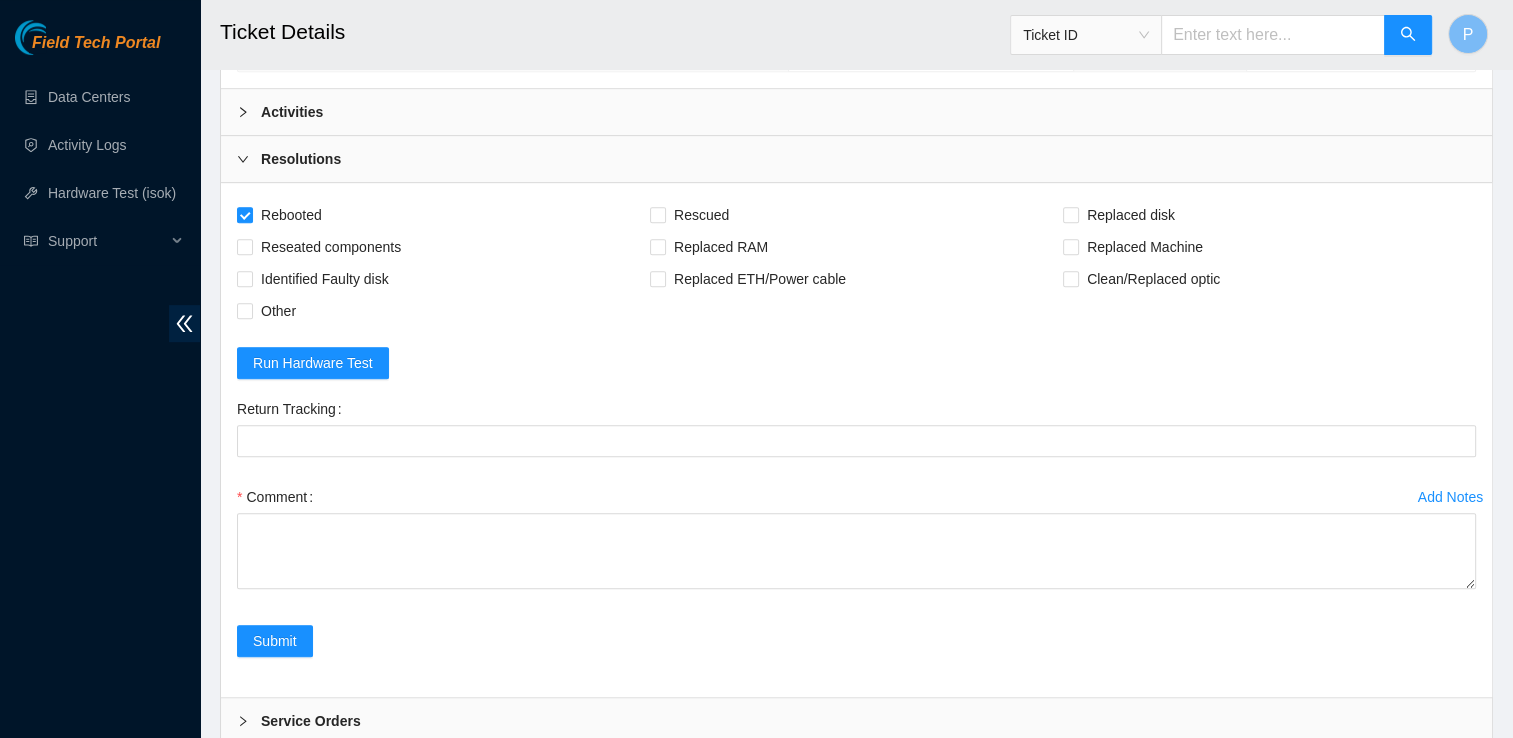 click on "Rebooted Rescued Replaced disk Reseated components Replaced RAM Replaced Machine Identified Faulty disk Replaced ETH/Power cable Clean/Replaced optic Other Run Hardware Test Return Tracking Add Notes    Comment Submit" at bounding box center (856, 440) 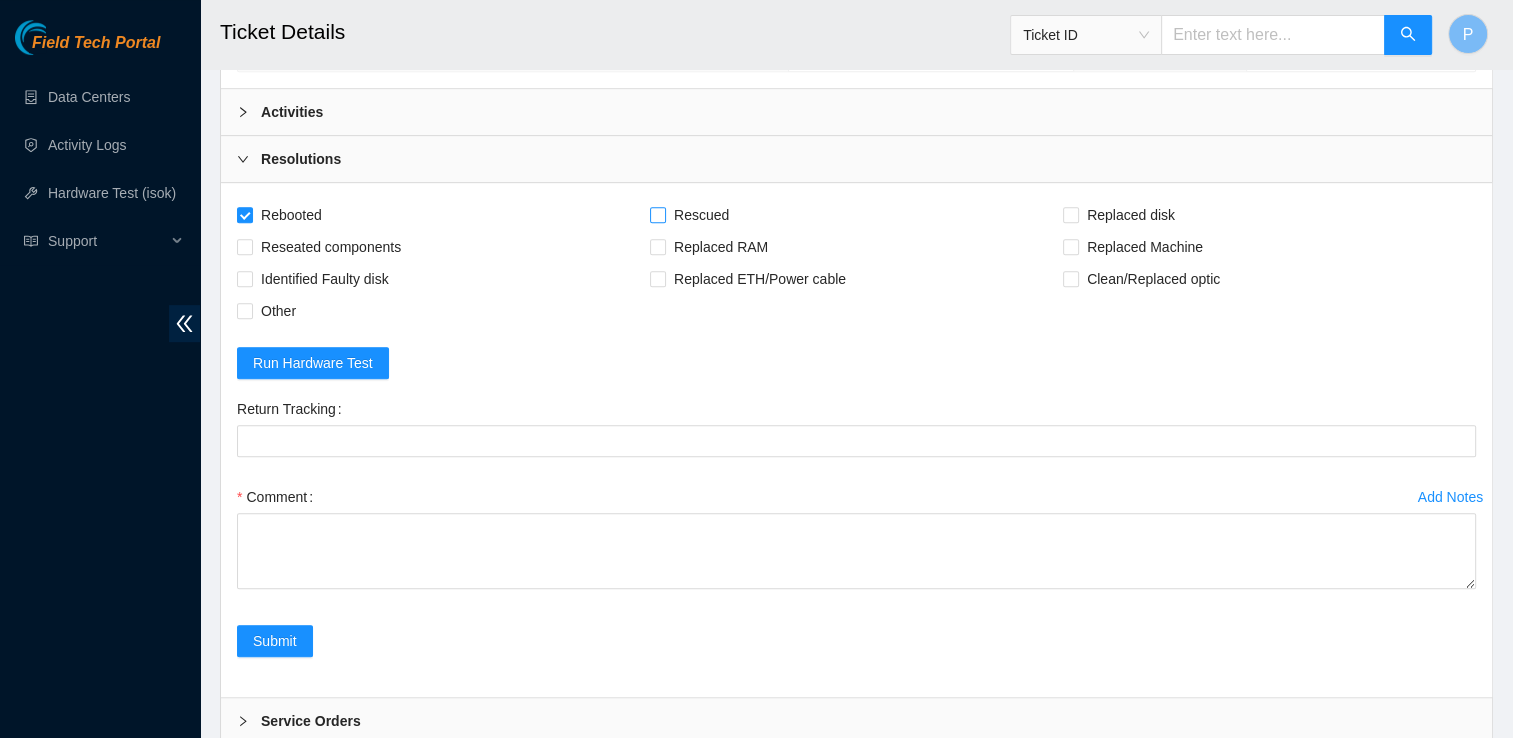 click on "Rescued" at bounding box center (701, 215) 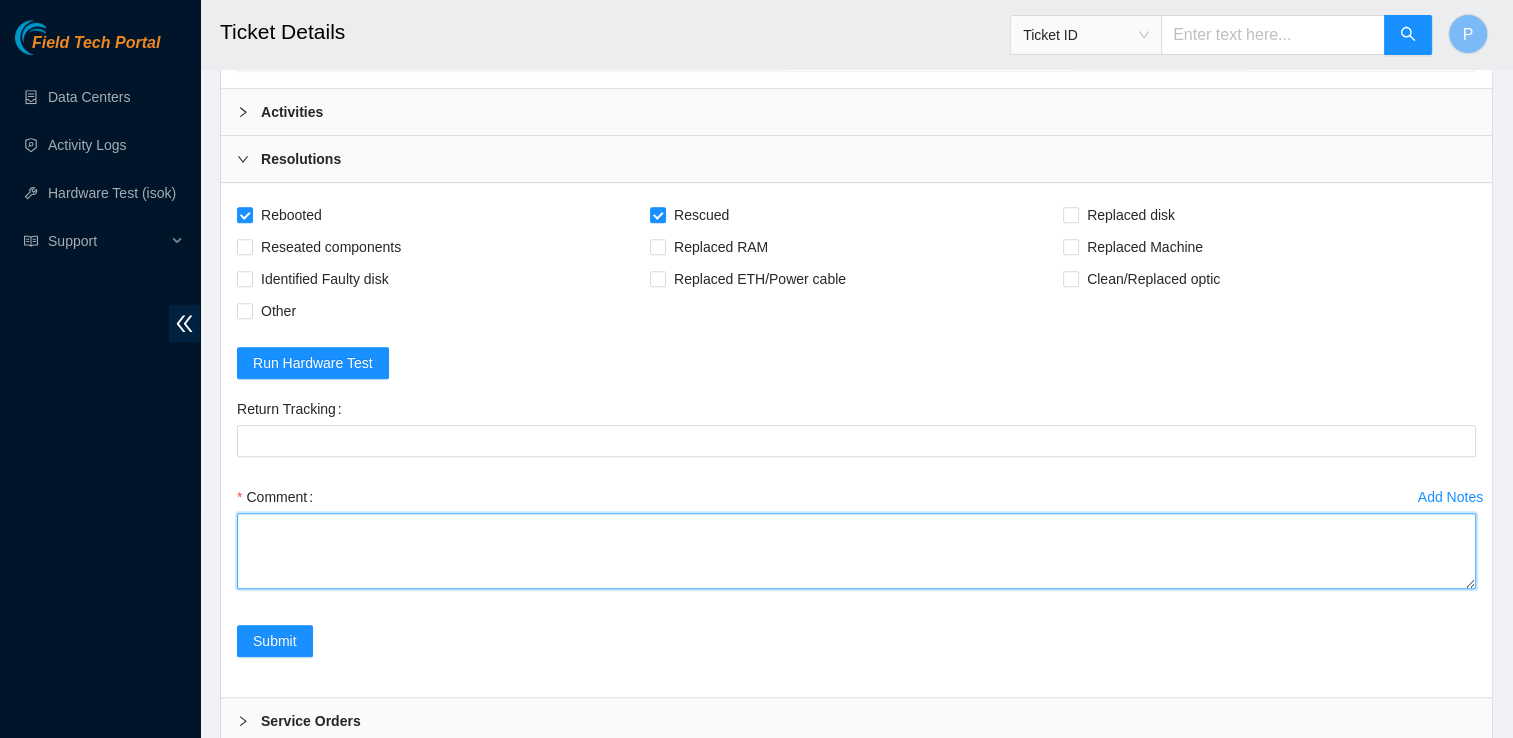 click on "Comment" at bounding box center (856, 551) 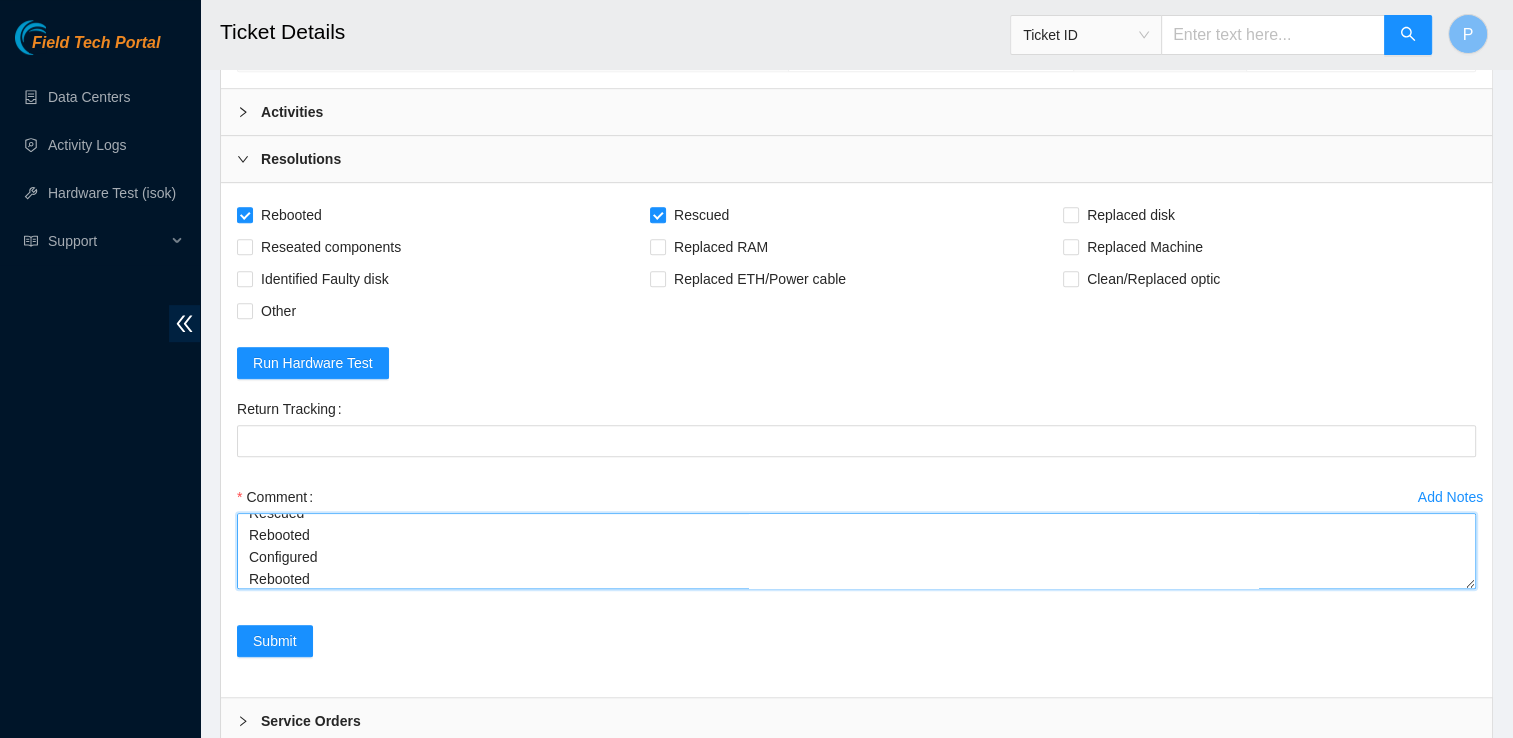 scroll, scrollTop: 104, scrollLeft: 0, axis: vertical 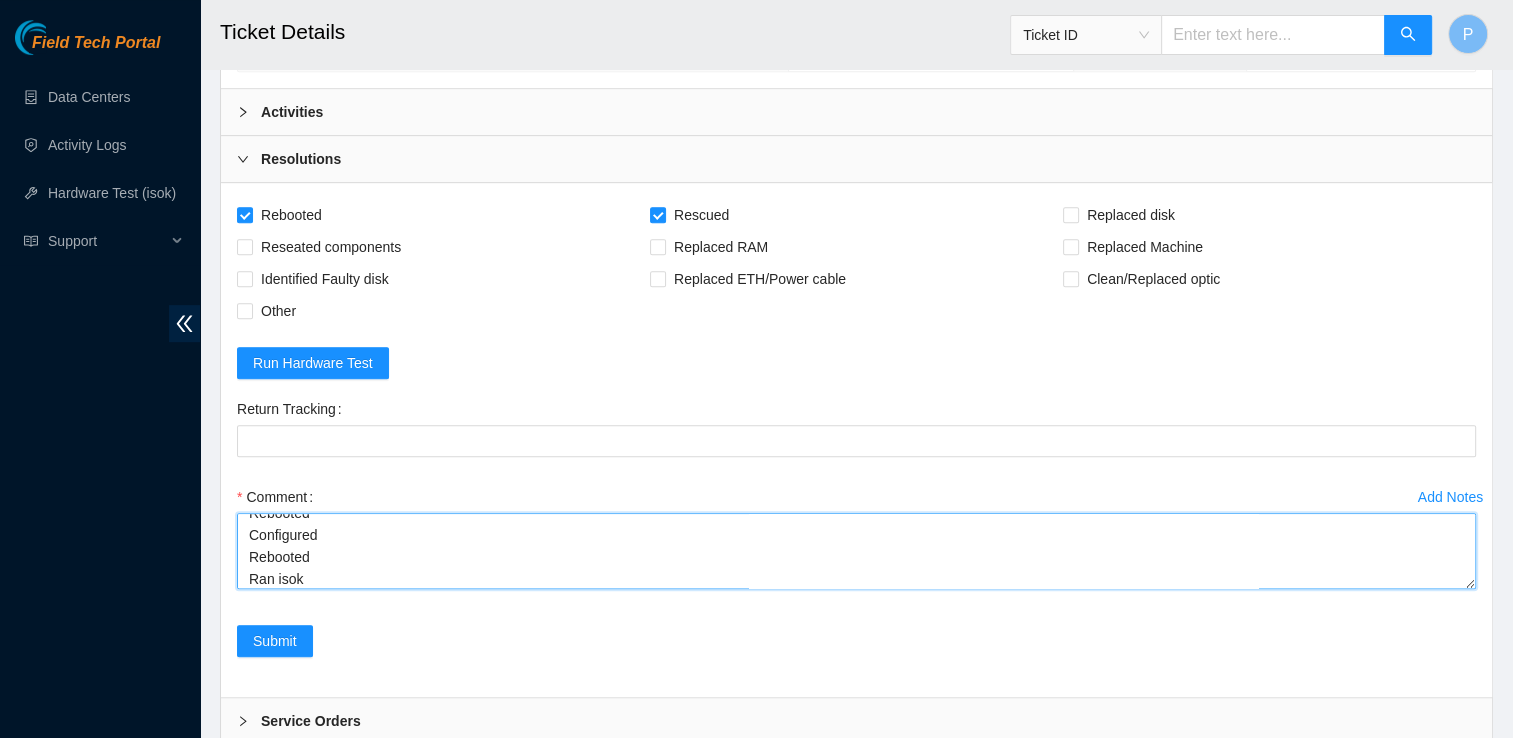 paste on "Result Detail
Message
Ticket ID
23.52.15.208 :   passed: ok" 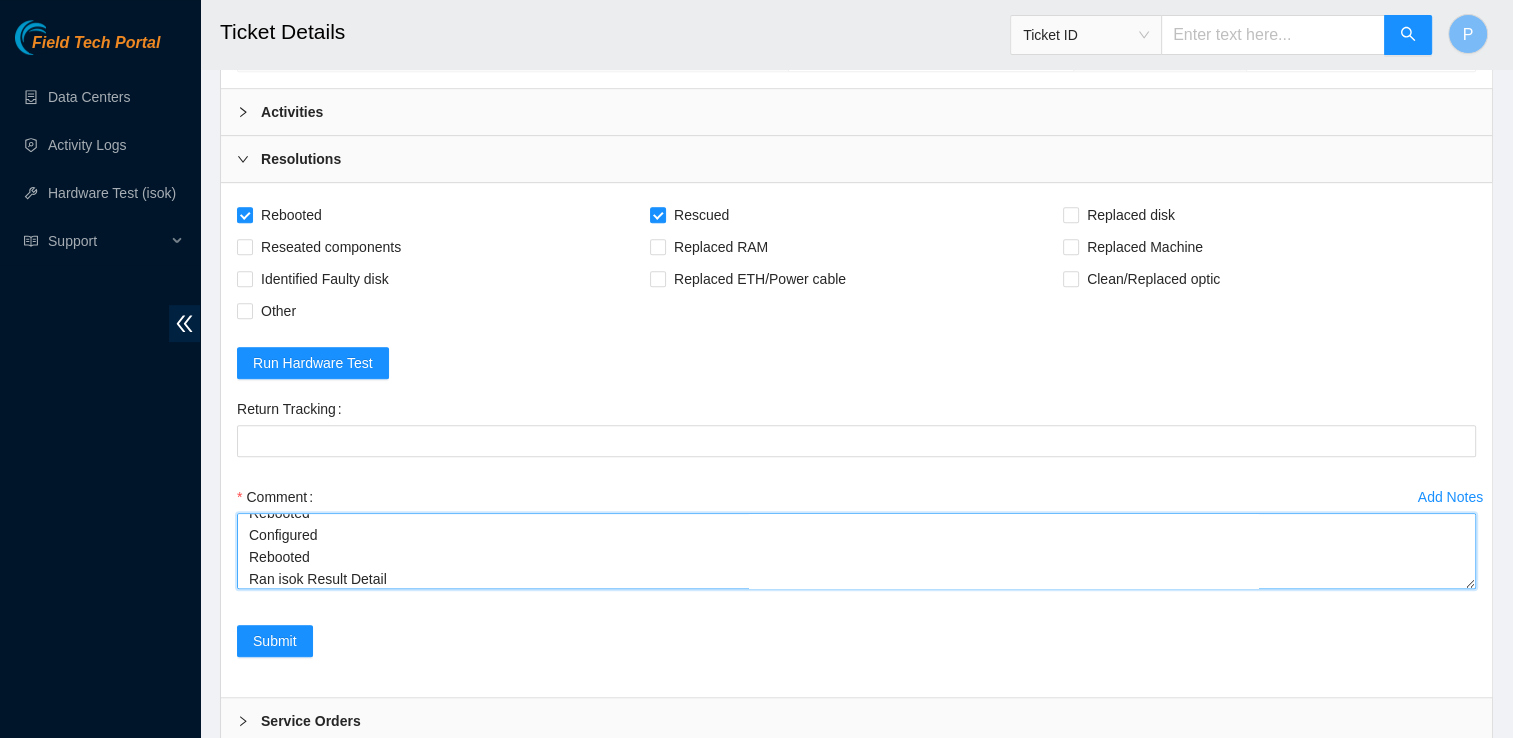 scroll, scrollTop: 170, scrollLeft: 0, axis: vertical 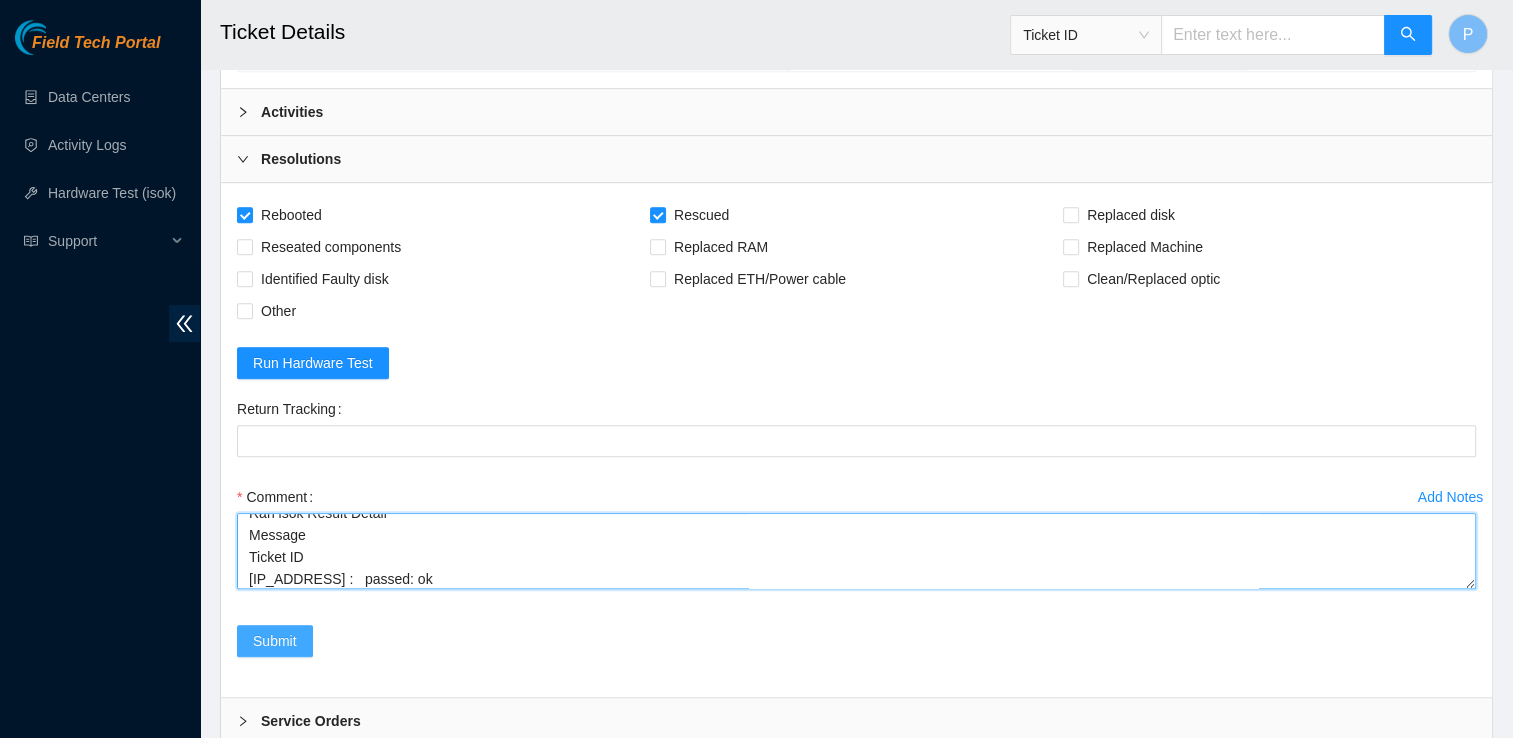 type on "Verified Rack and Machine info
Powered Down Machine
Rebooted
Rescued
Rebooted
Configured
Rebooted
Ran isok Result Detail
Message
Ticket ID
23.52.15.208 :   passed: ok" 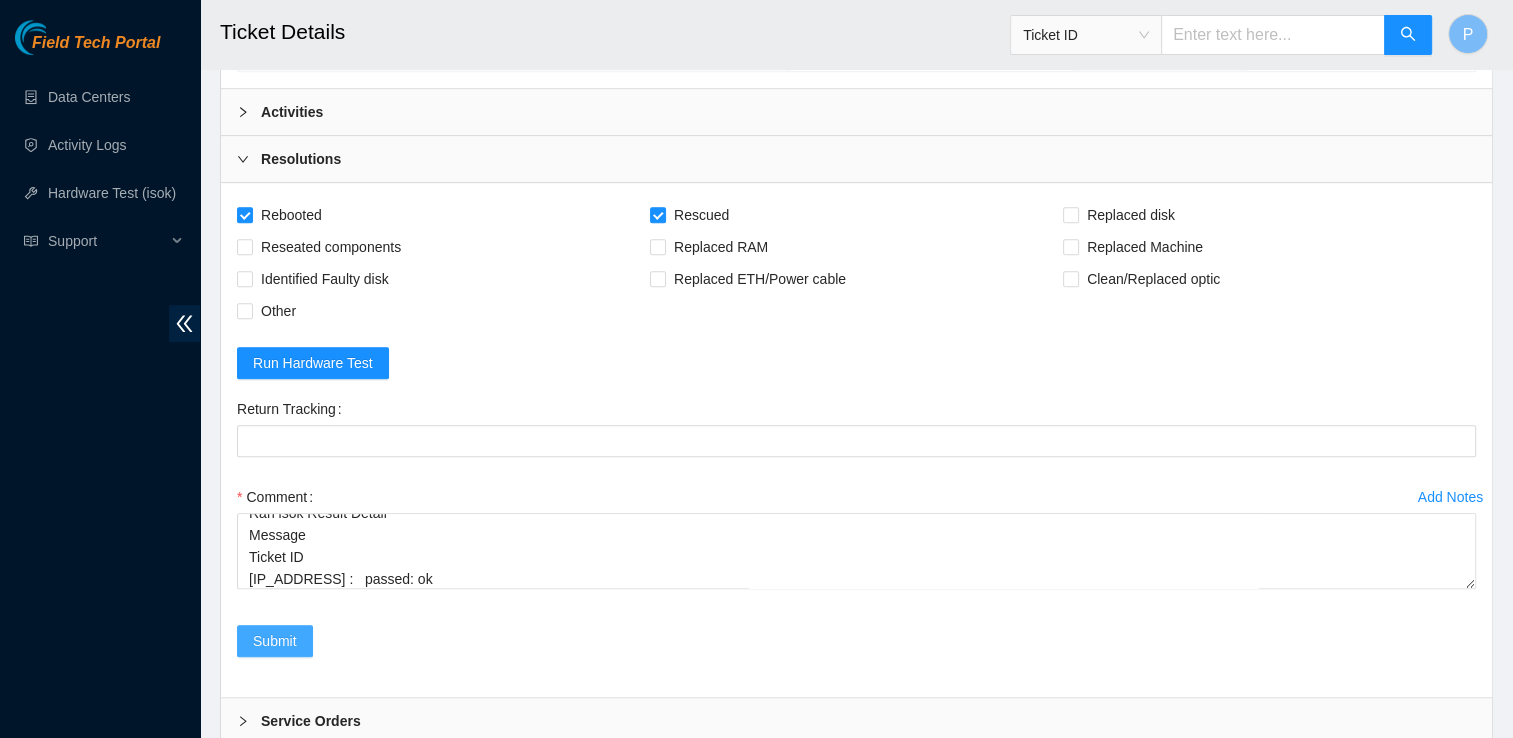 click on "Submit" at bounding box center (275, 641) 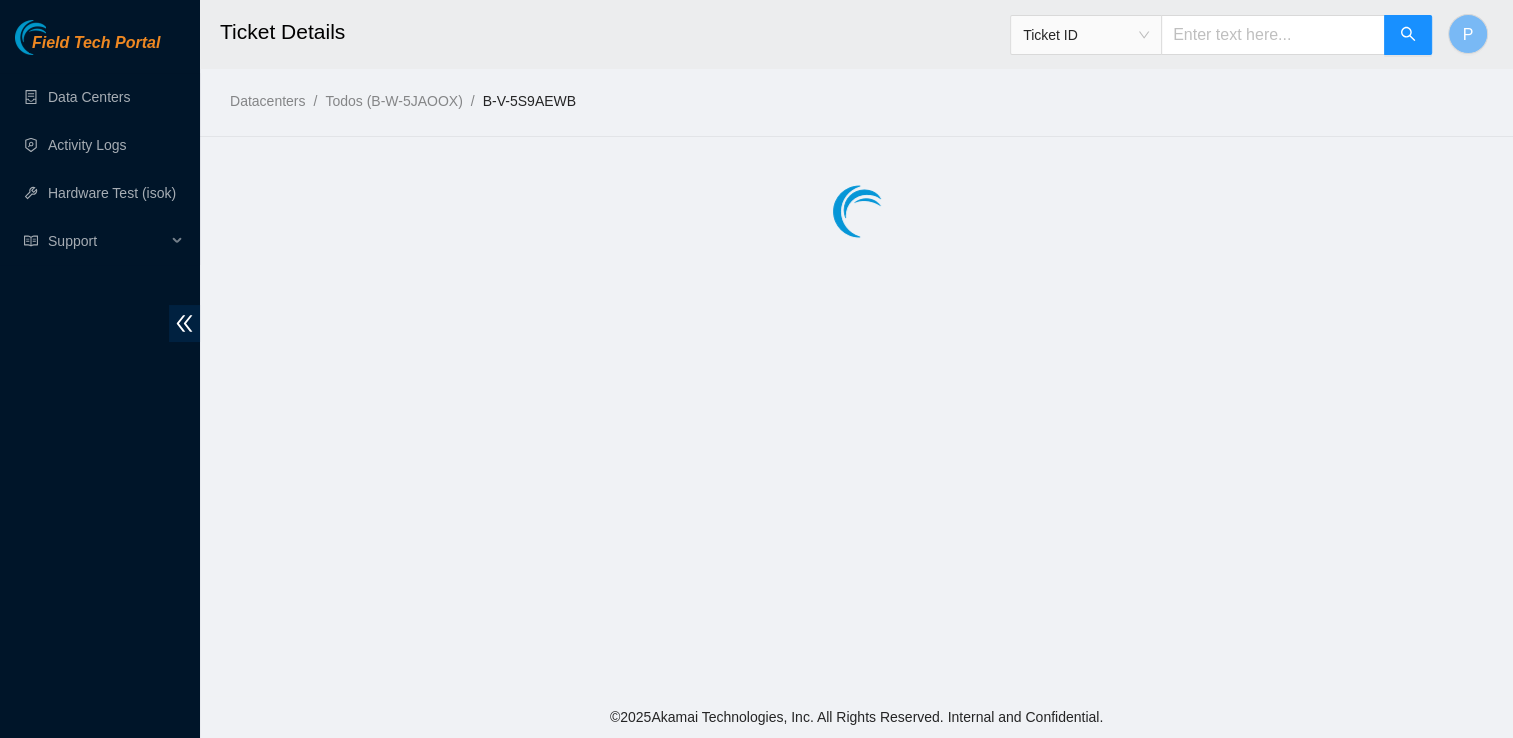 scroll, scrollTop: 0, scrollLeft: 0, axis: both 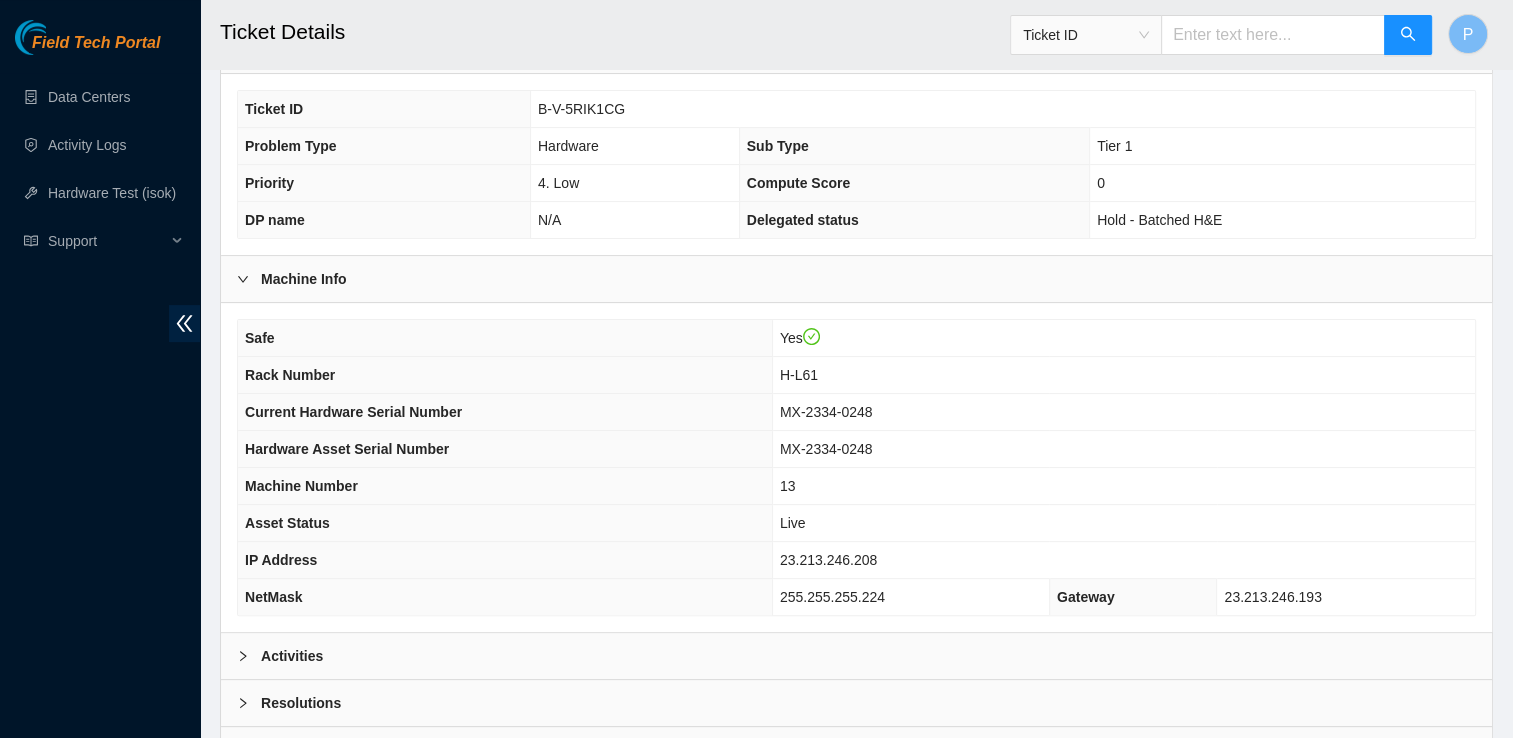 click on "23.213.246.208" at bounding box center (828, 560) 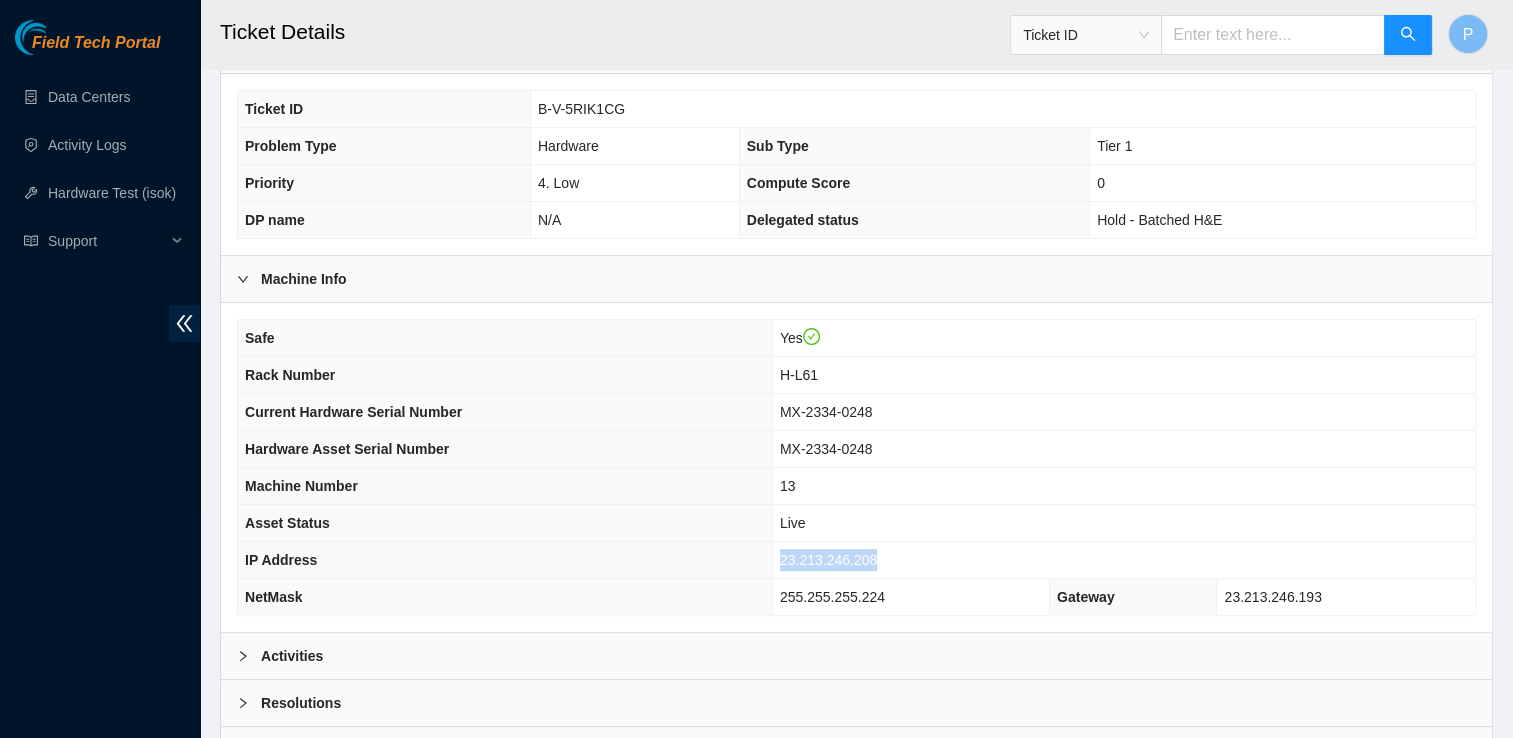 click on "23.213.246.208" at bounding box center [828, 560] 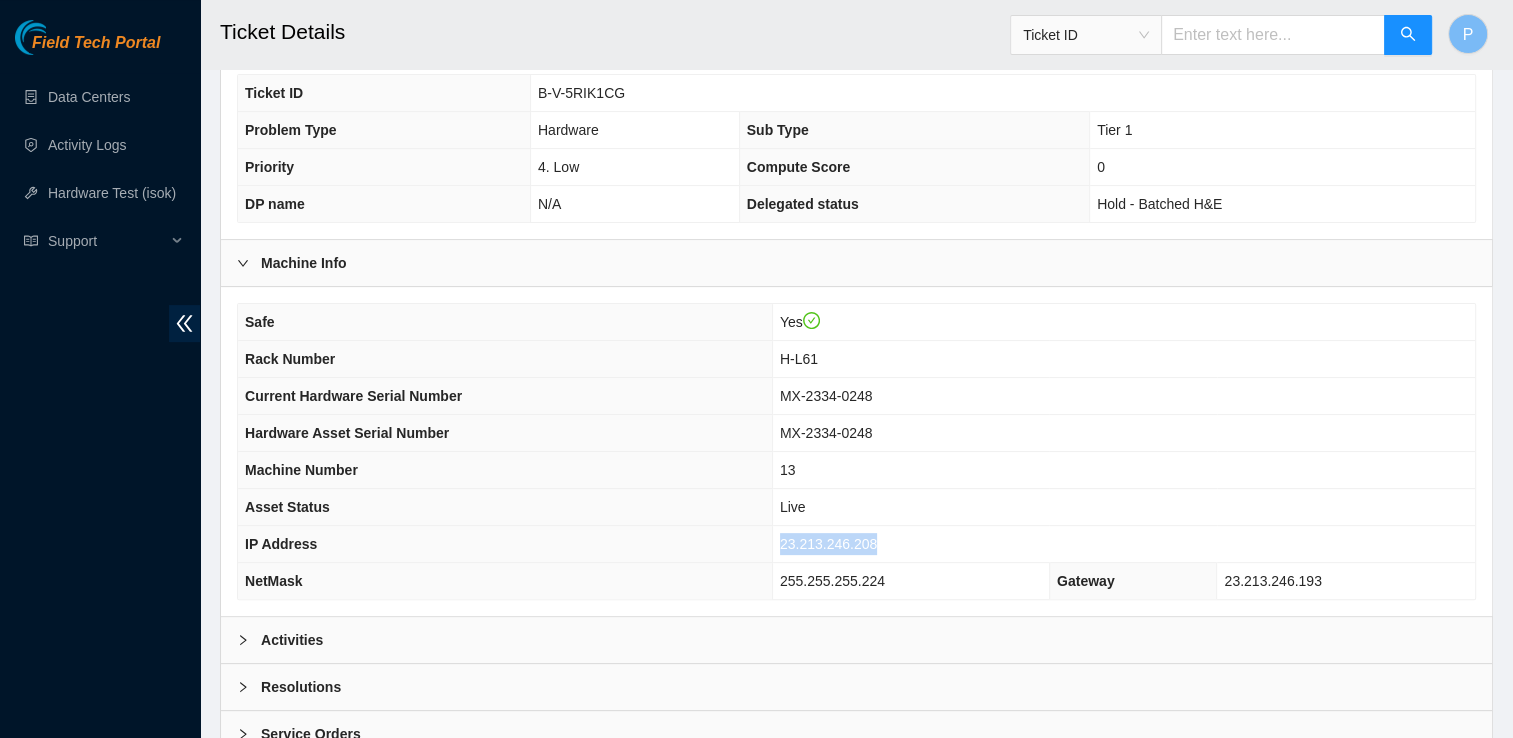 scroll, scrollTop: 590, scrollLeft: 0, axis: vertical 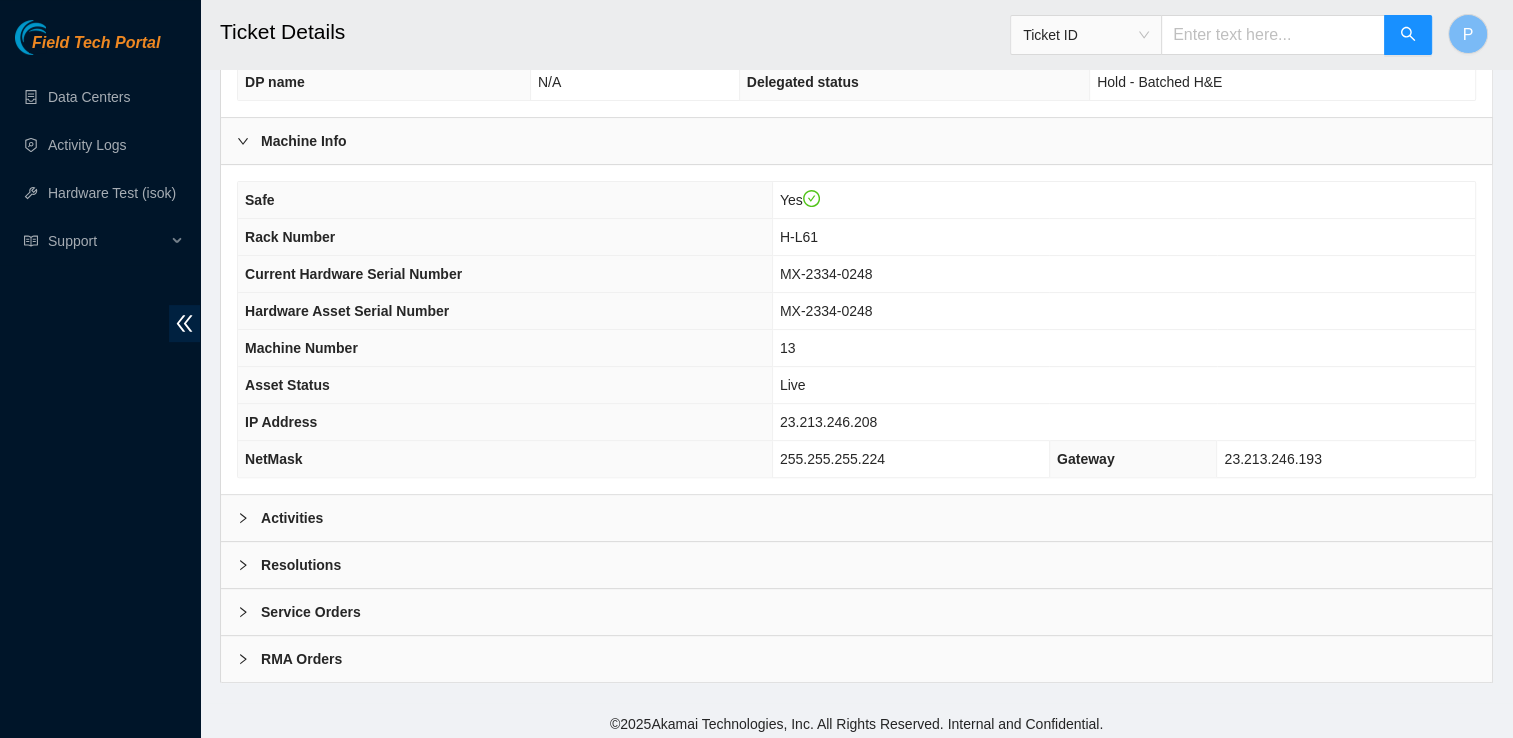 click on "Resolutions" at bounding box center (856, 565) 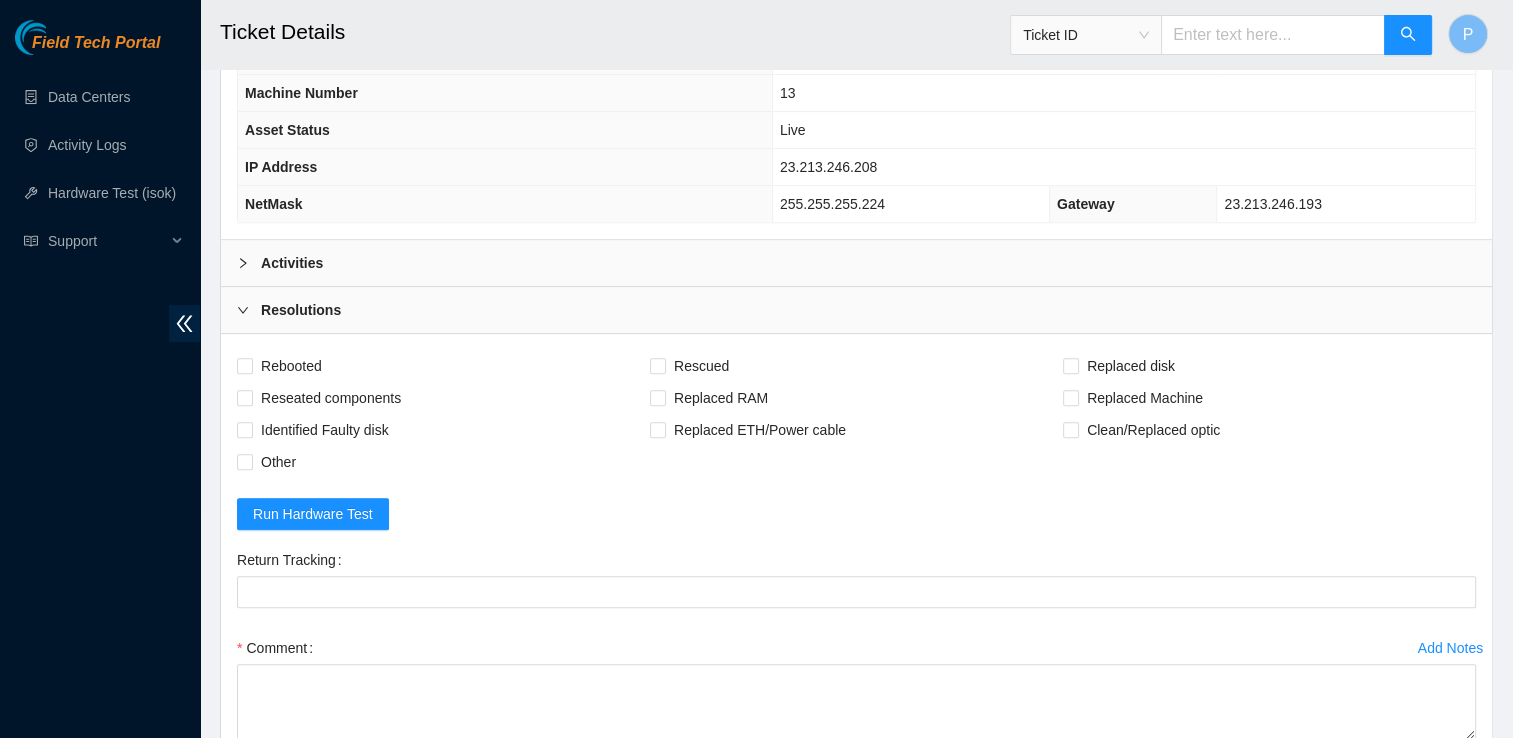 scroll, scrollTop: 1054, scrollLeft: 0, axis: vertical 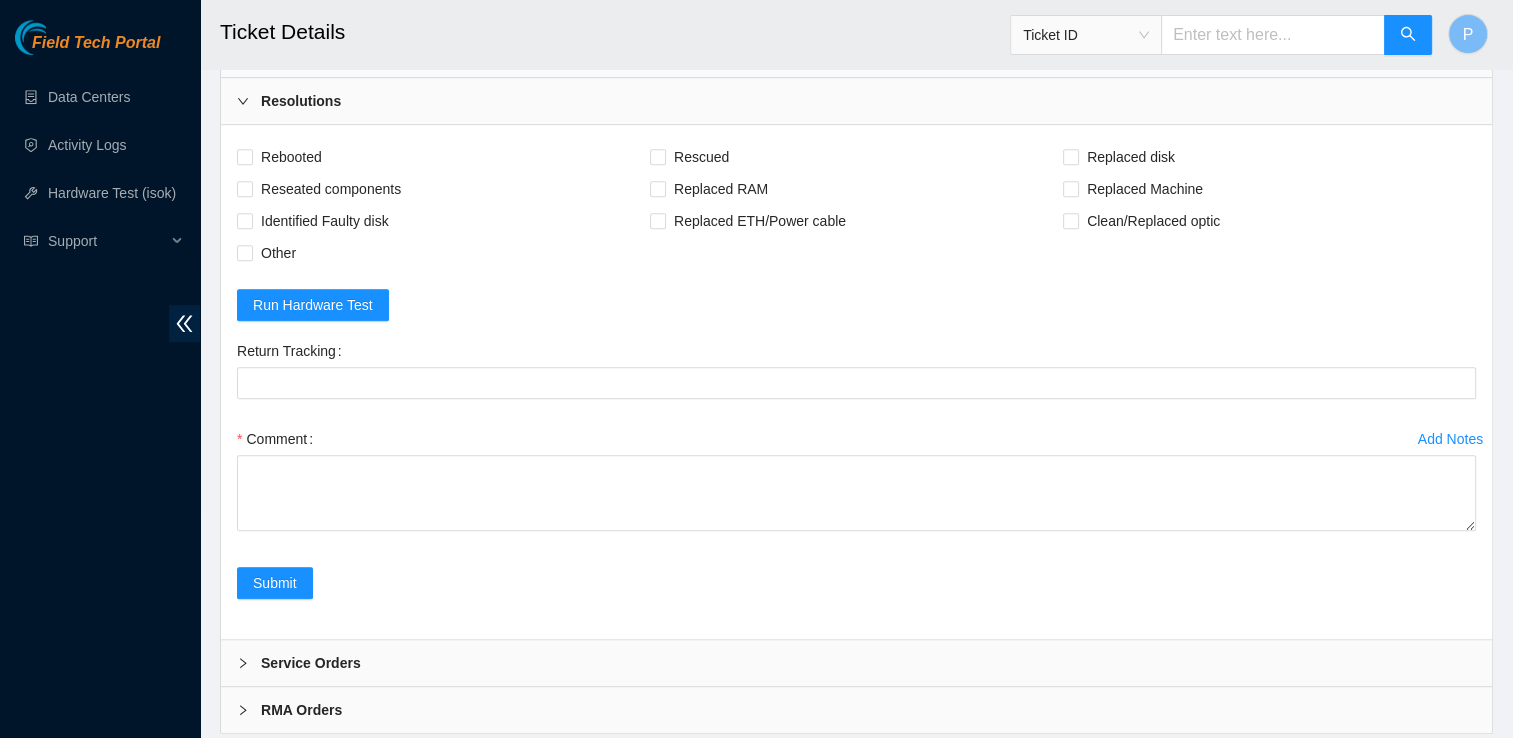 click on "Rebooted" at bounding box center [443, 157] 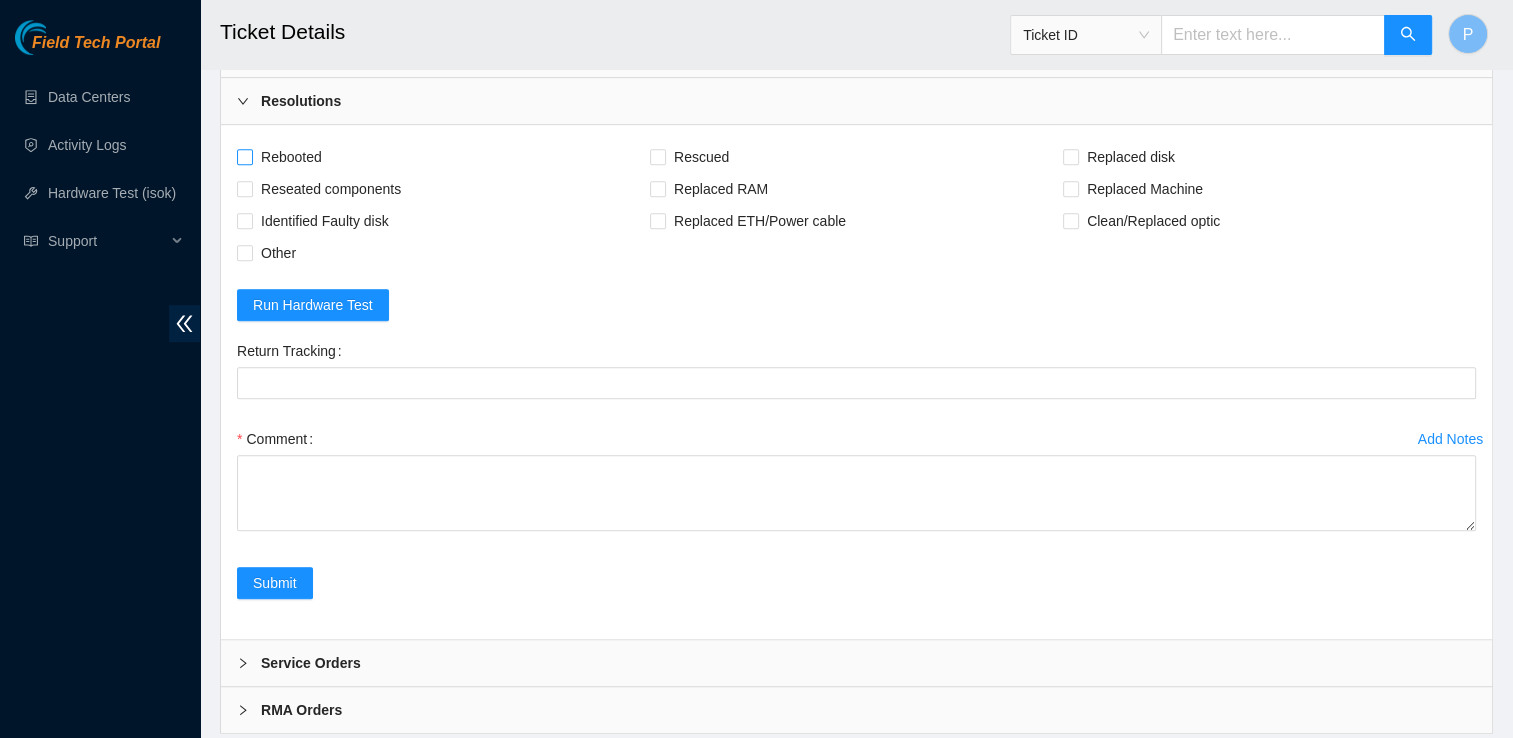 click on "Rebooted" at bounding box center (291, 157) 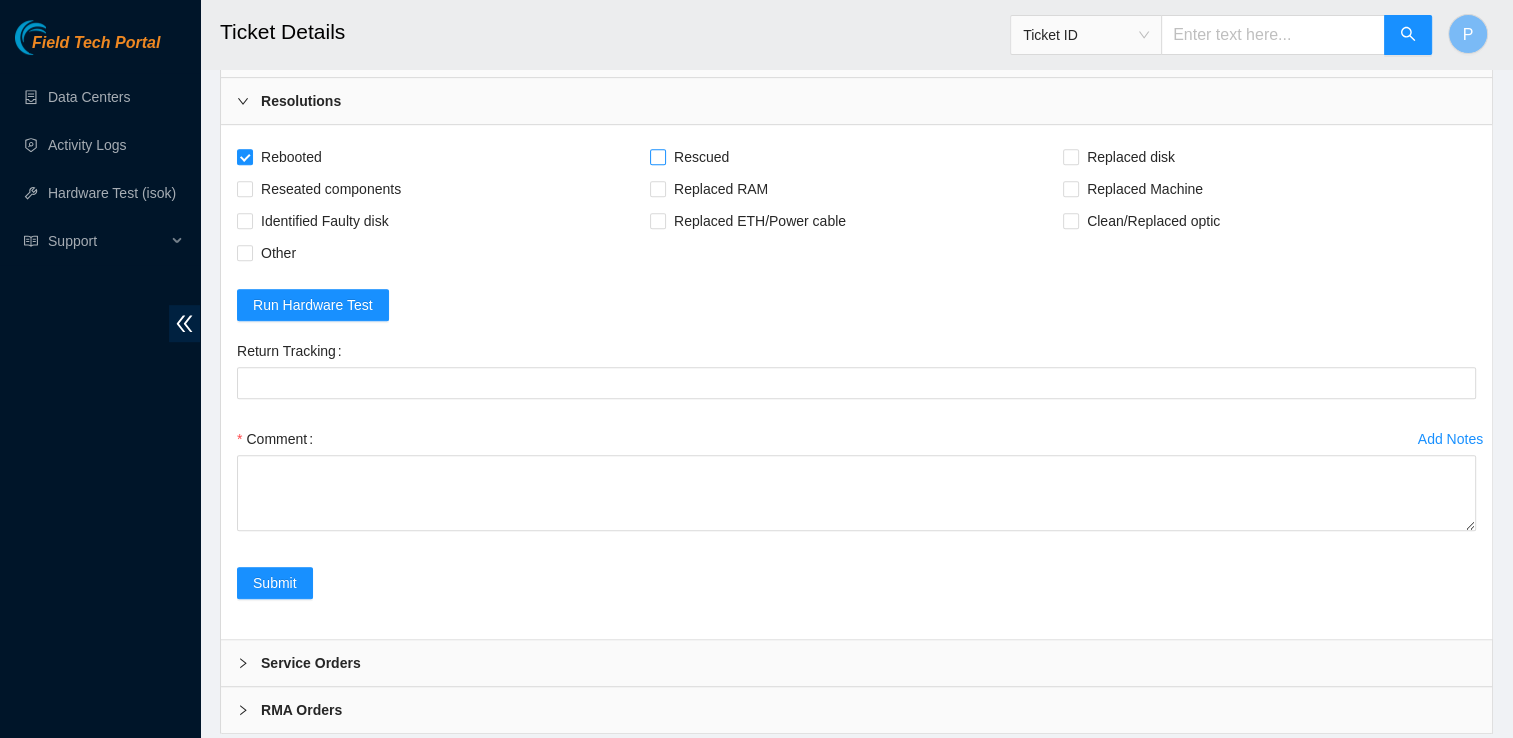 click on "Rescued" at bounding box center [701, 157] 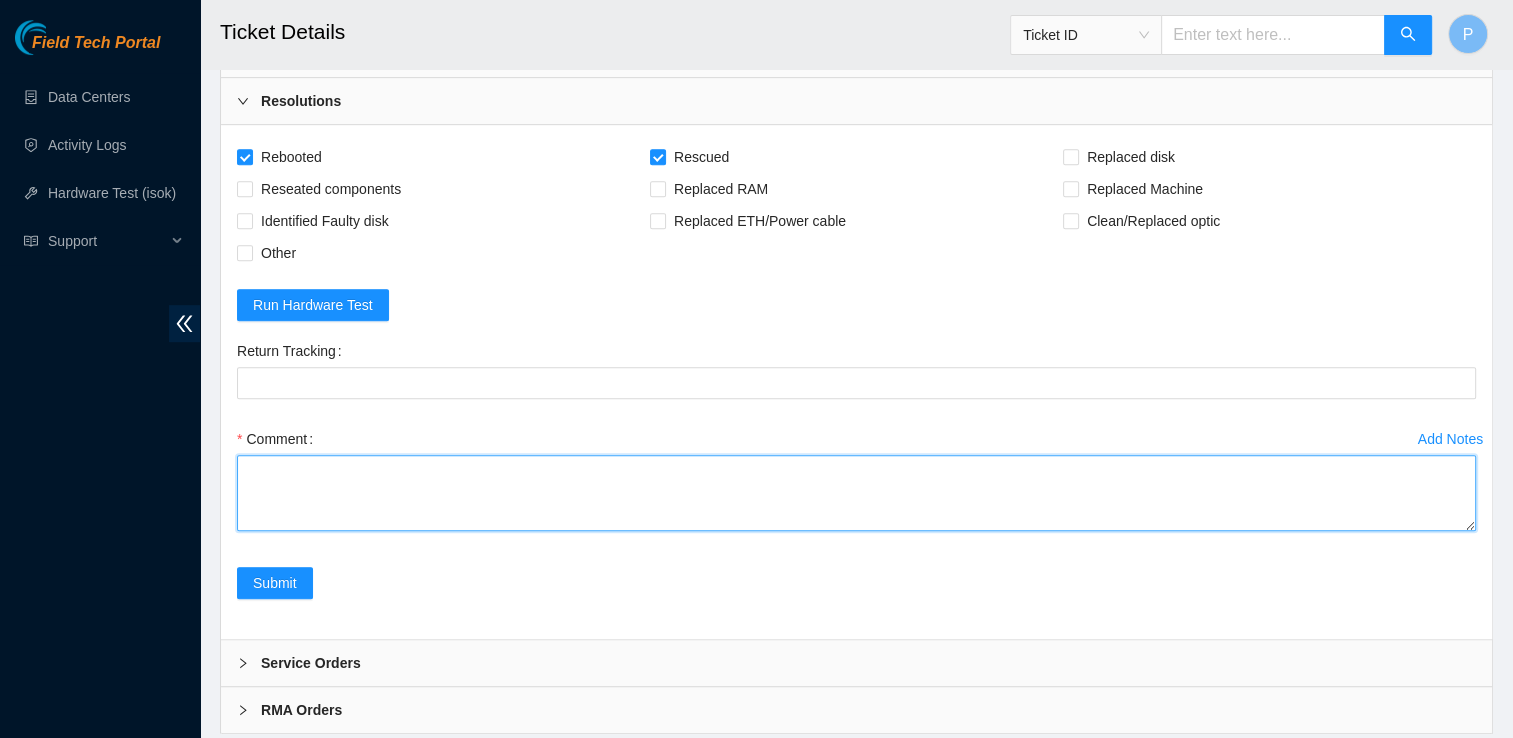 click on "Comment" at bounding box center (856, 493) 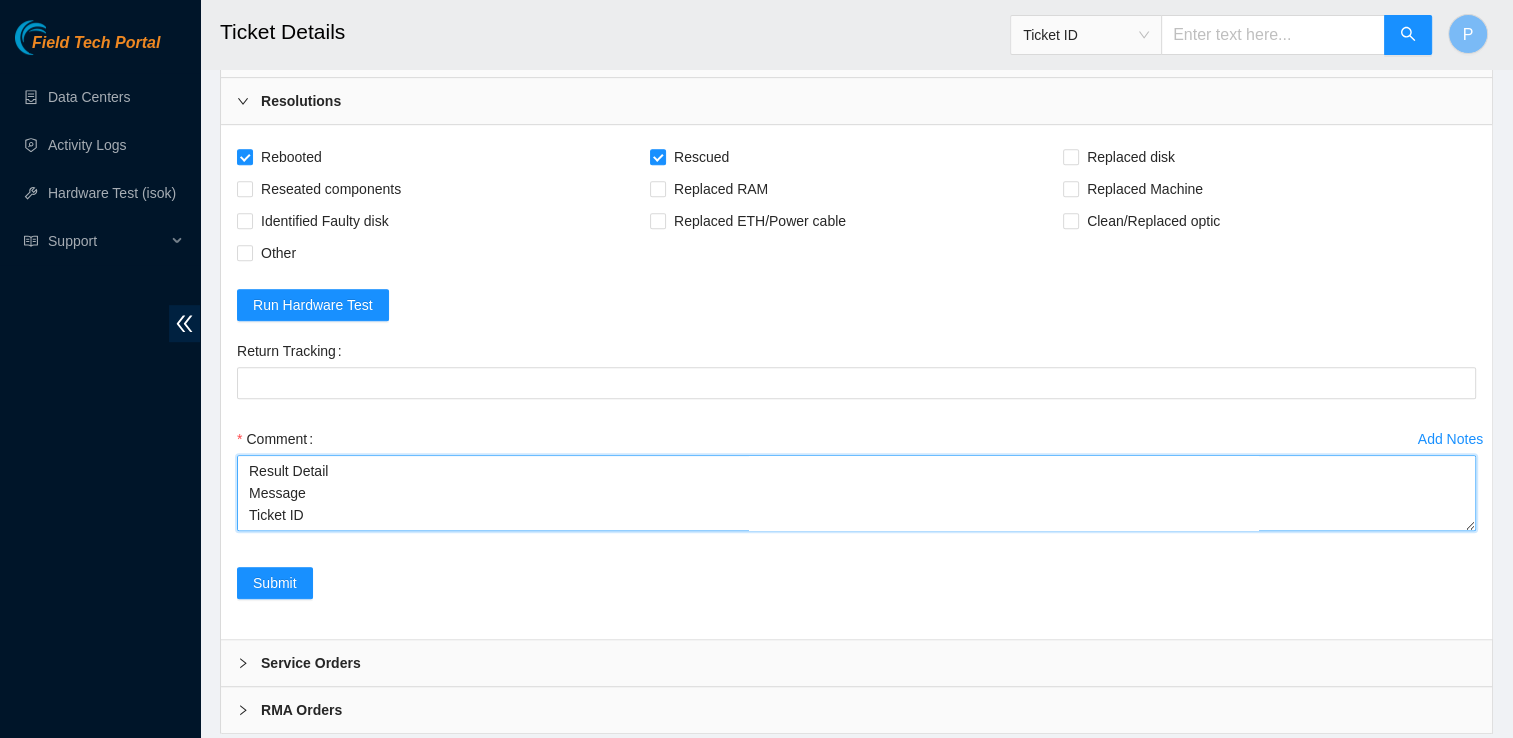 scroll, scrollTop: 16, scrollLeft: 0, axis: vertical 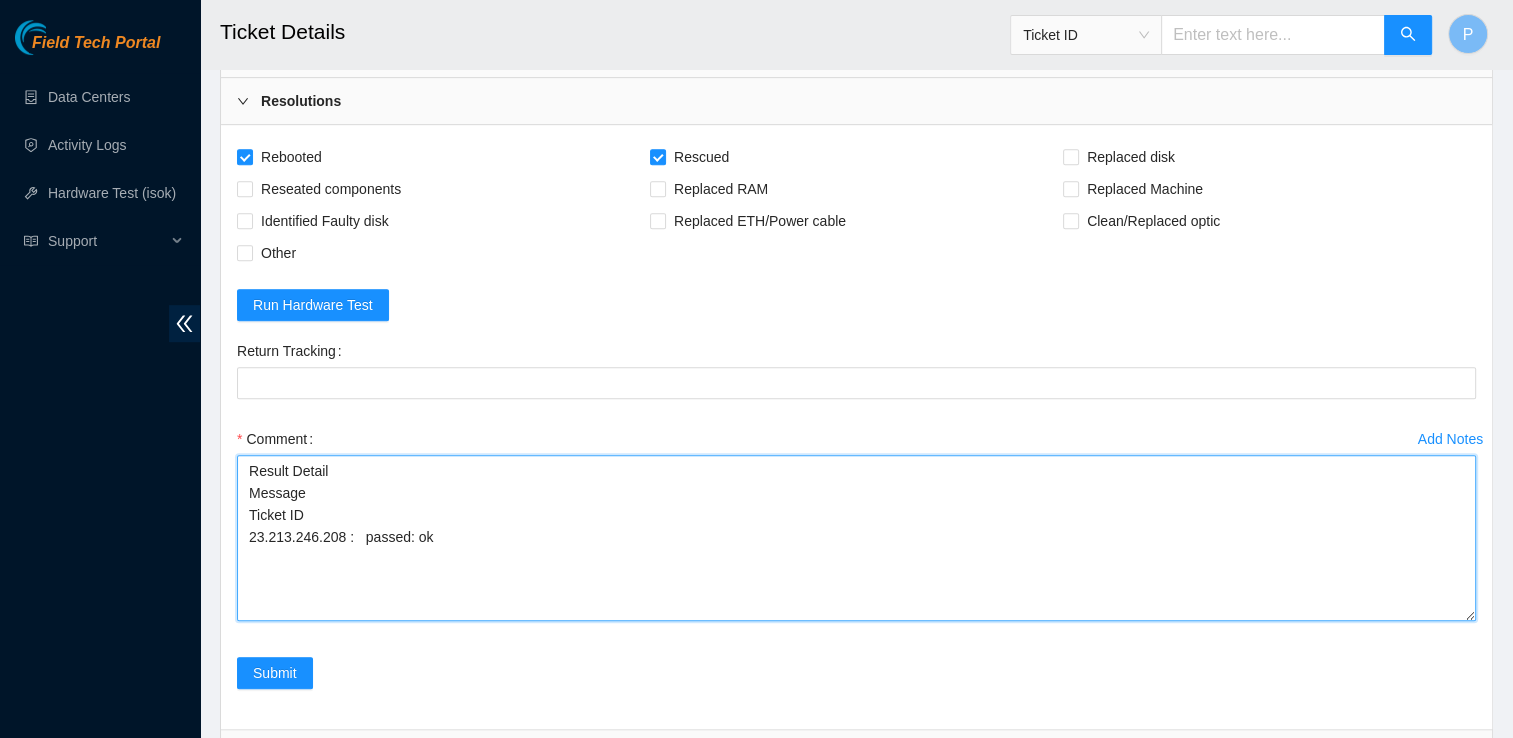drag, startPoint x: 1469, startPoint y: 522, endPoint x: 1461, endPoint y: 683, distance: 161.19864 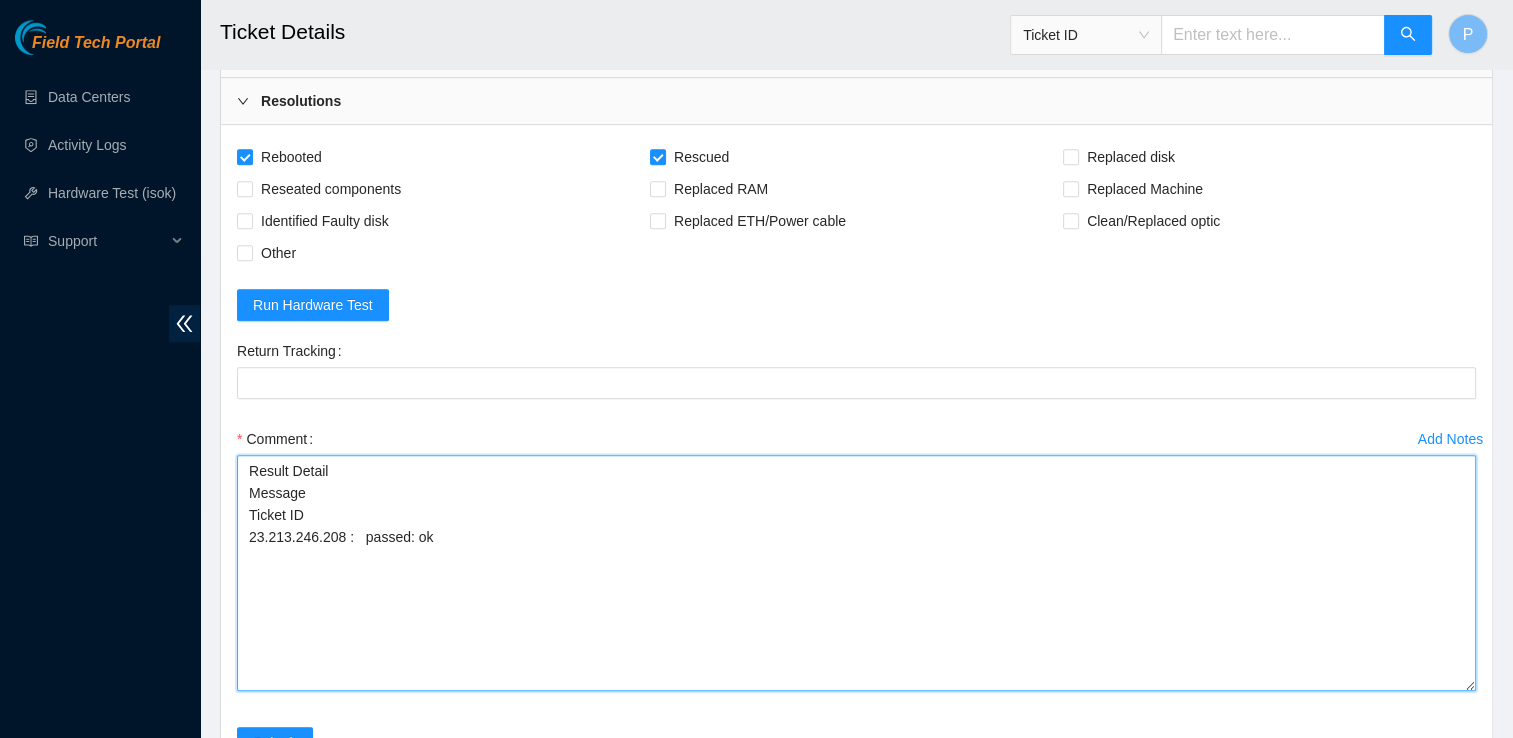 click on "Result Detail
Message
Ticket ID
23.213.246.208 :   passed: ok" at bounding box center (856, 573) 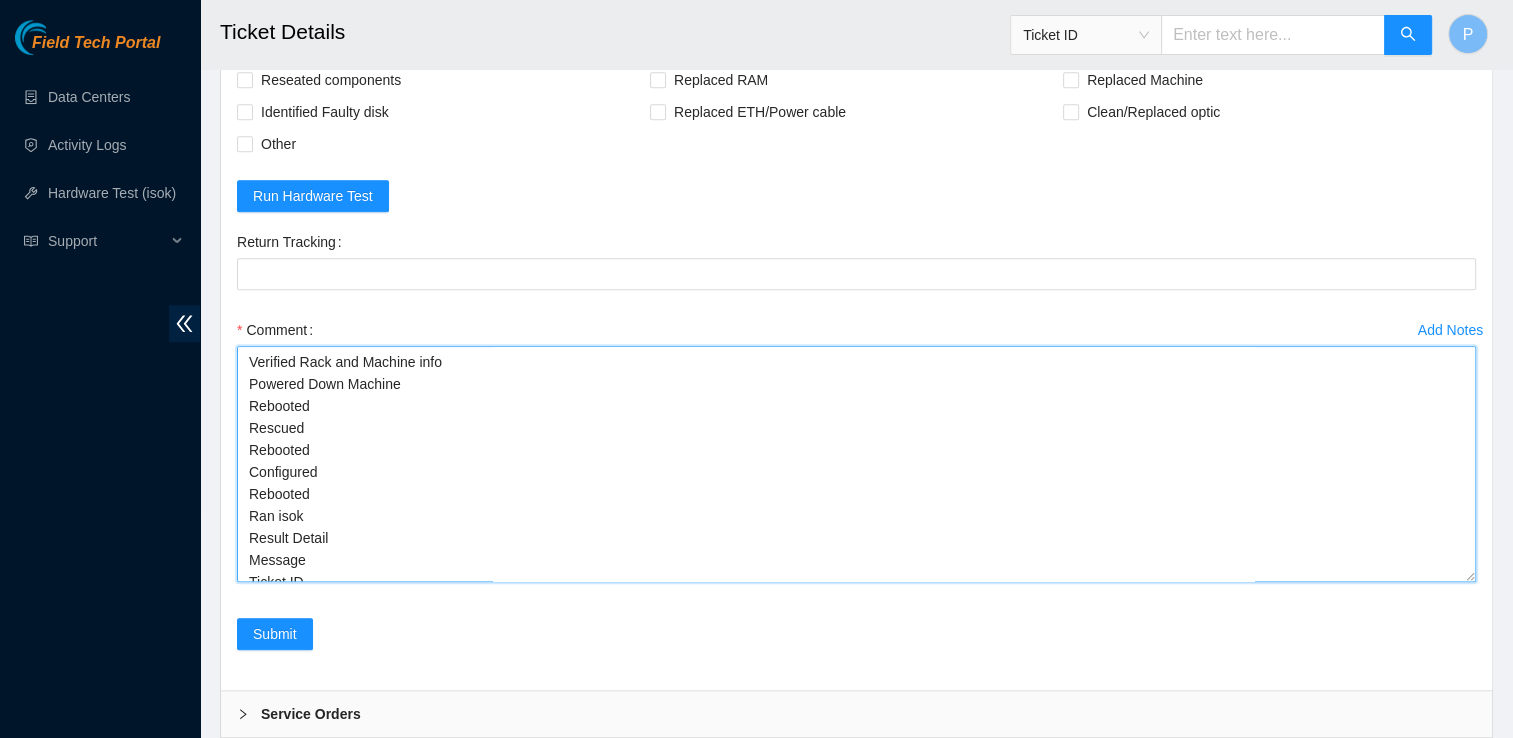 scroll, scrollTop: 1209, scrollLeft: 0, axis: vertical 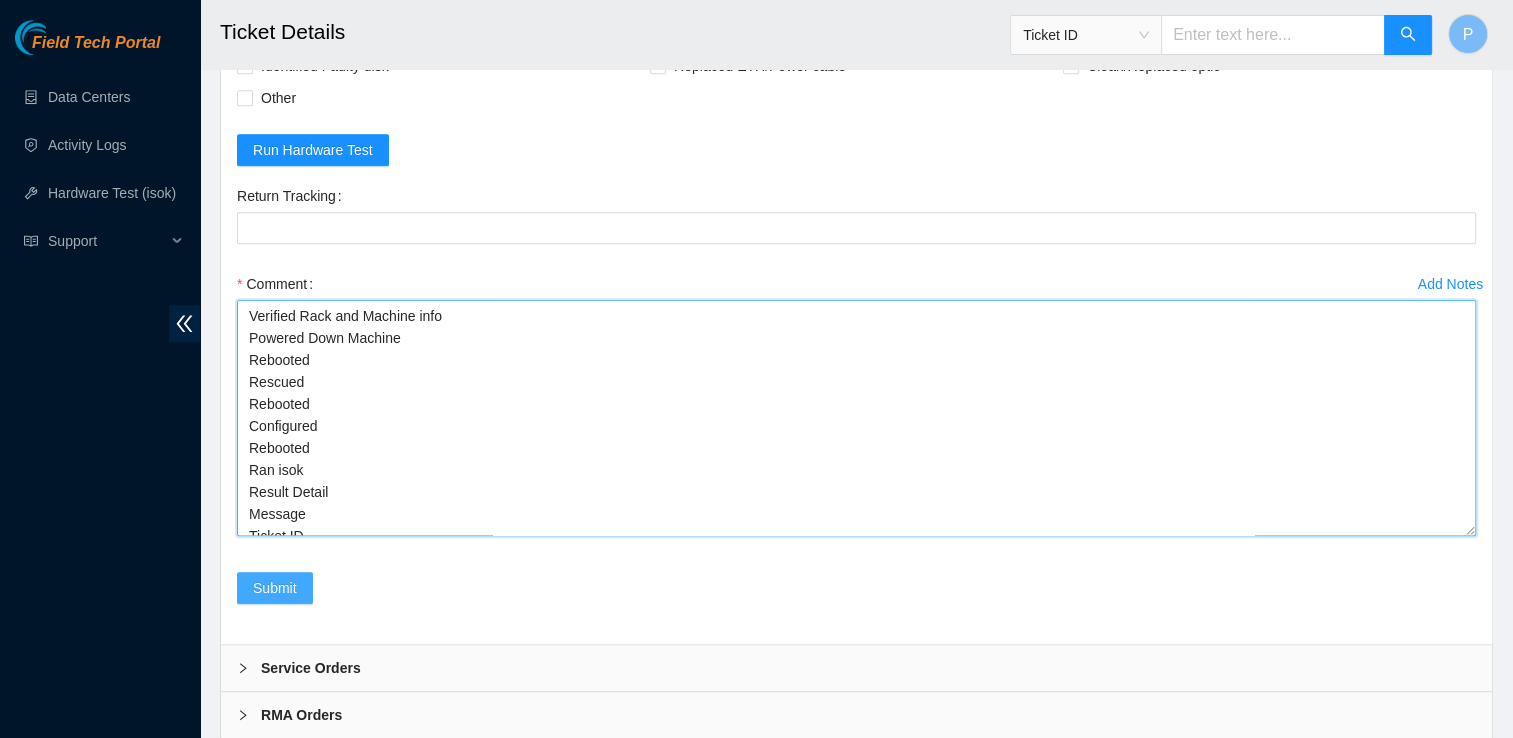 type on "Verified Rack and Machine info
Powered Down Machine
Rebooted
Rescued
Rebooted
Configured
Rebooted
Ran isok
Result Detail
Message
Ticket ID
23.213.246.208 :   passed: ok" 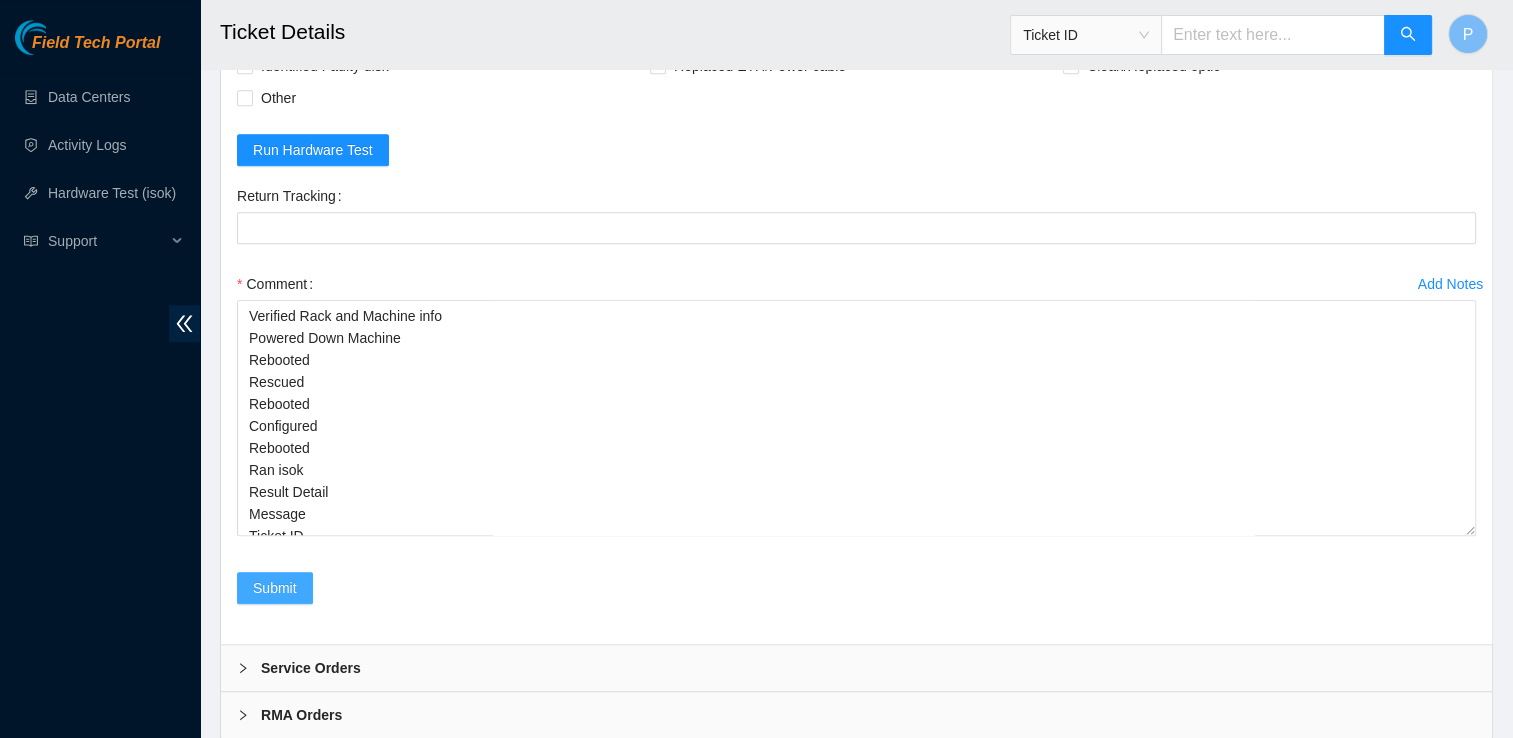 click on "Submit" at bounding box center (275, 588) 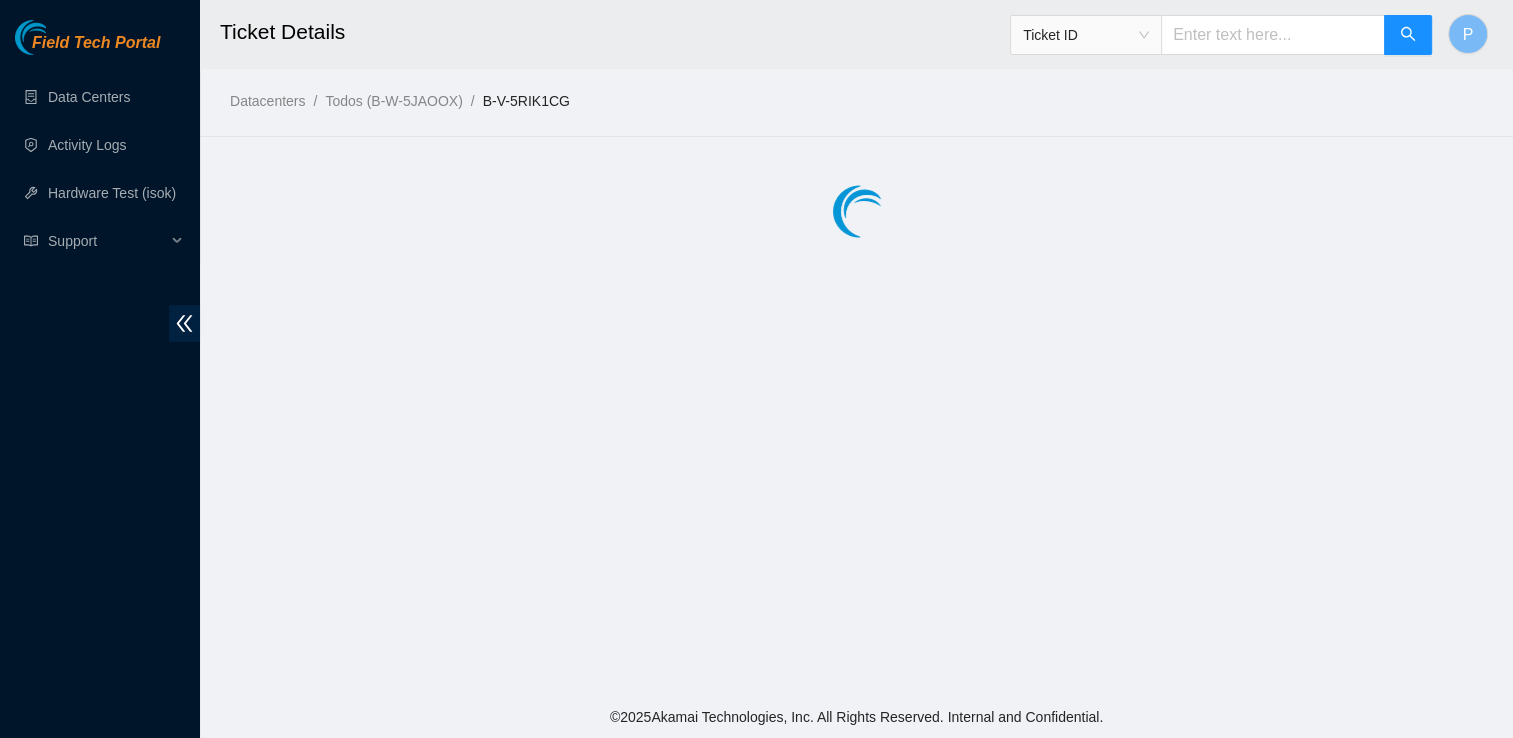 scroll, scrollTop: 0, scrollLeft: 0, axis: both 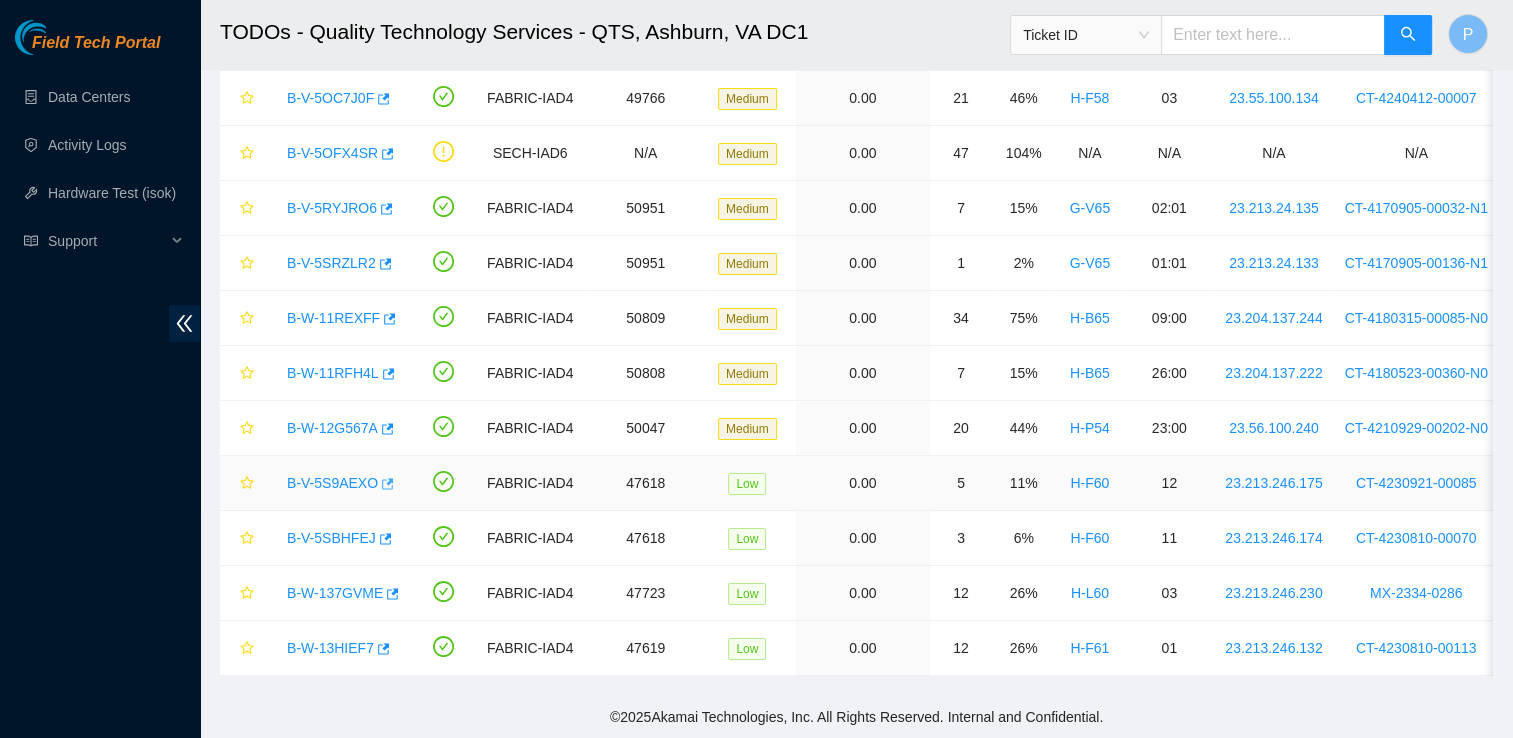 click 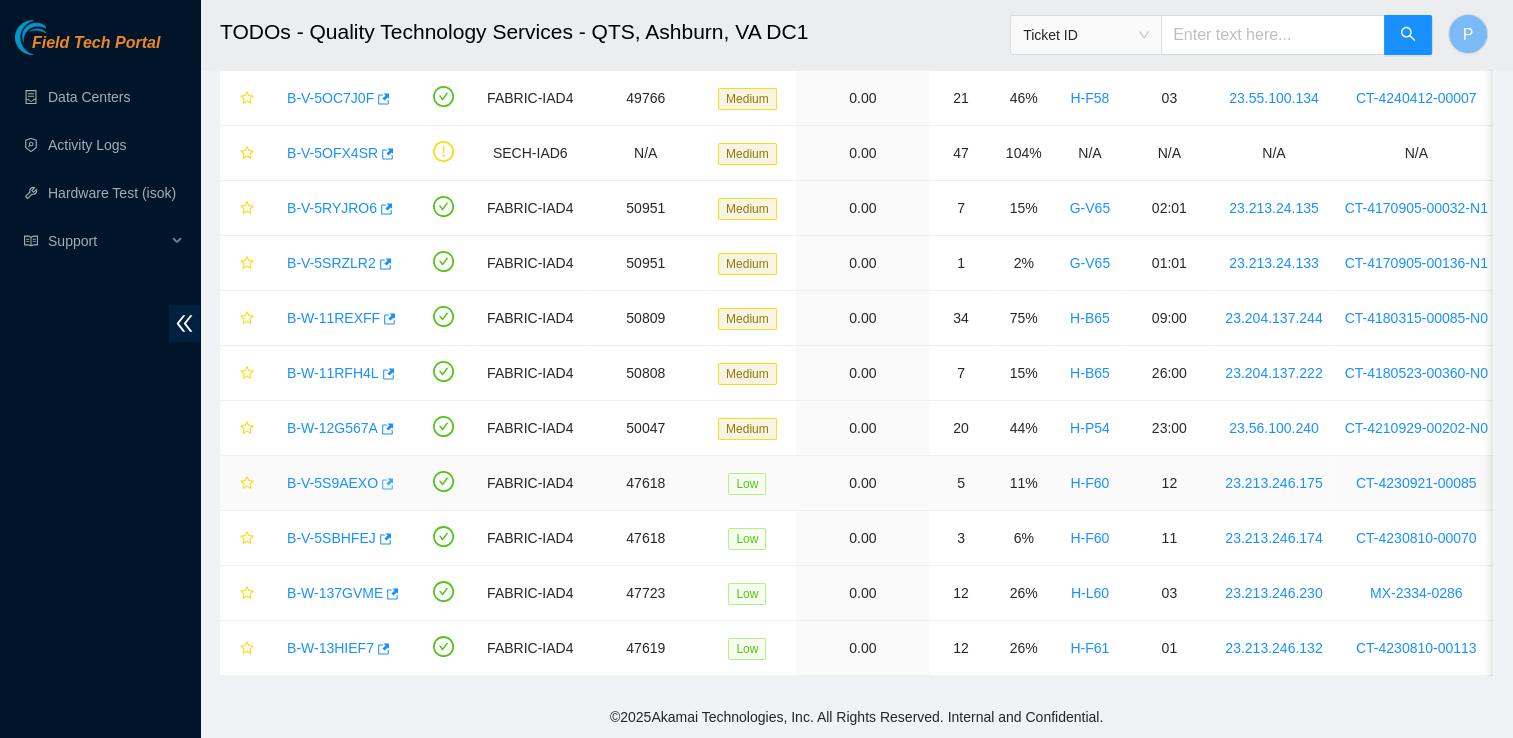 scroll, scrollTop: 0, scrollLeft: 0, axis: both 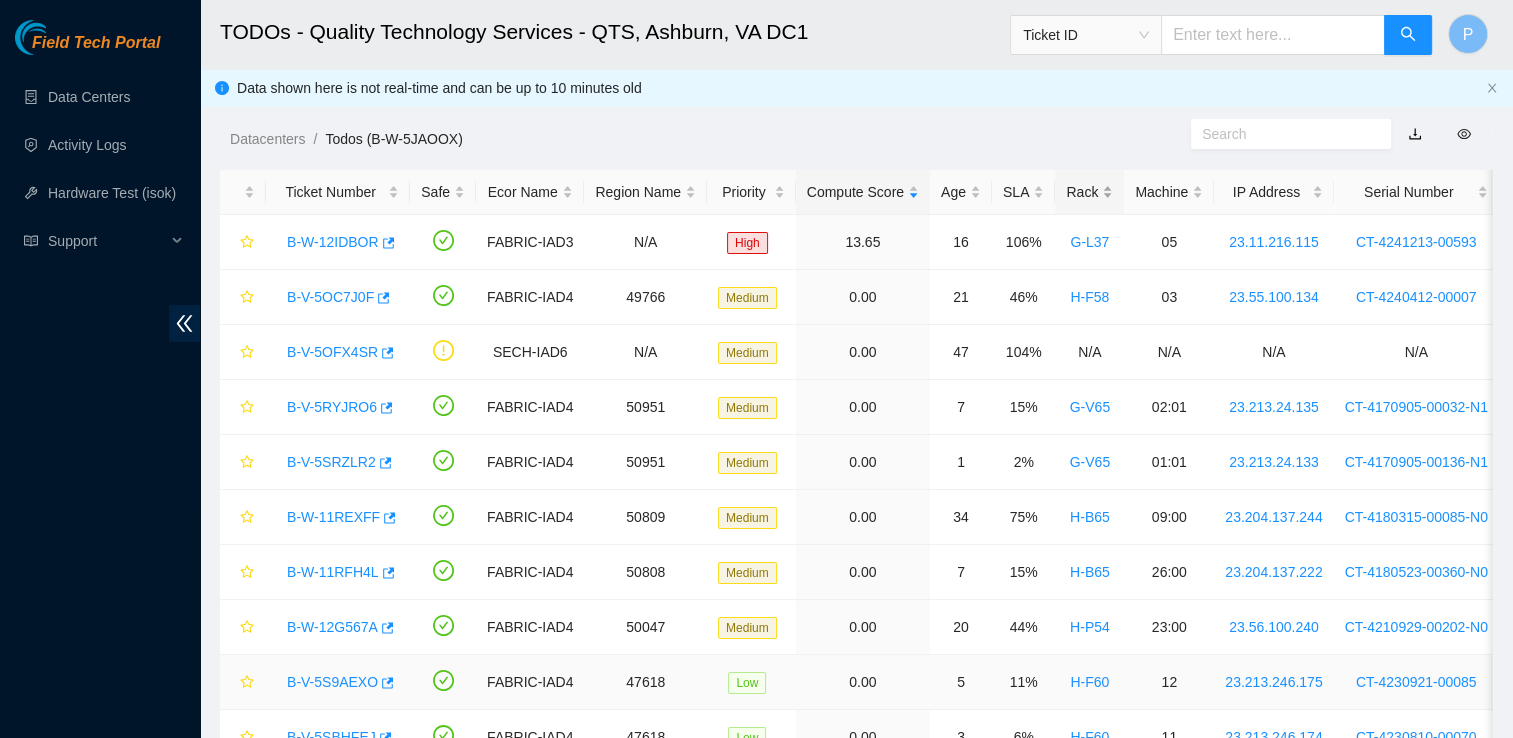 click on "Rack" at bounding box center (1089, 192) 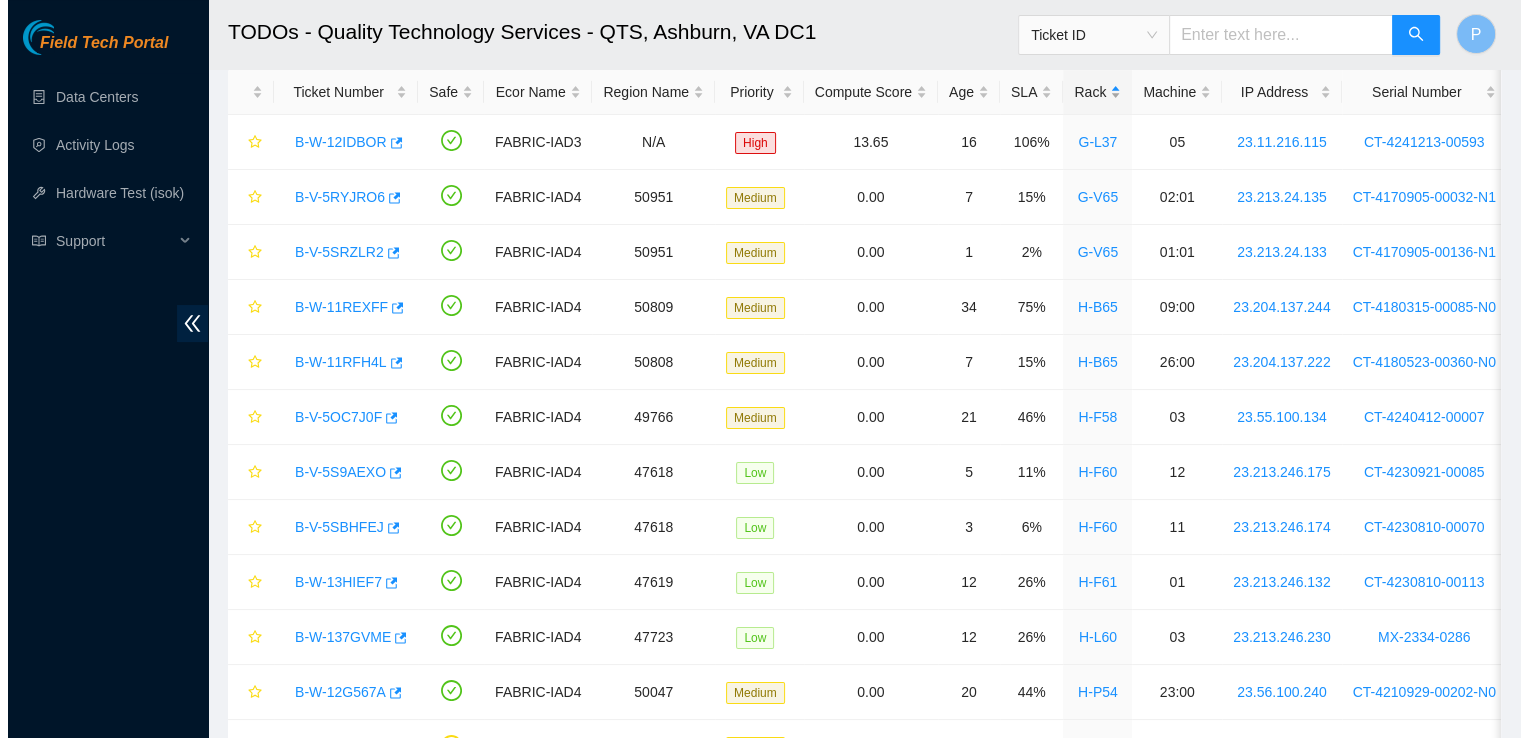 scroll, scrollTop: 211, scrollLeft: 0, axis: vertical 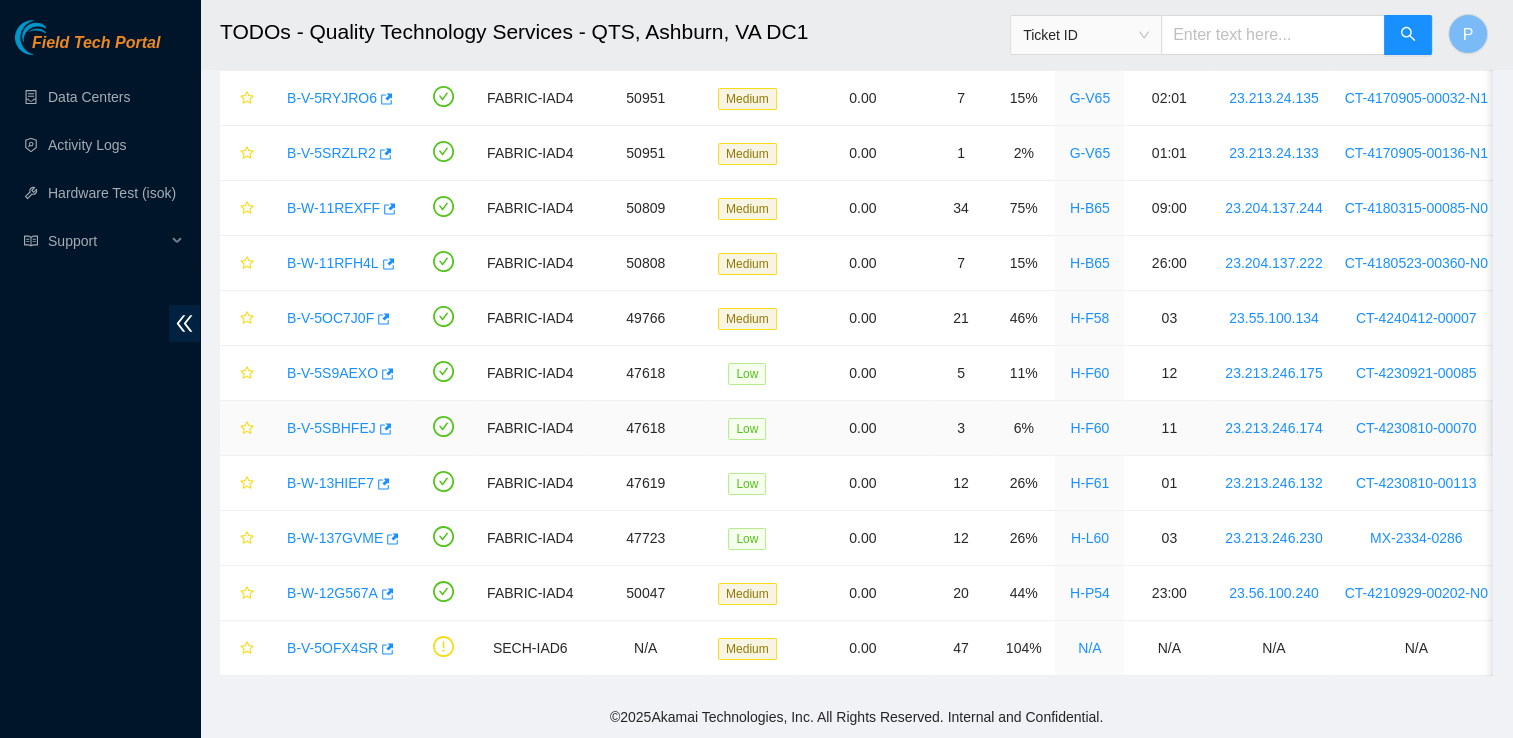 click on "B-V-5SBHFEJ" at bounding box center (331, 428) 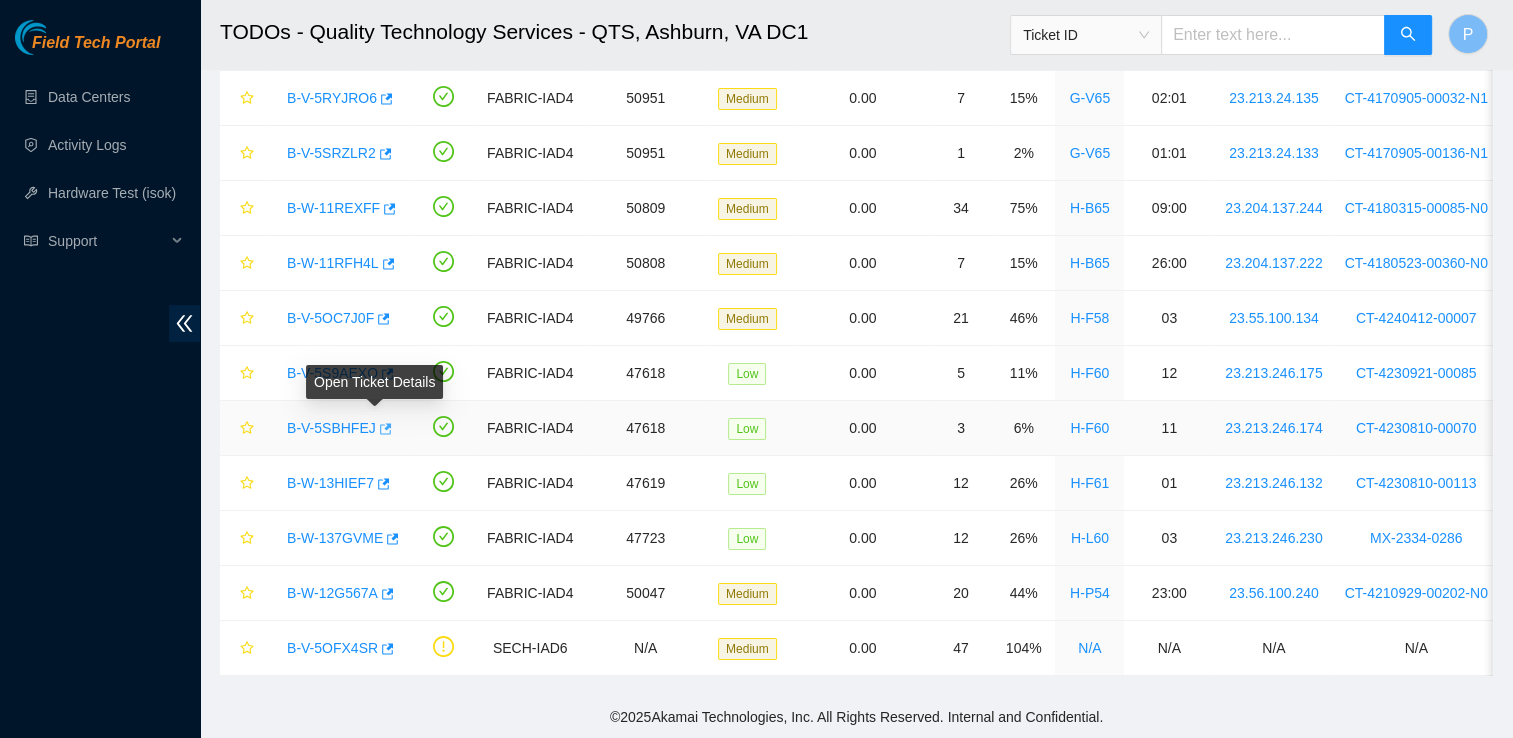 click 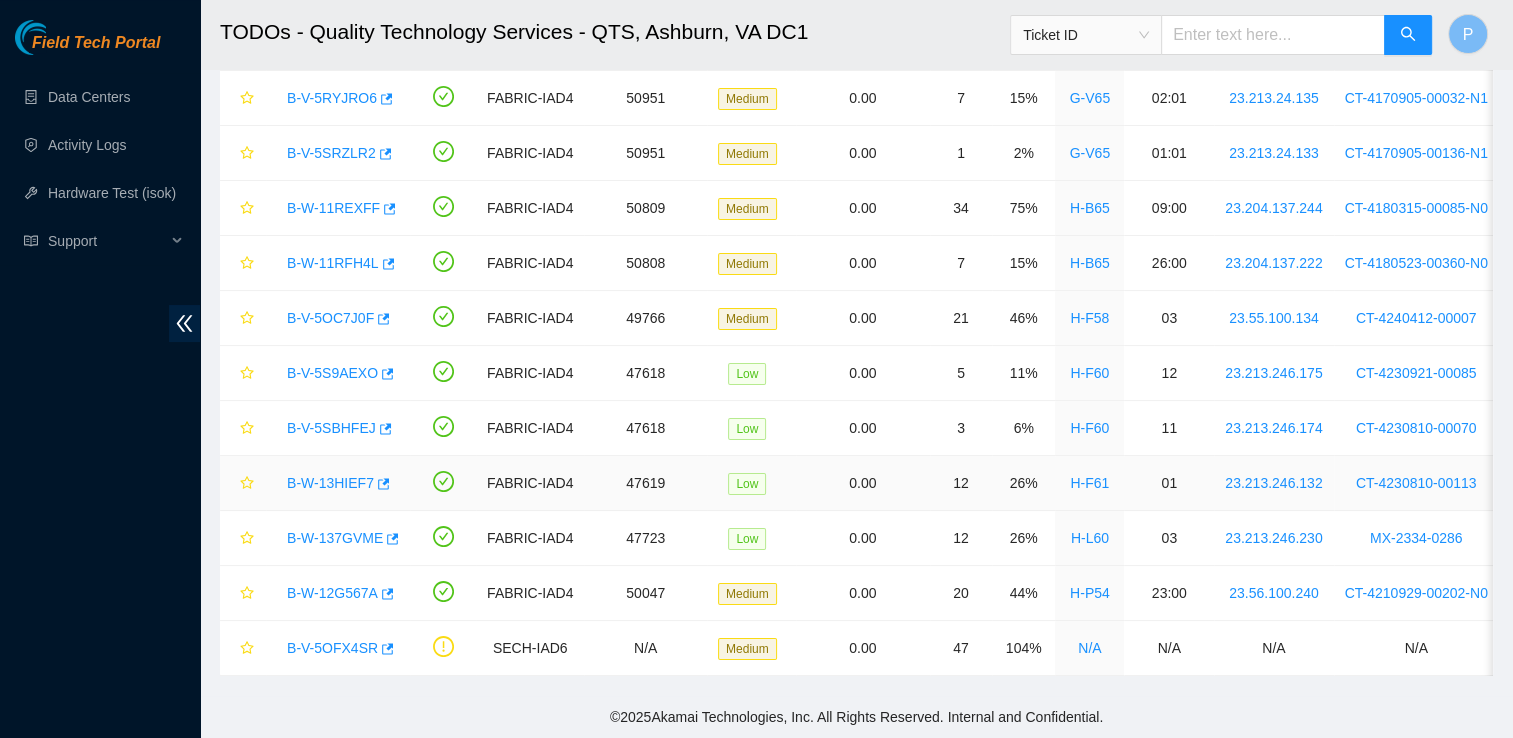 click on "B-W-13HIEF7" at bounding box center [330, 483] 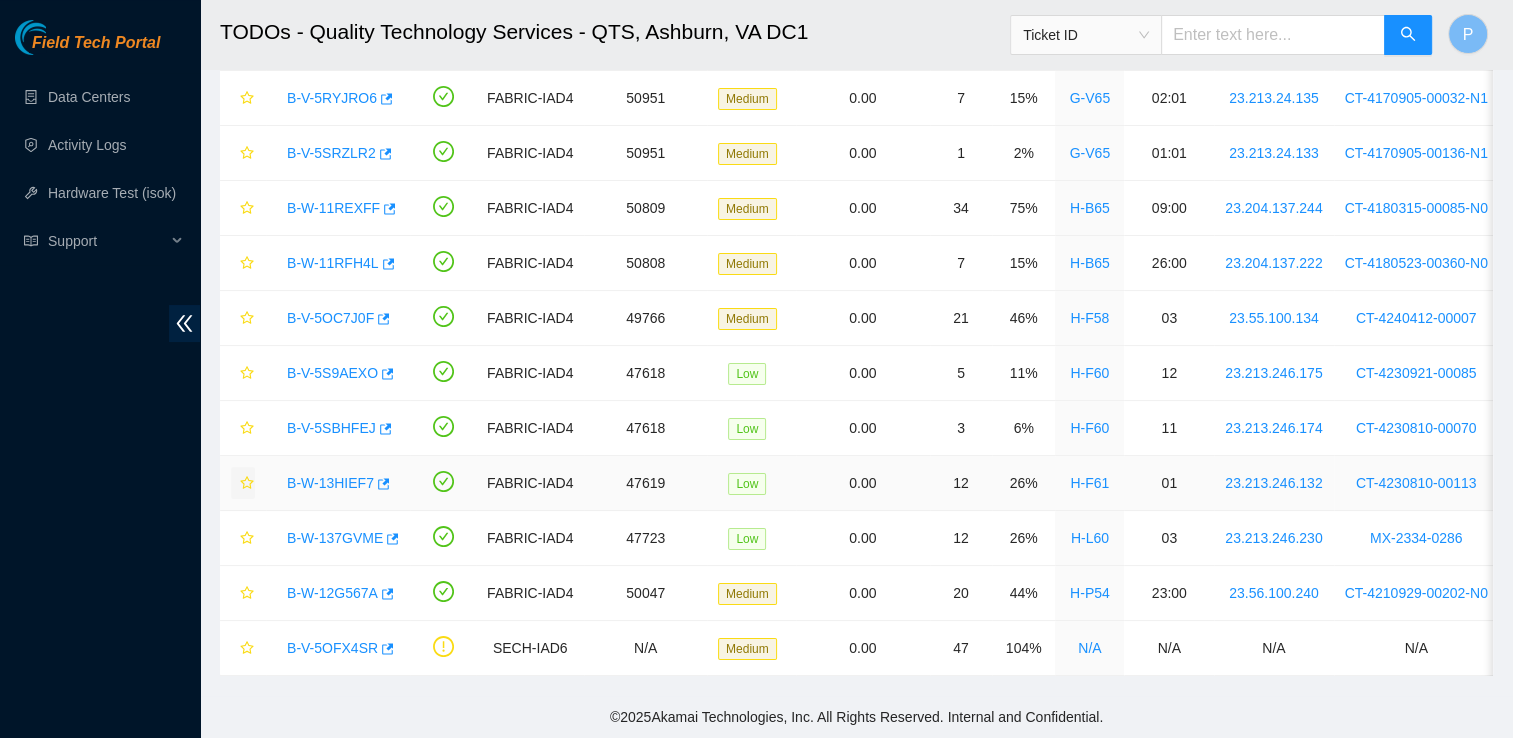 scroll, scrollTop: 223, scrollLeft: 0, axis: vertical 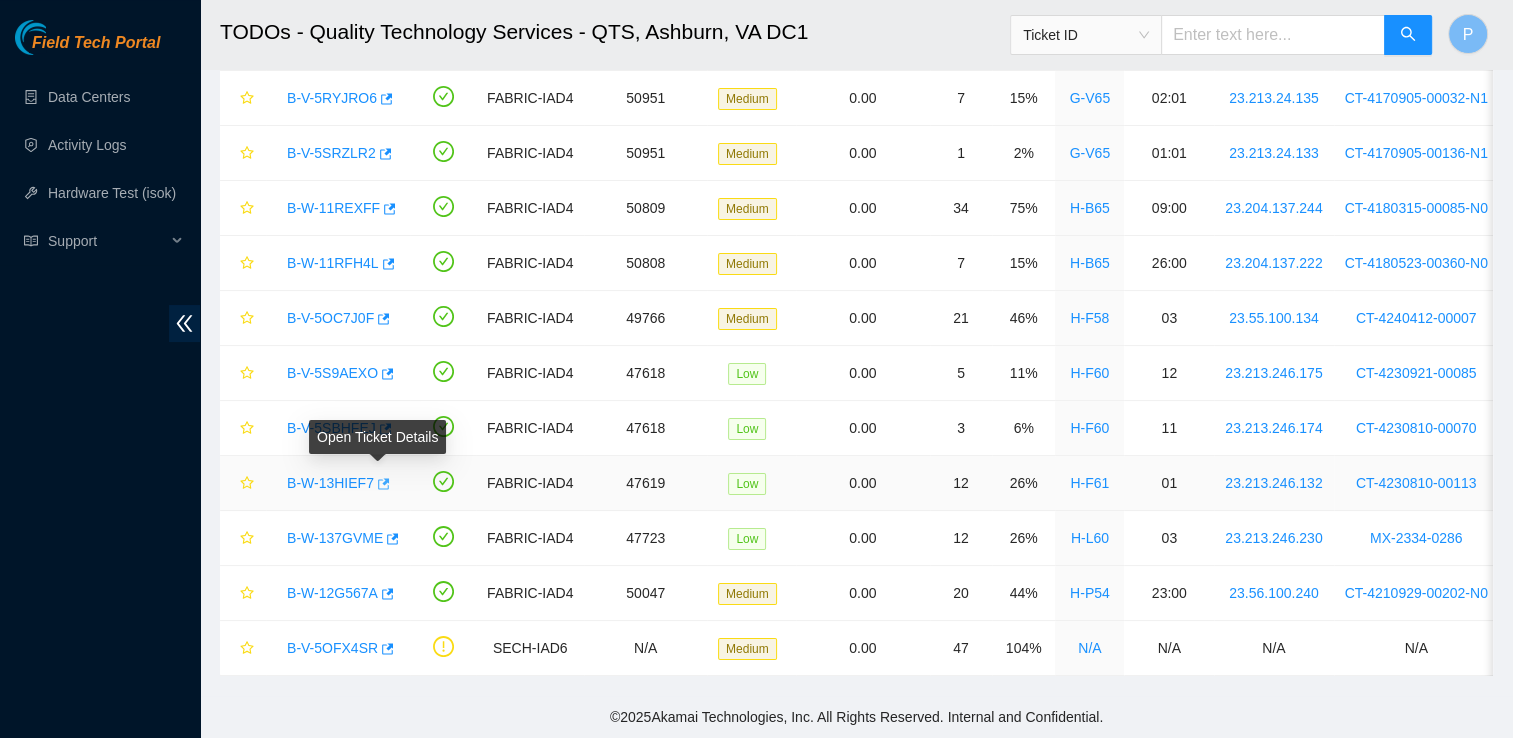 click 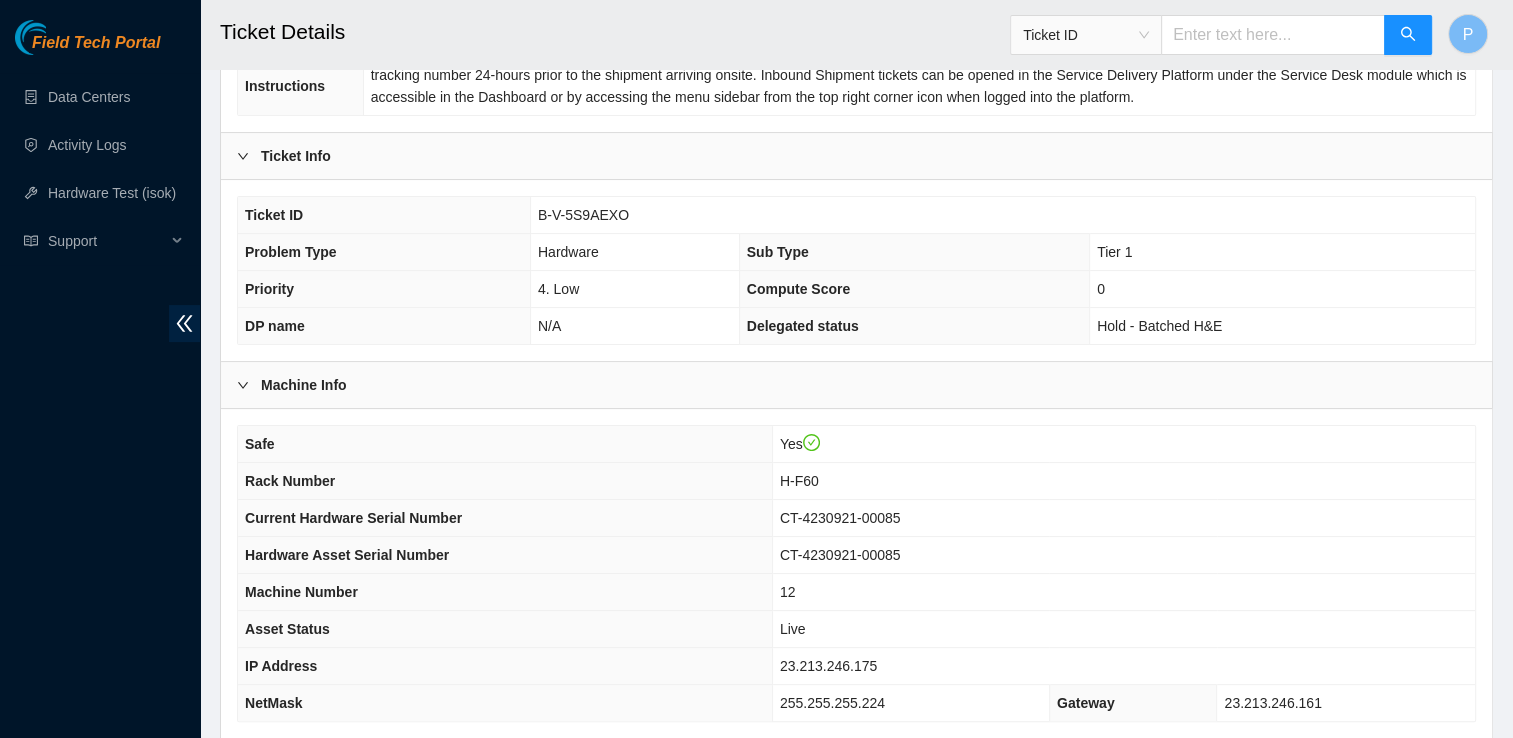 scroll, scrollTop: 590, scrollLeft: 0, axis: vertical 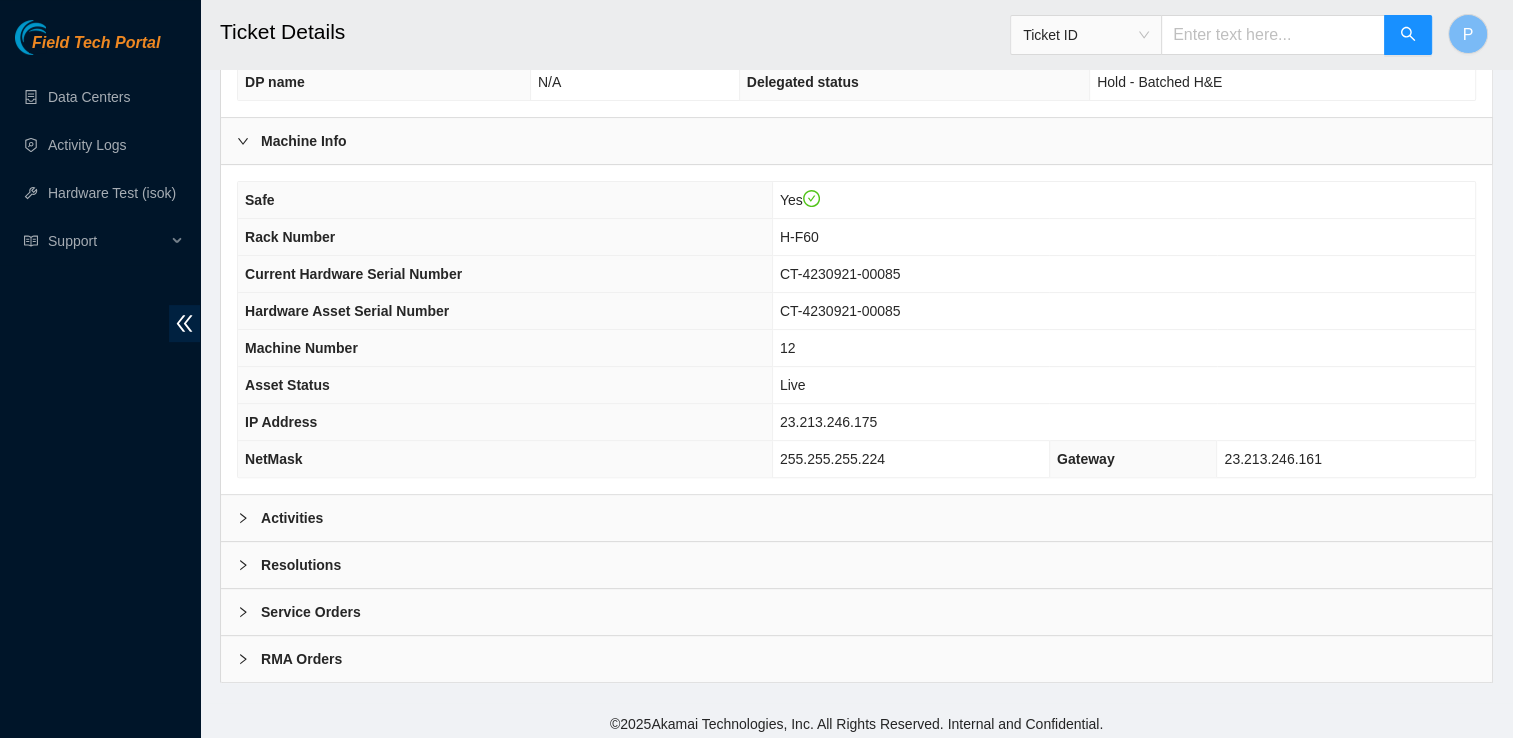 click on "Activities" at bounding box center [856, 518] 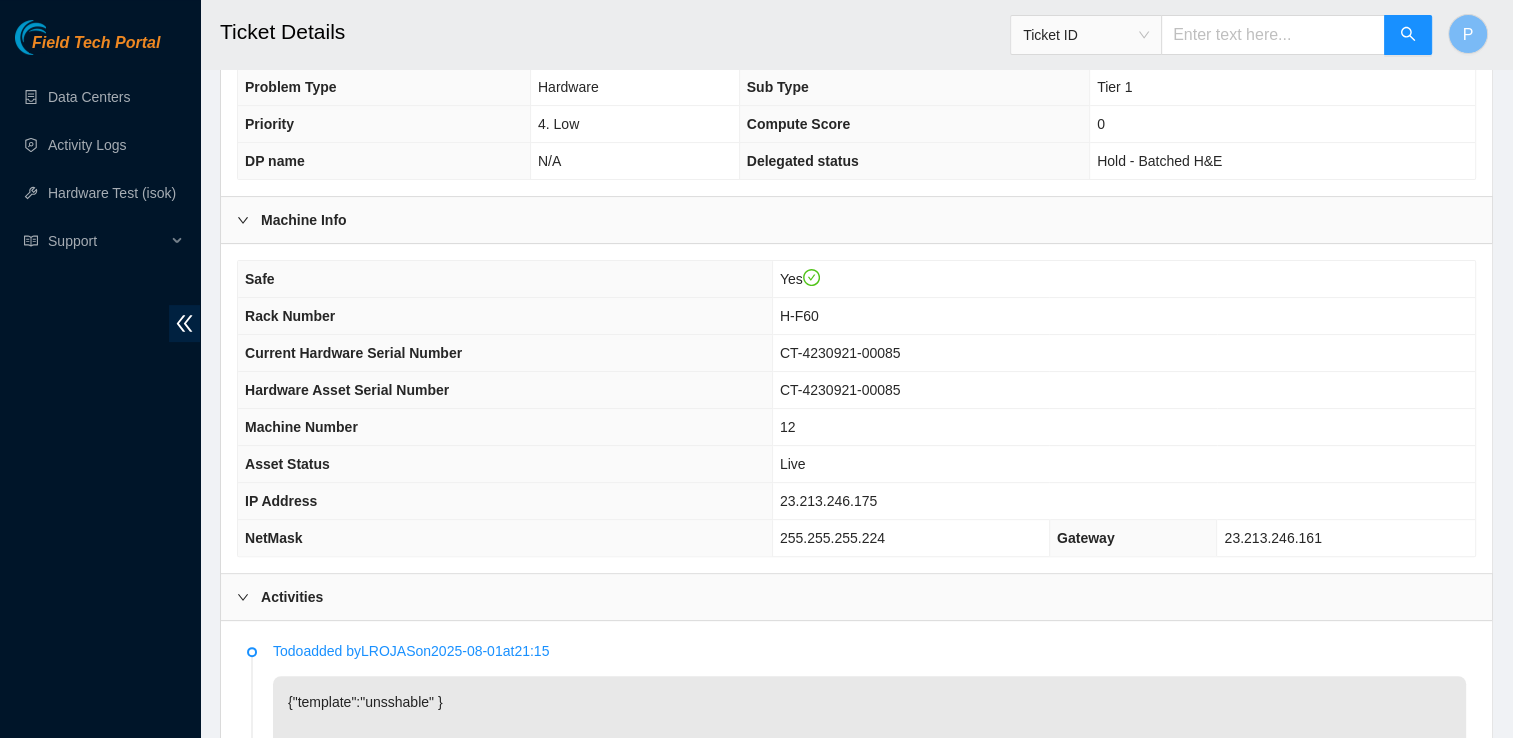scroll, scrollTop: 496, scrollLeft: 0, axis: vertical 